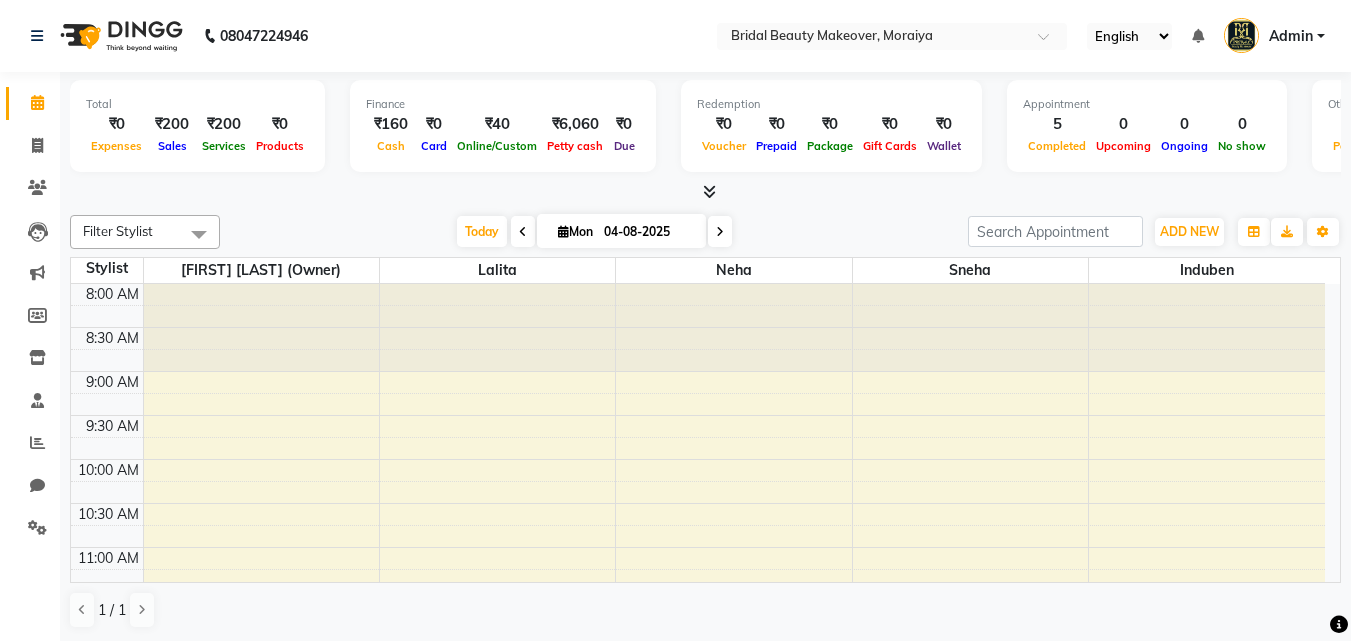scroll, scrollTop: 0, scrollLeft: 0, axis: both 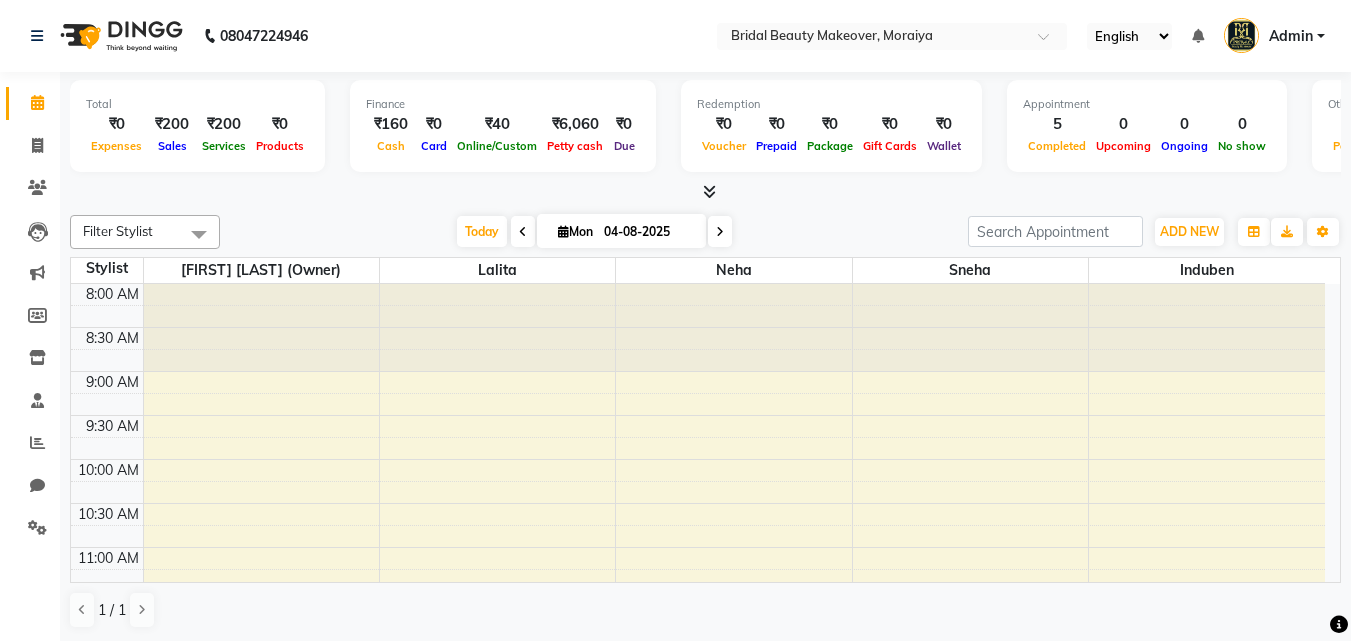 click at bounding box center [709, 191] 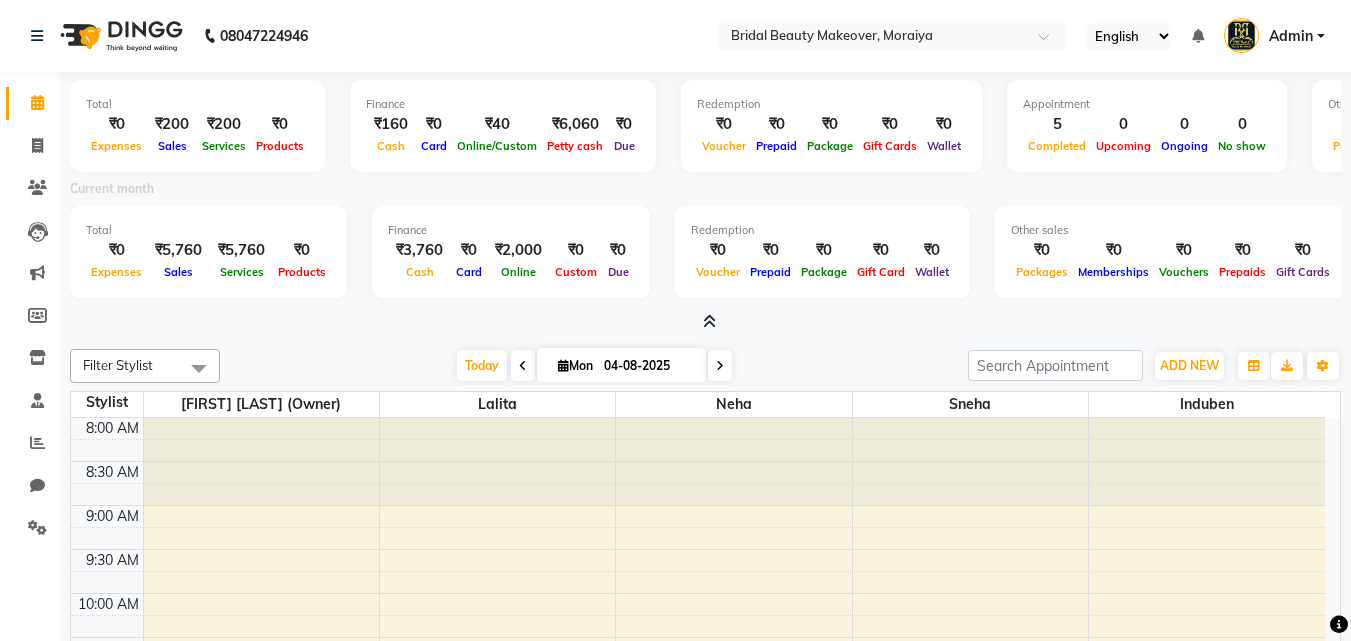 click at bounding box center [709, 321] 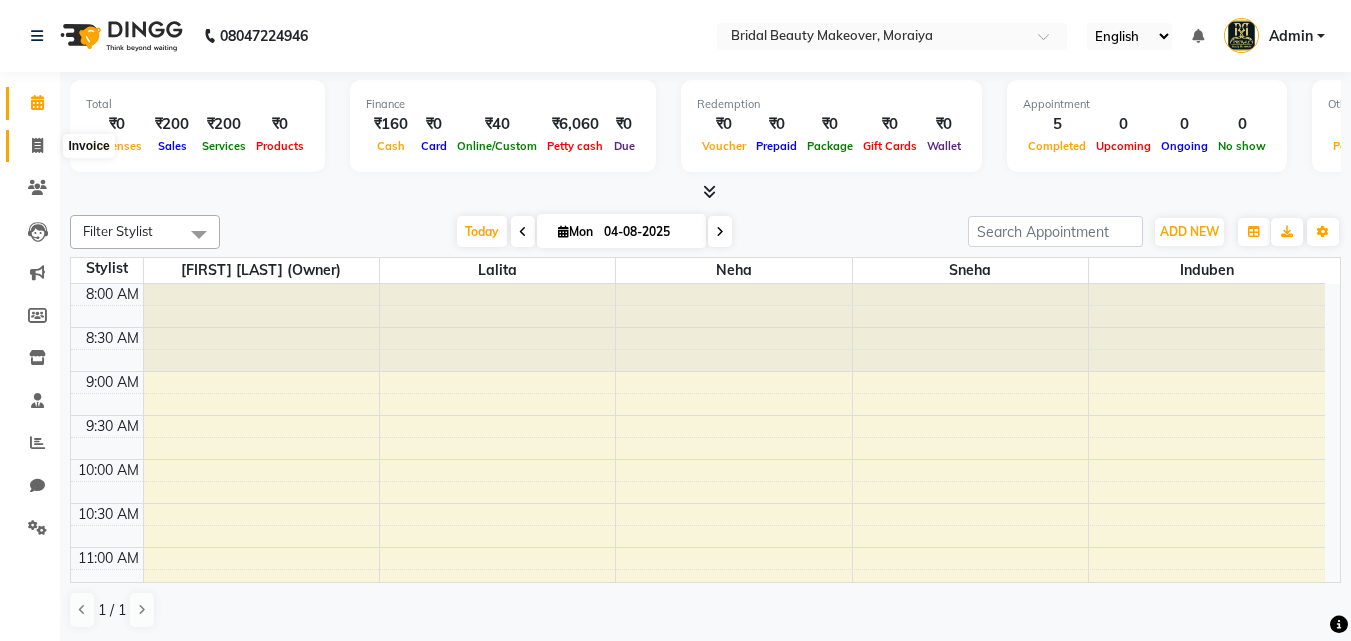click 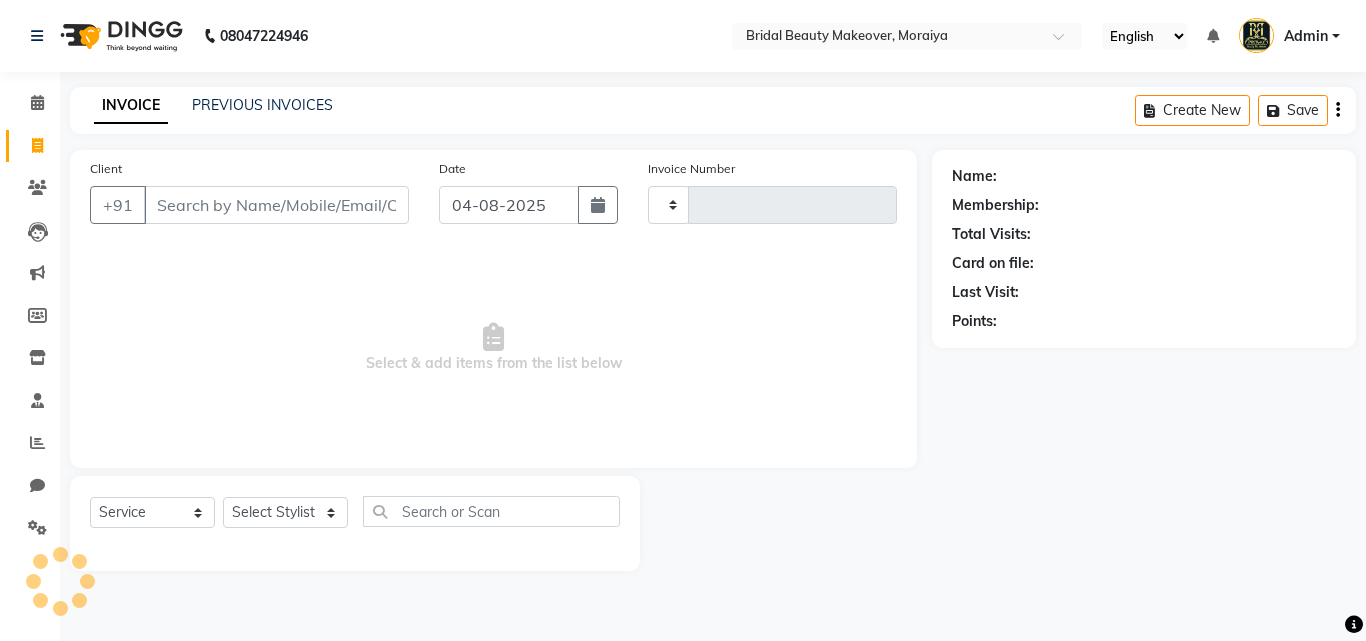 type on "0052" 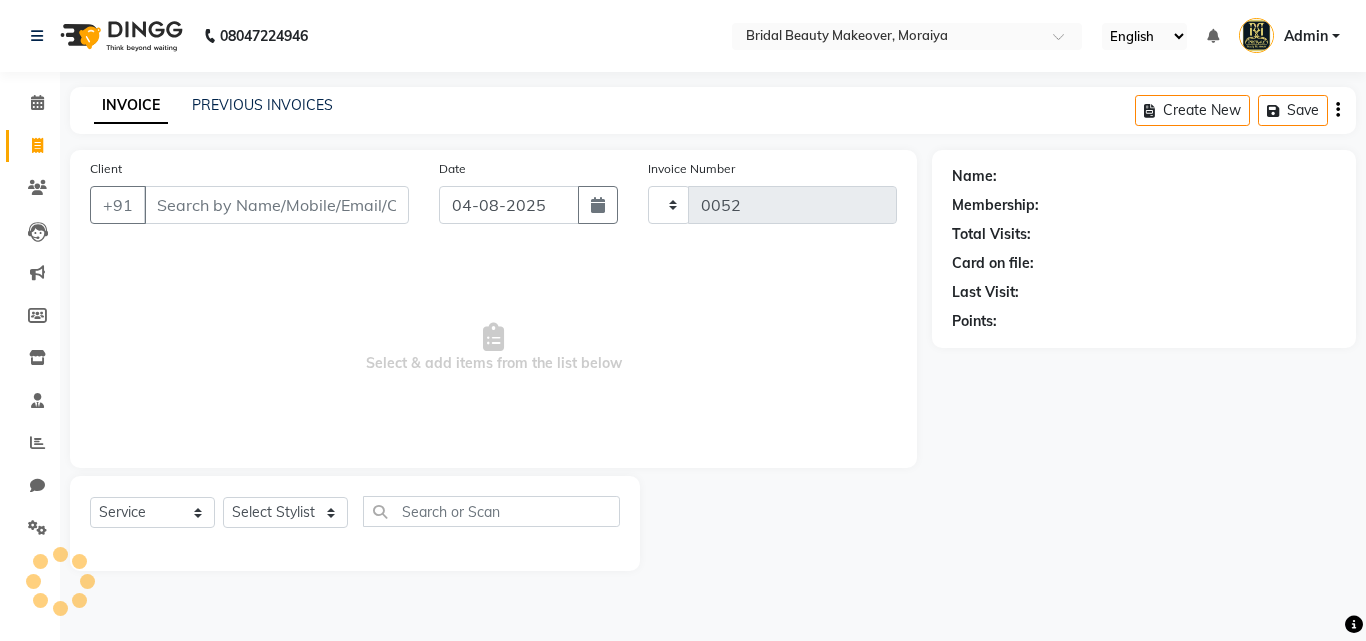 select on "8610" 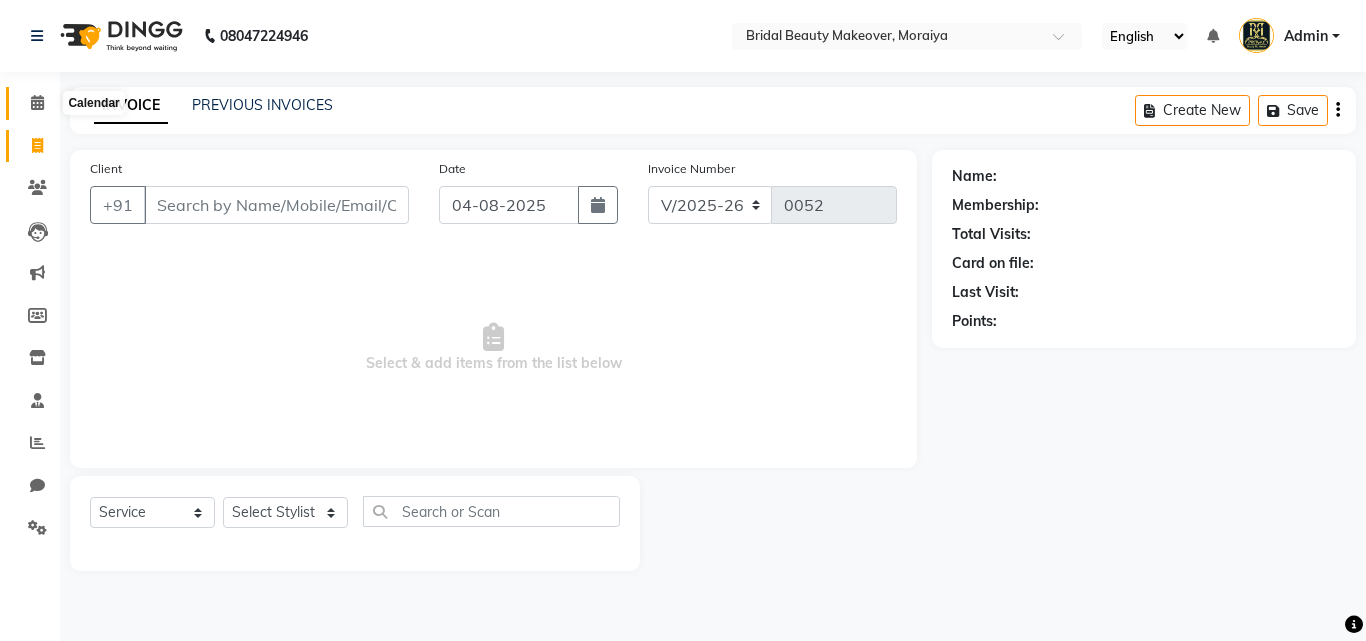 click 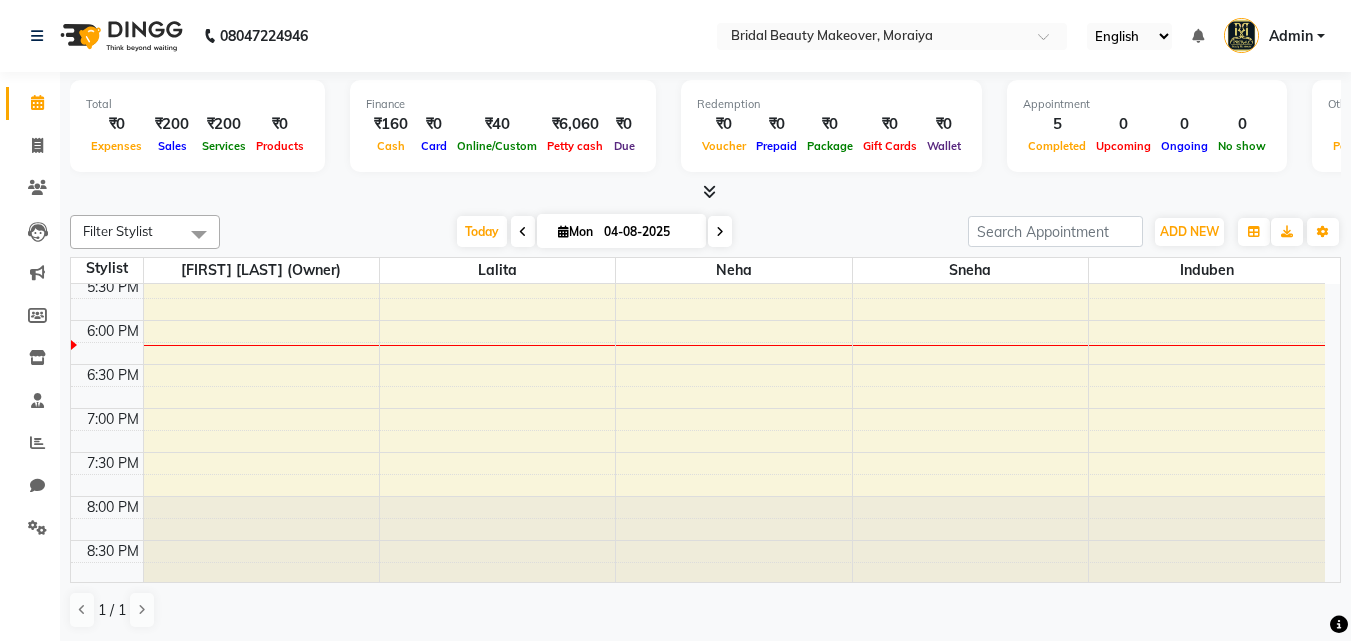 scroll, scrollTop: 845, scrollLeft: 0, axis: vertical 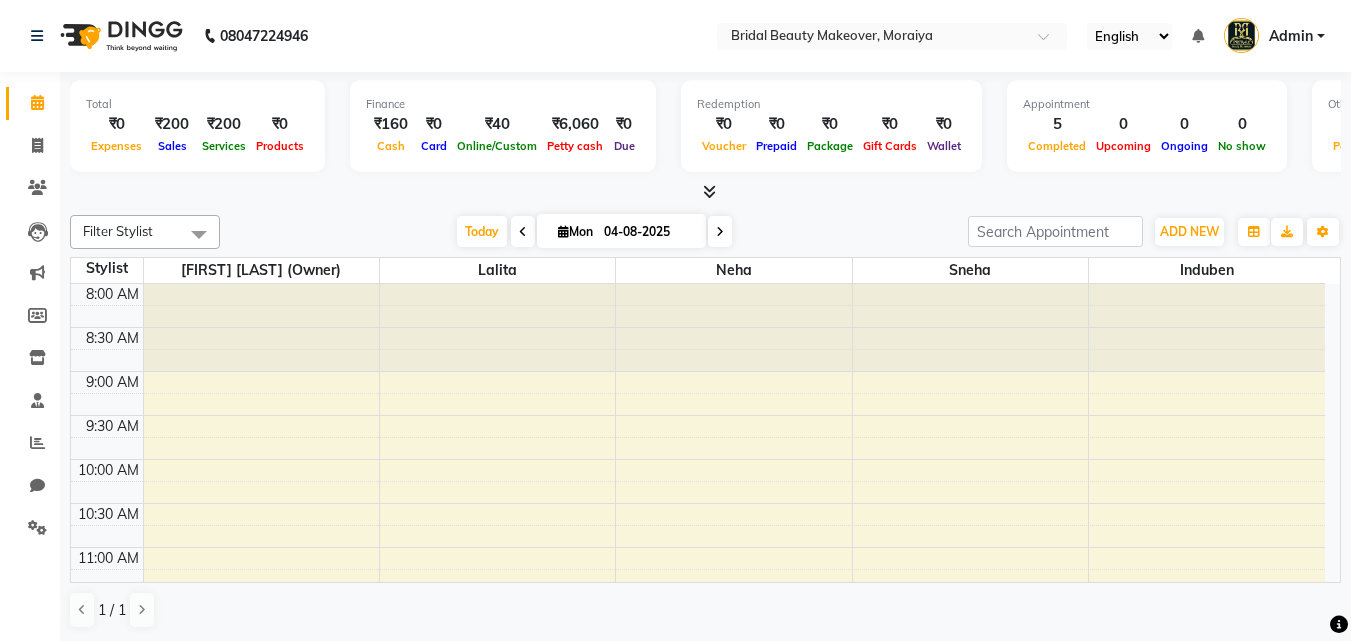 click at bounding box center (199, 234) 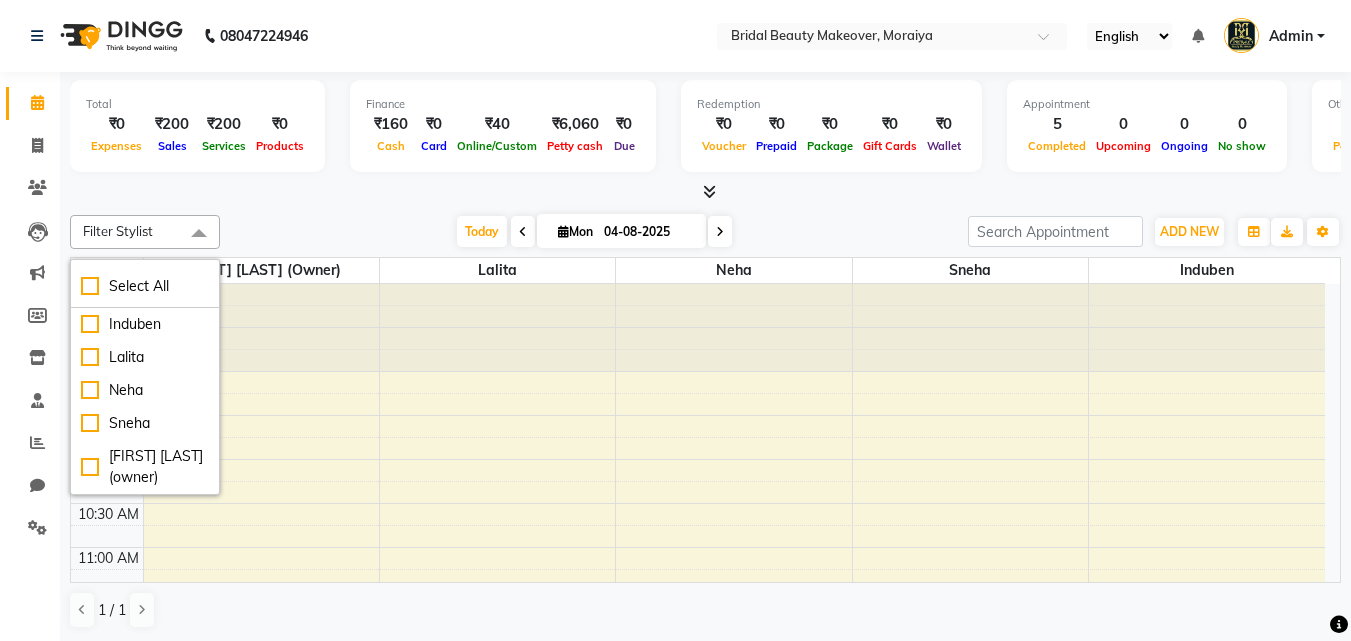 scroll, scrollTop: 0, scrollLeft: 0, axis: both 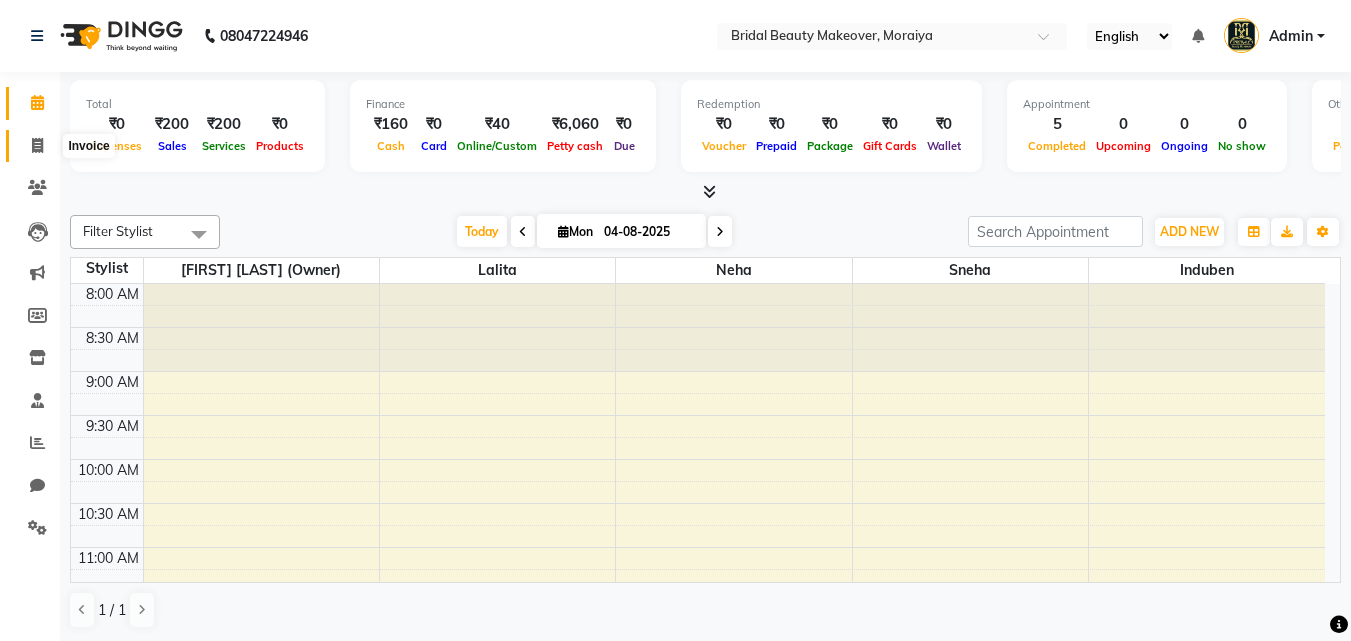 click 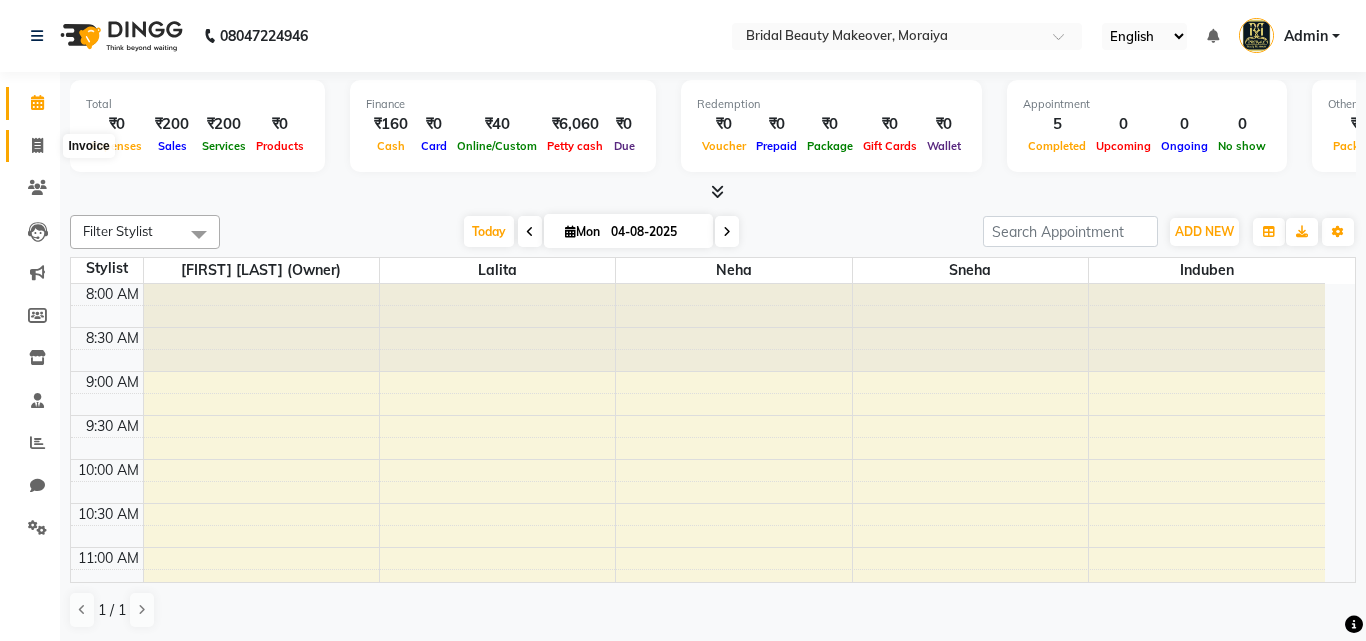 select on "service" 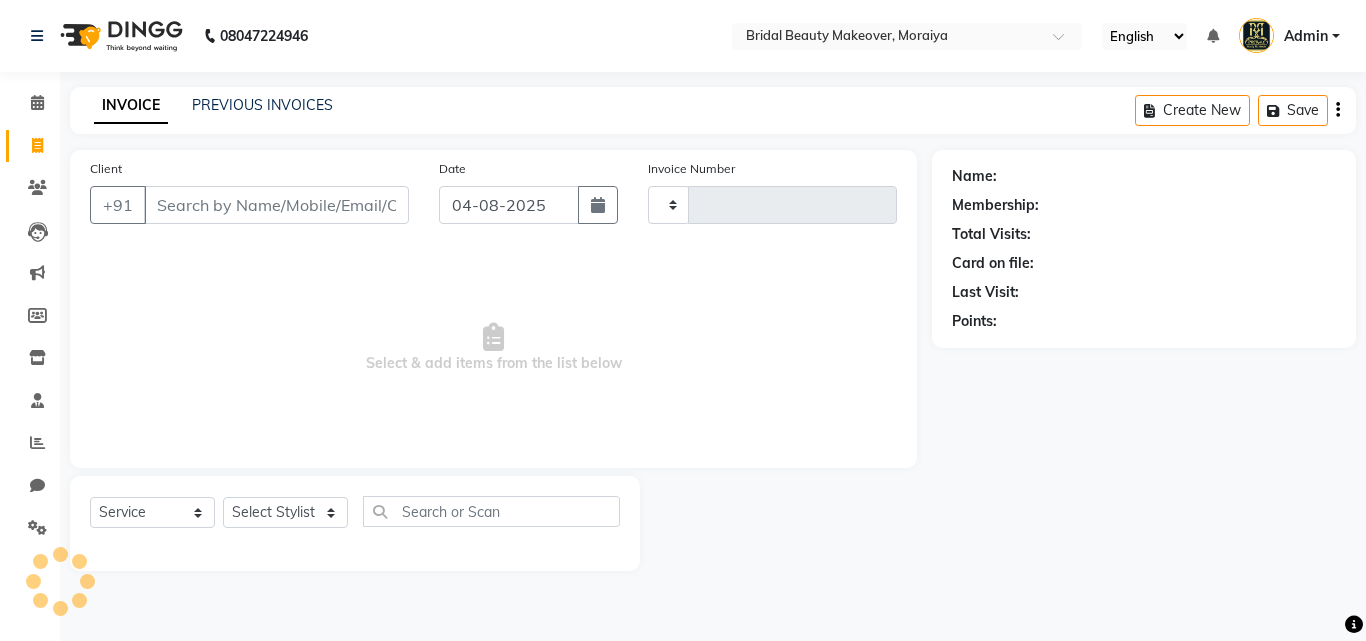 type on "0052" 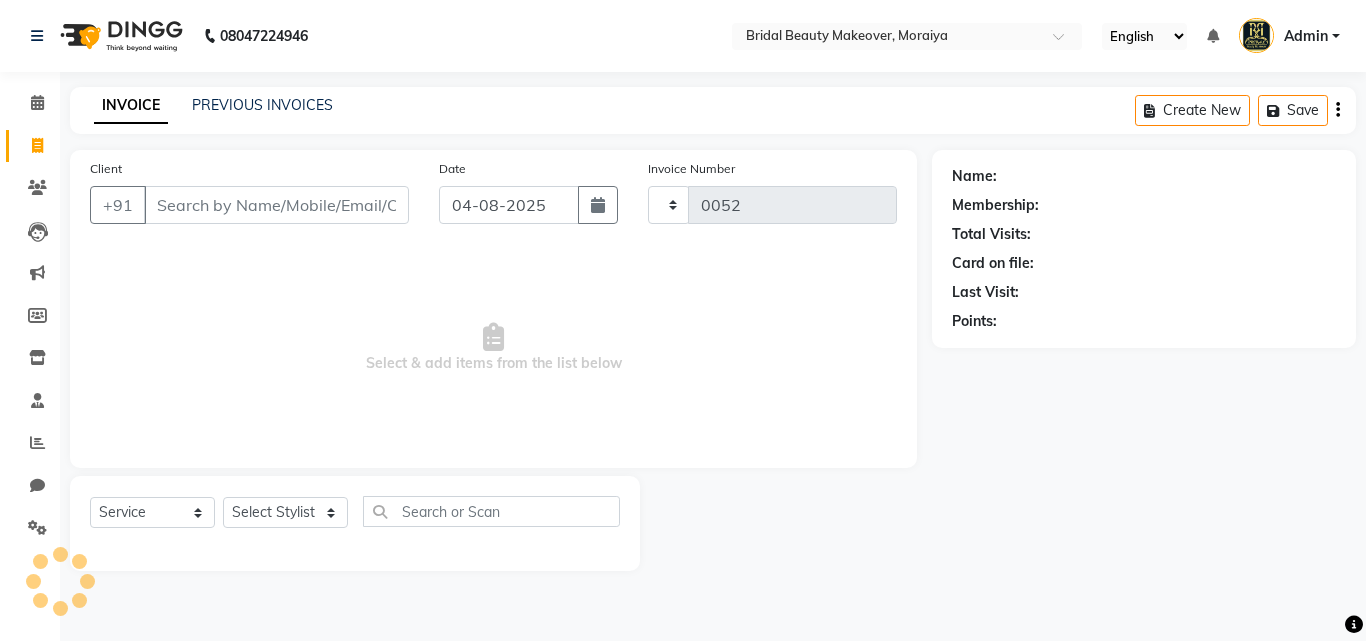 select on "8610" 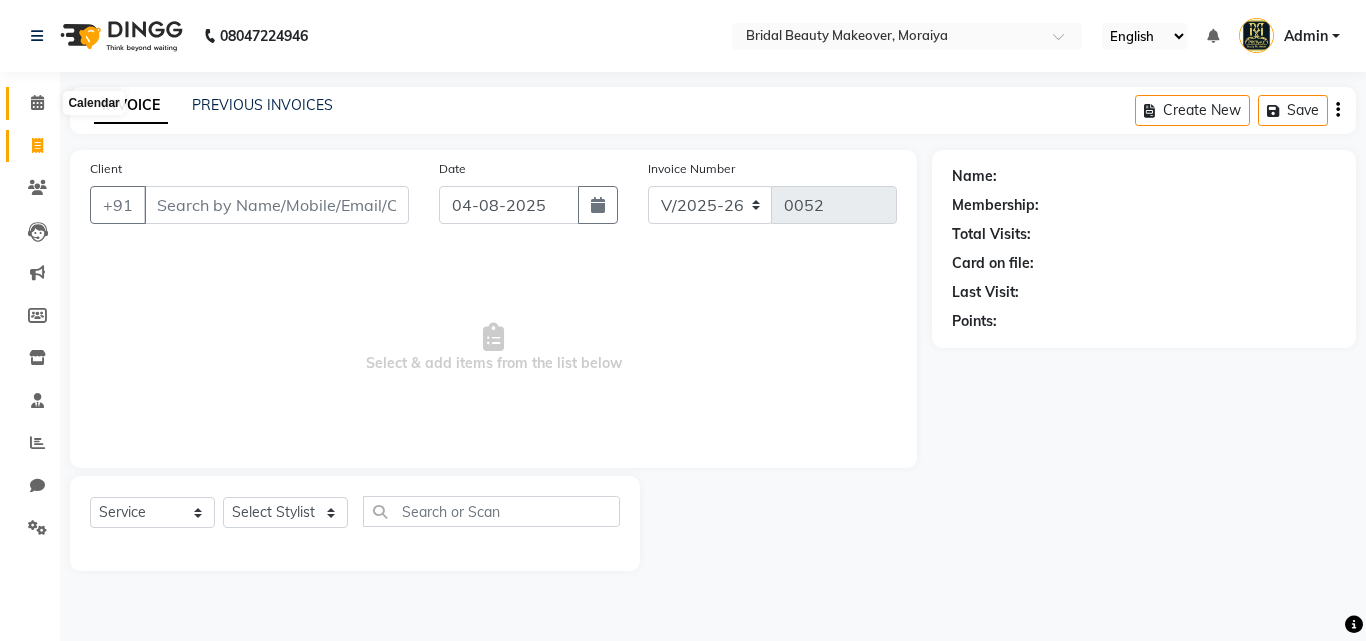 click 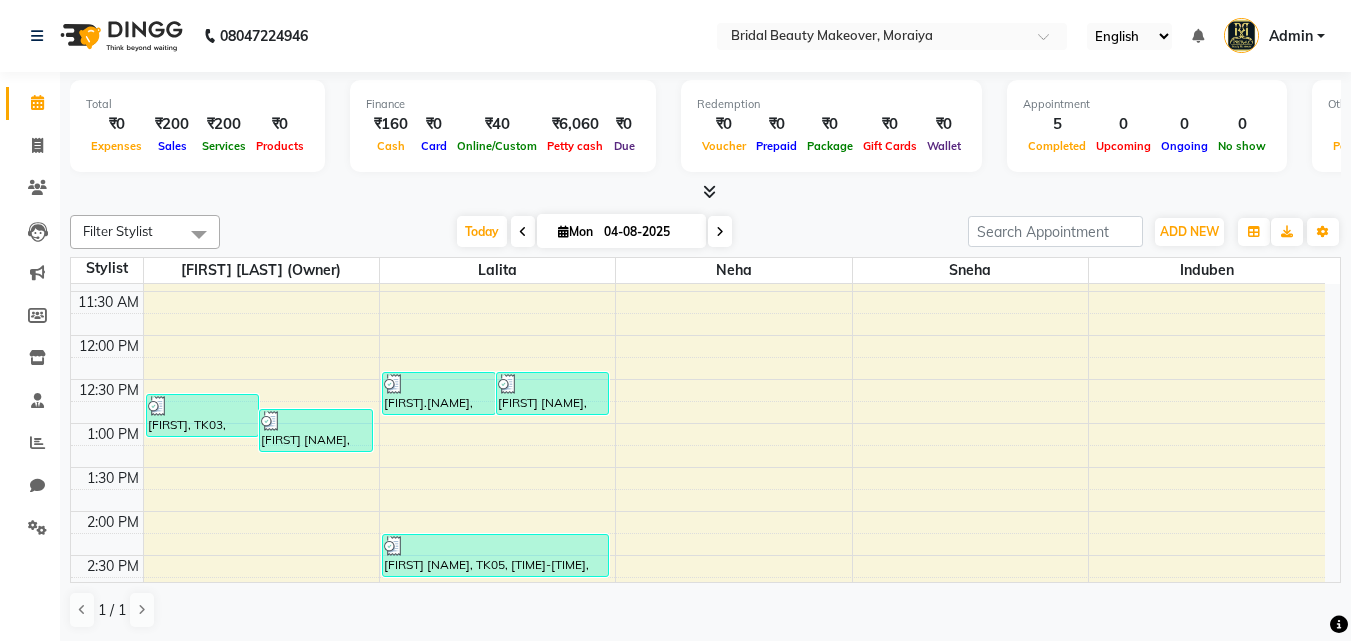 scroll, scrollTop: 0, scrollLeft: 0, axis: both 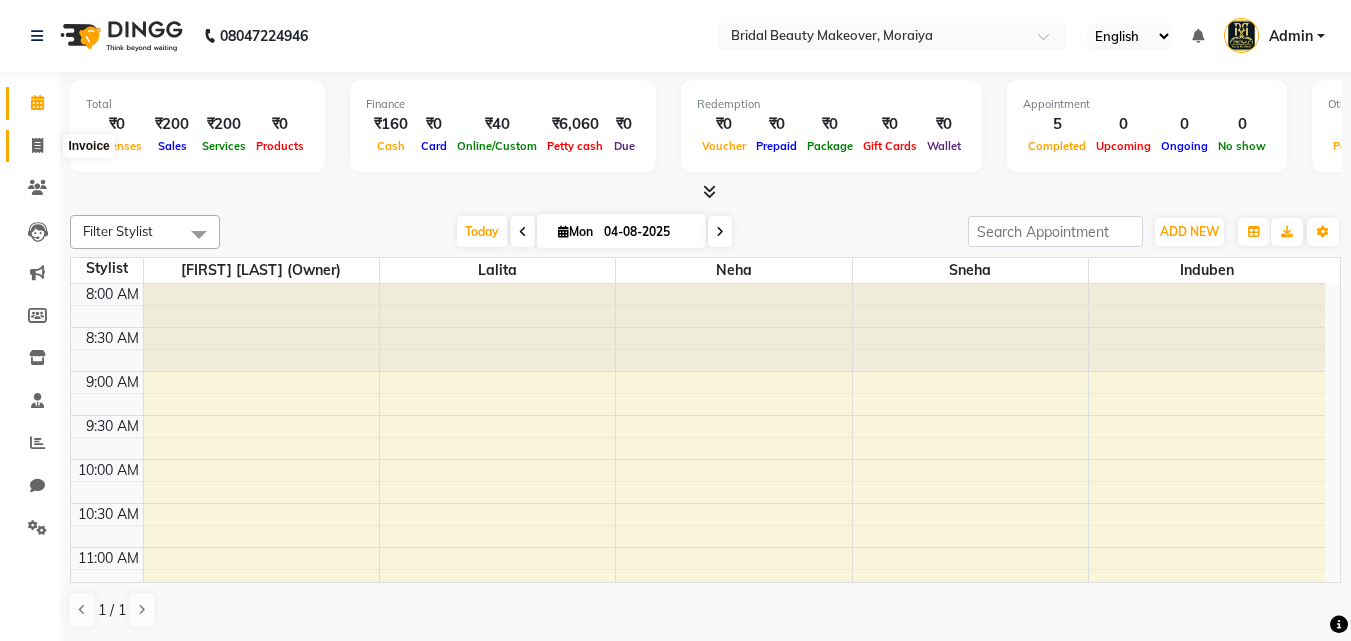 click 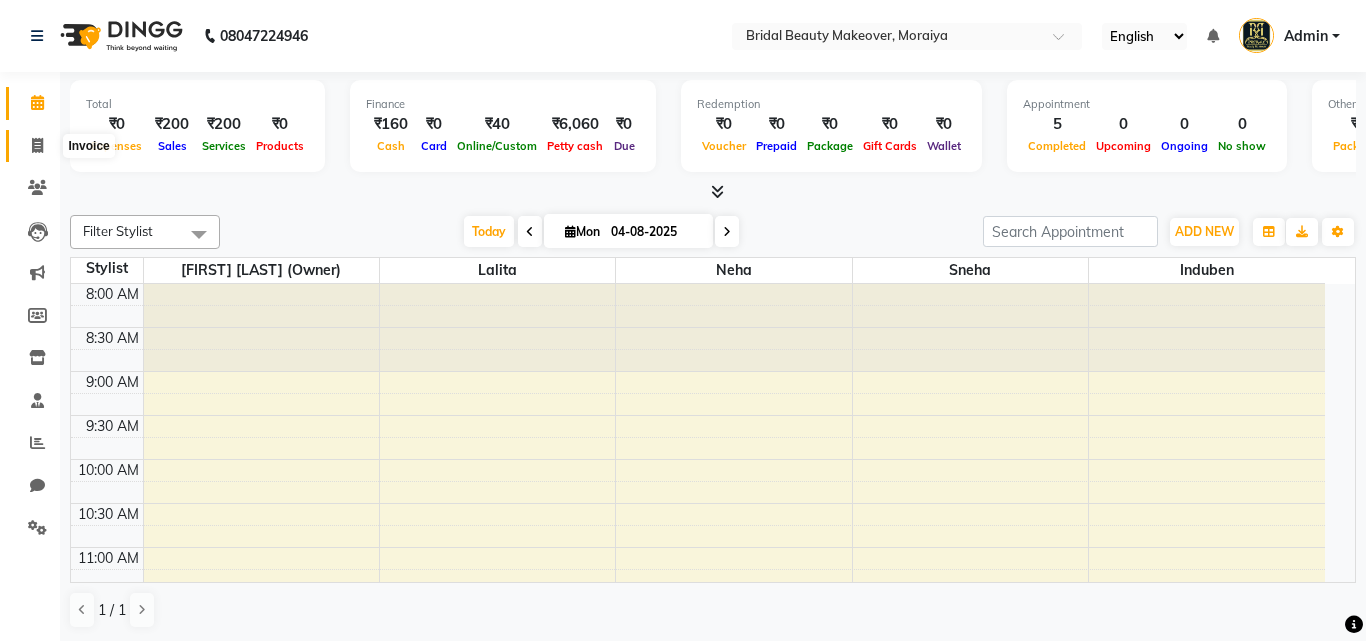select on "8610" 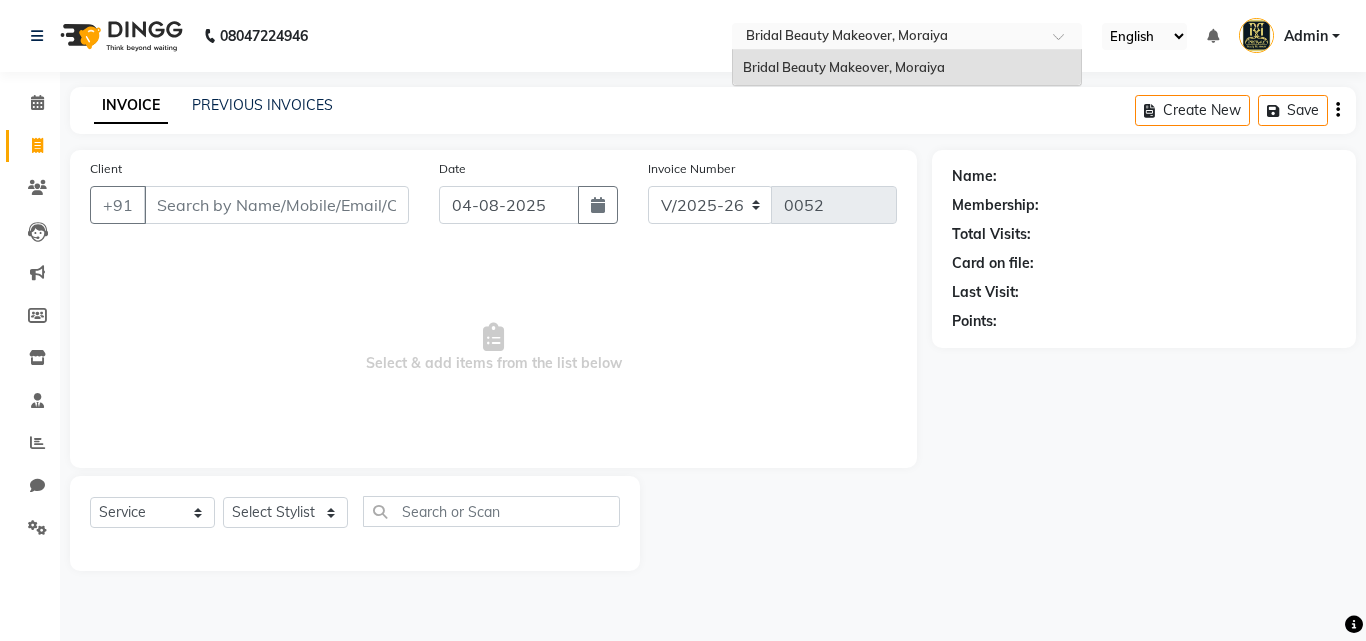 click at bounding box center [1065, 42] 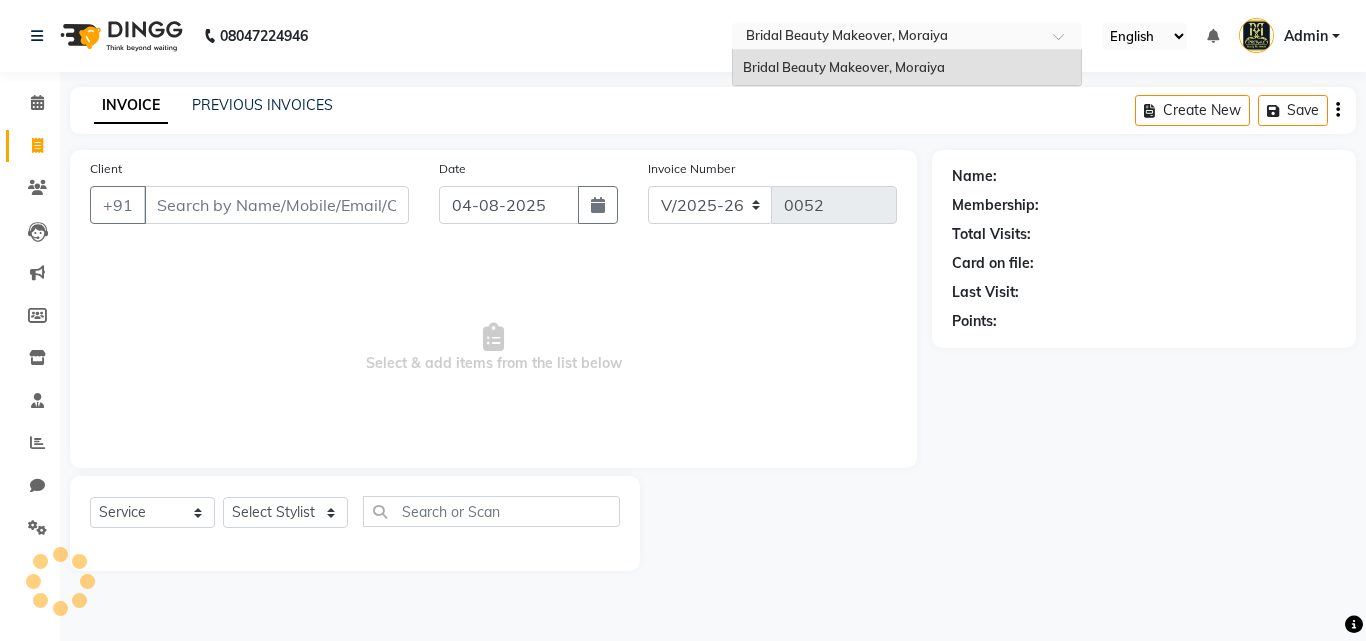 click on "INVOICE PREVIOUS INVOICES Create New   Save  Client +91 Date 04-08-2025 Invoice Number V/2025 V/2025-26 0052  Select & add items from the list below  Select  Service  Product  Membership  Package Voucher Prepaid Gift Card  Select Stylist Induben Lalita Neha Sneha Sonal Makwana (owner) Name: Membership: Total Visits: Card on file: Last Visit:  Points:" 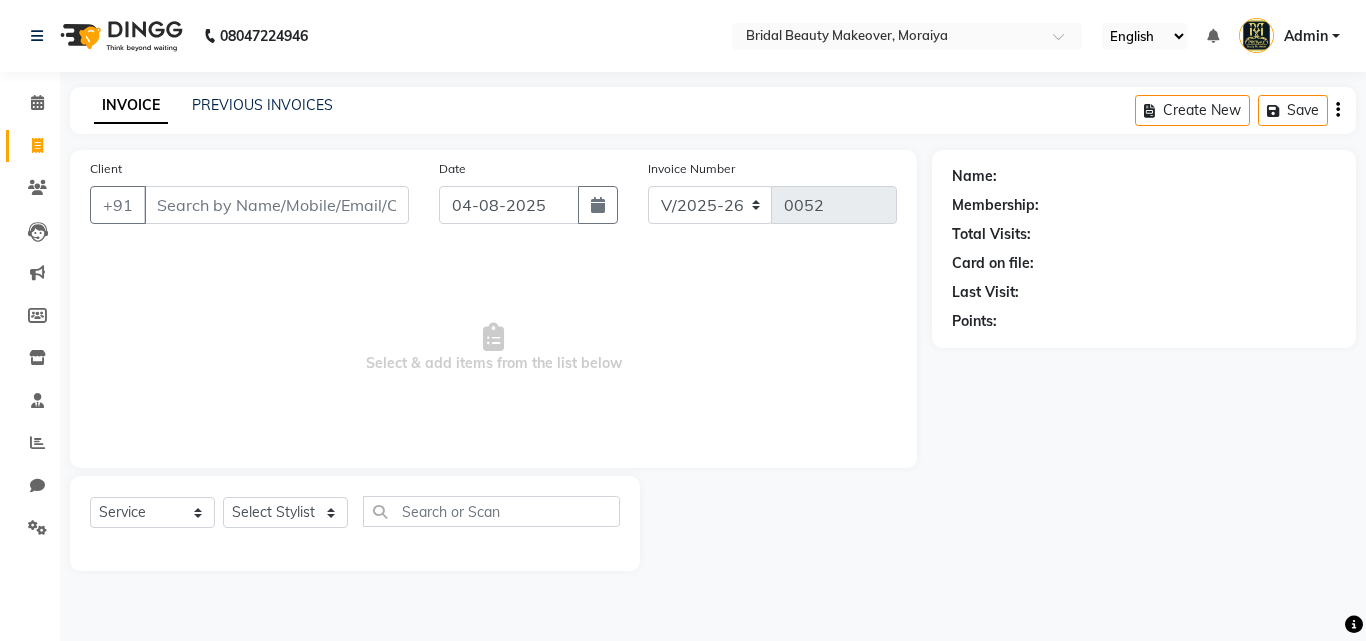 click on "08047224946" 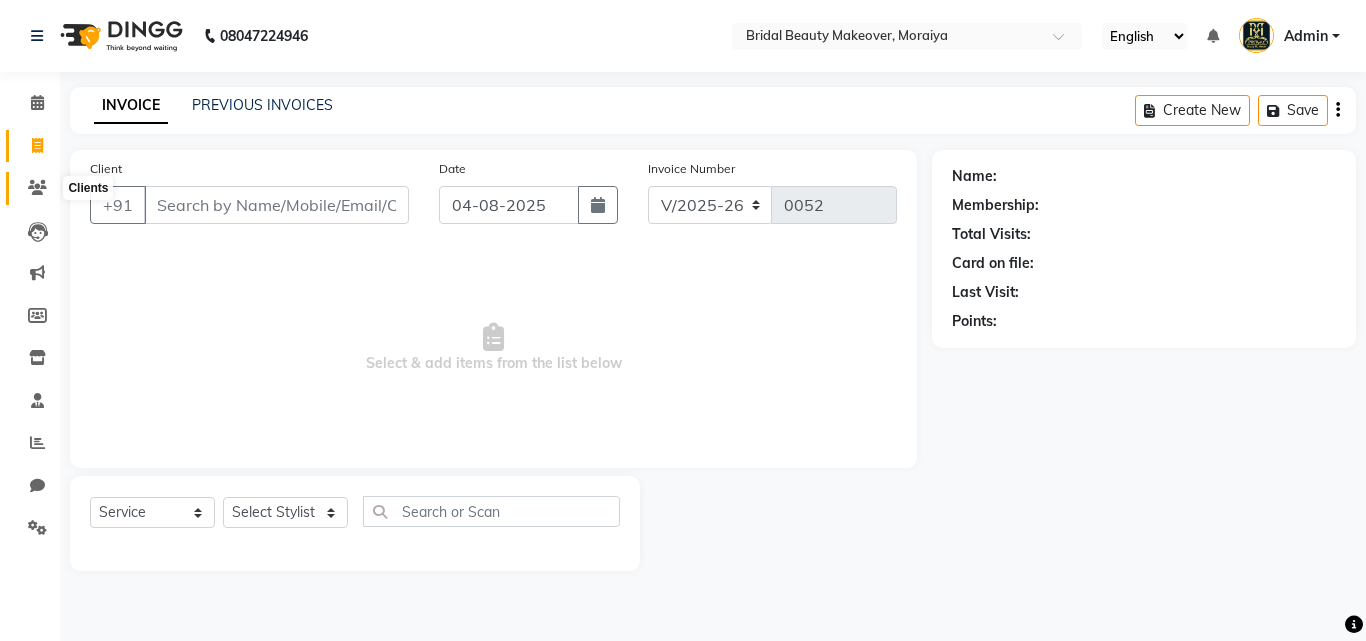 click 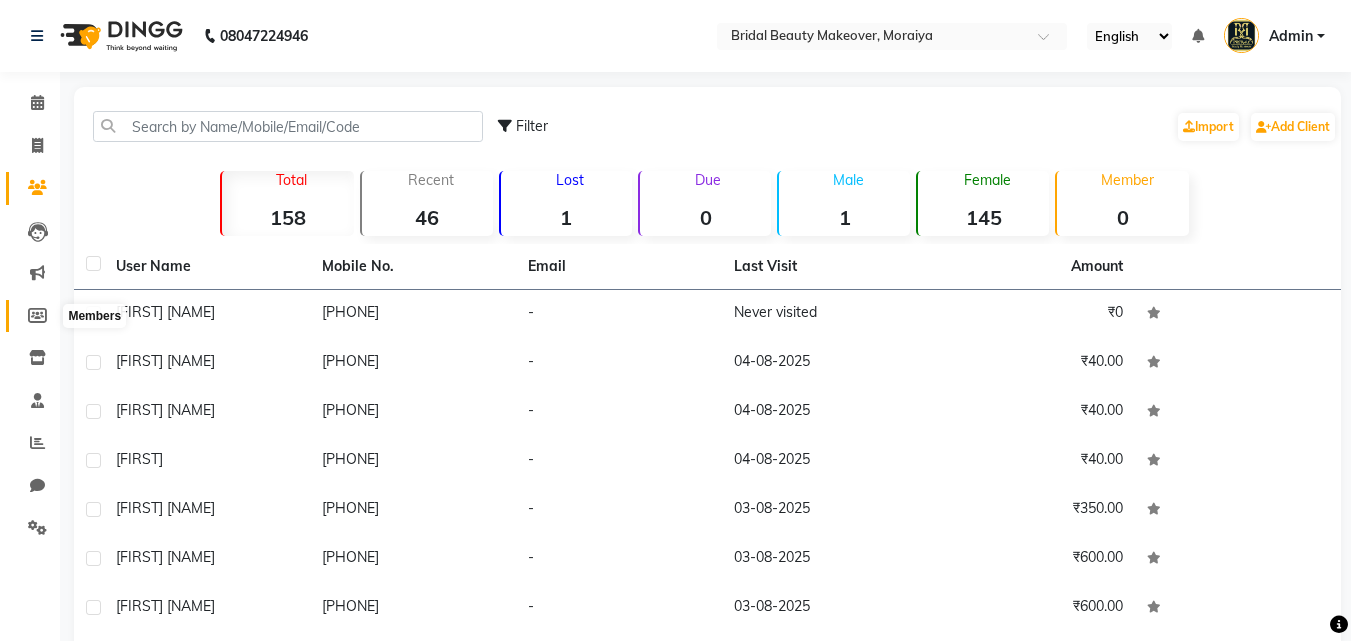 click 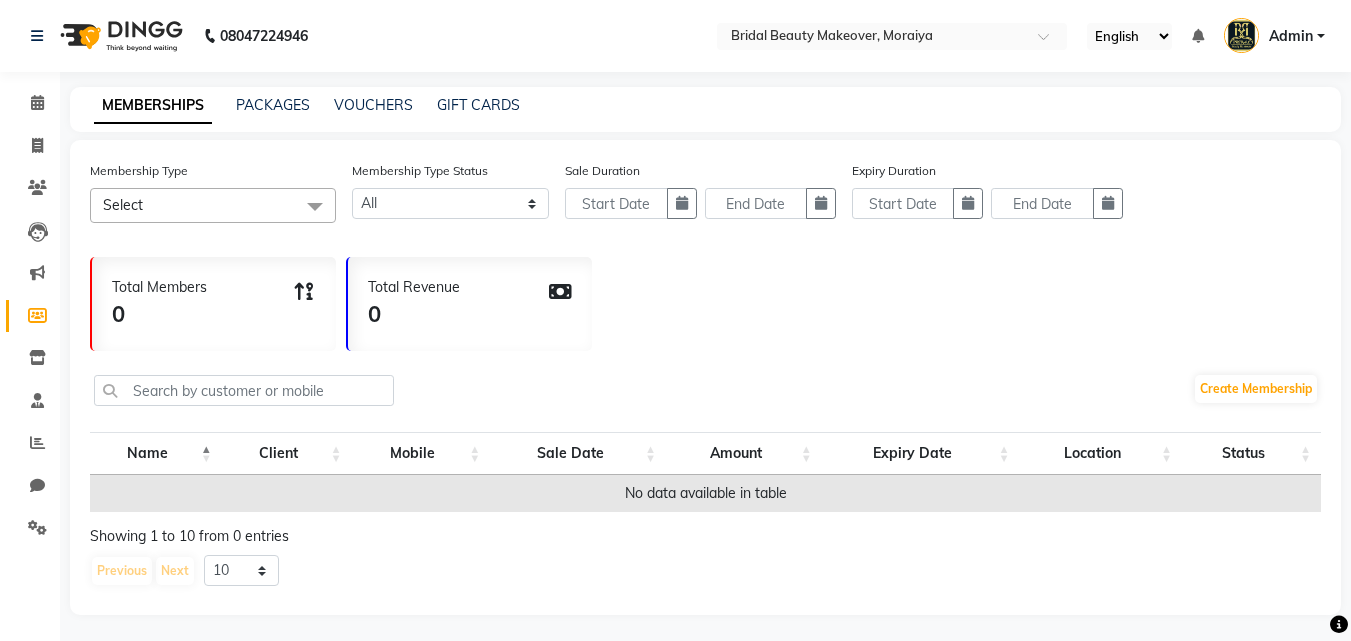 click 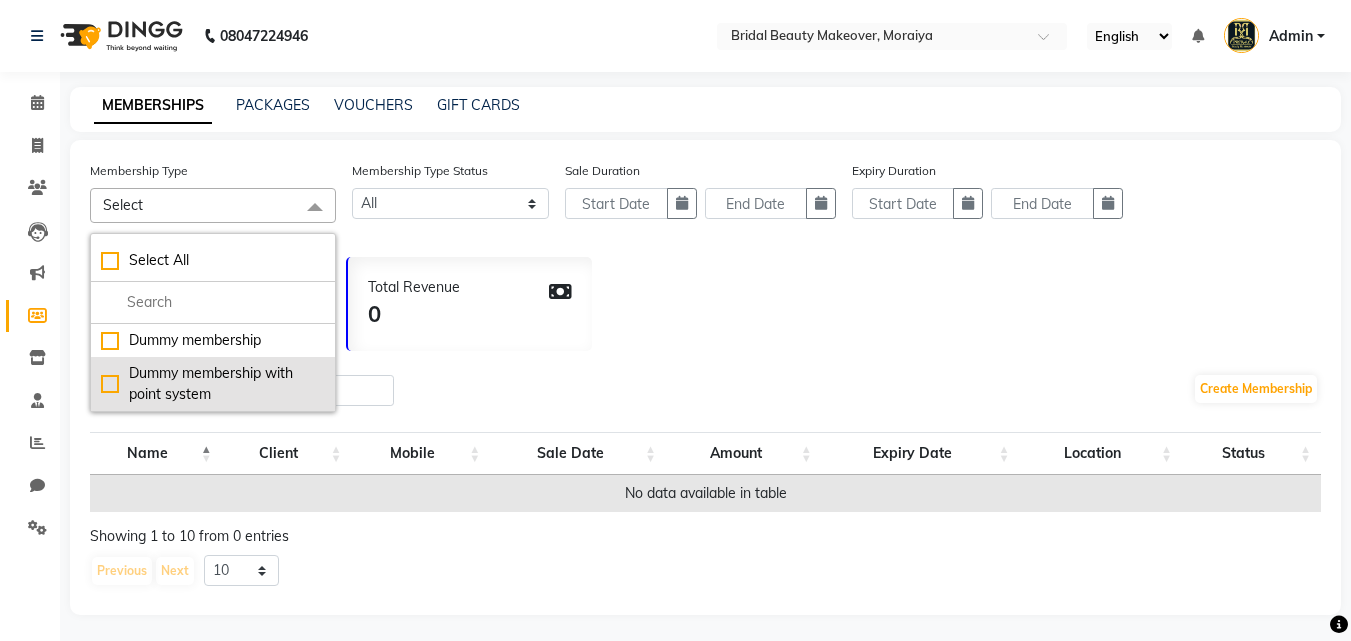 scroll, scrollTop: 4, scrollLeft: 0, axis: vertical 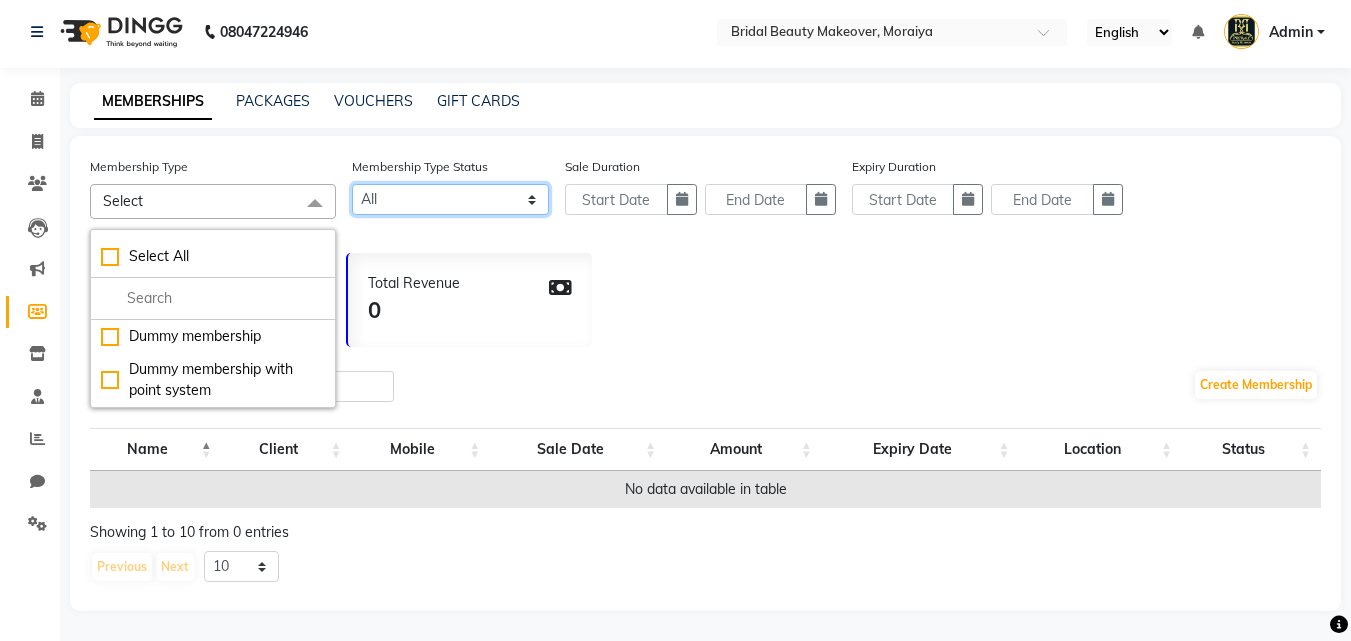 click on "Active Expired All" 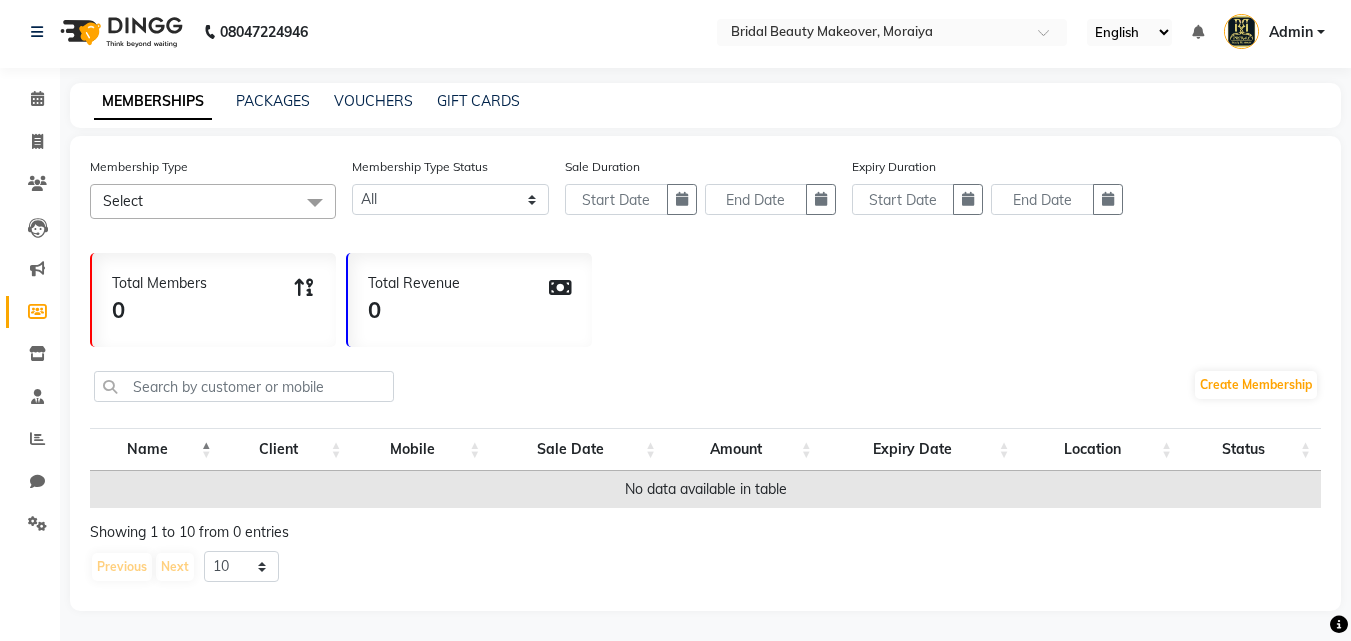 click on "Total Members 0 Total Revenue 0" 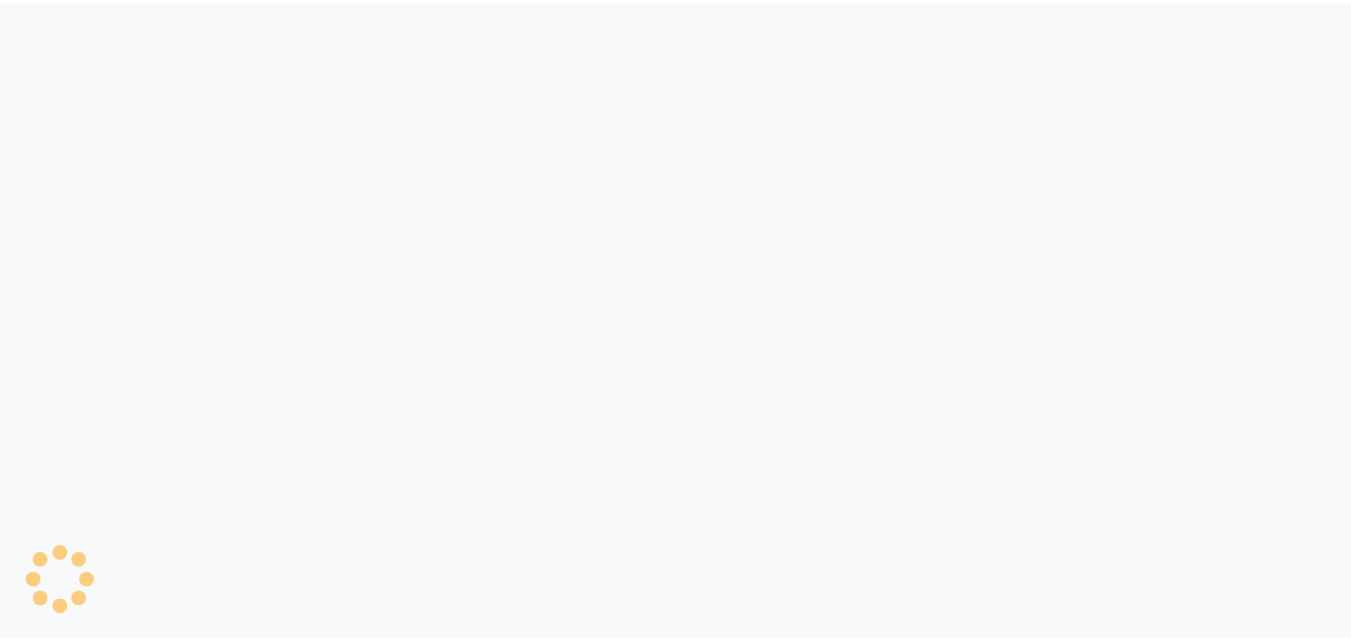 scroll, scrollTop: 0, scrollLeft: 0, axis: both 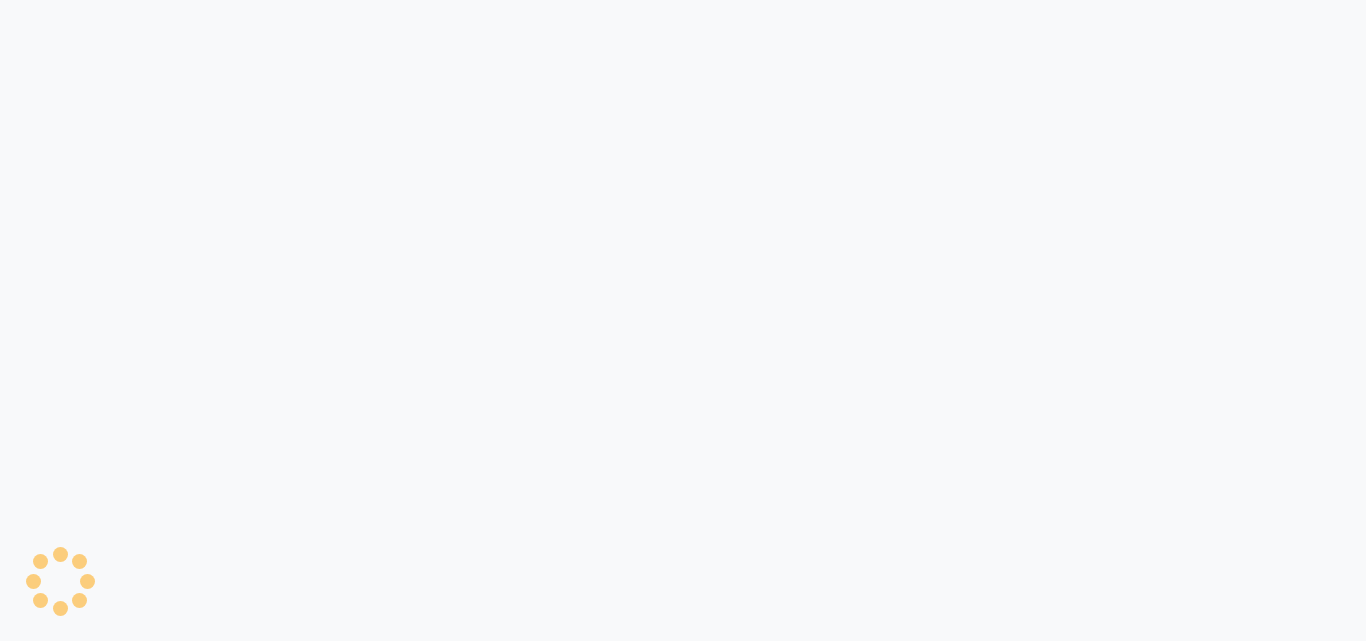 select 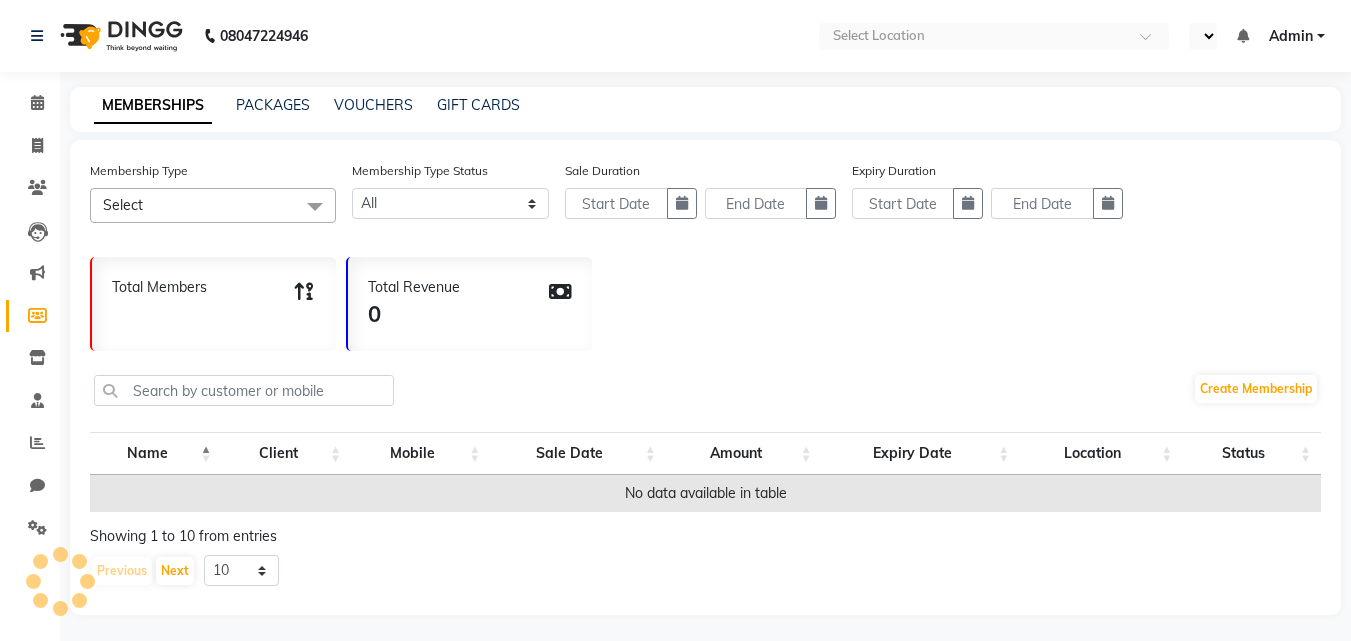select on "en" 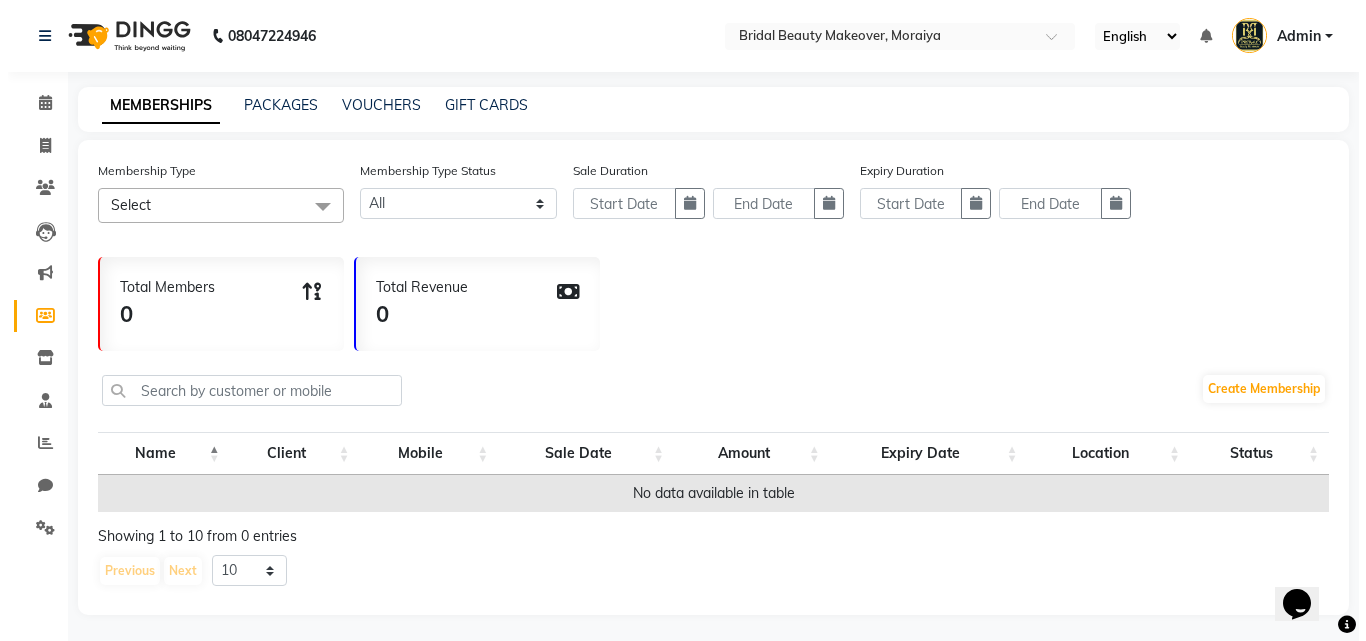 scroll, scrollTop: 0, scrollLeft: 0, axis: both 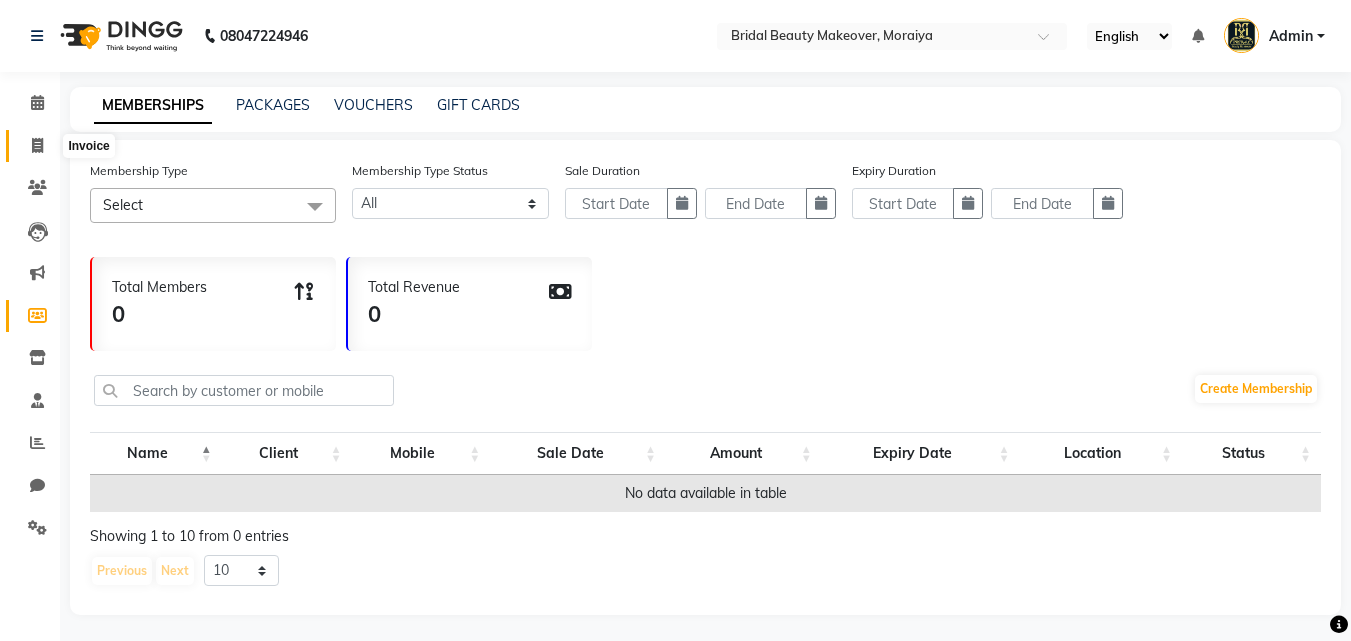click 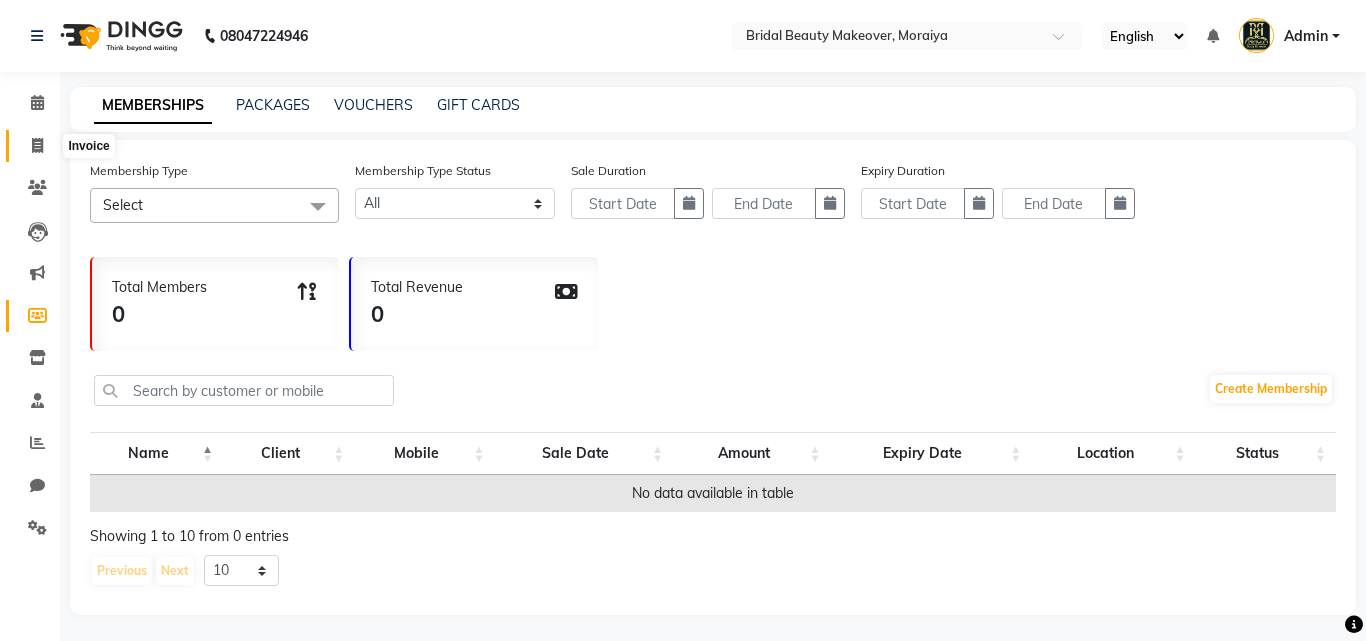 select on "8610" 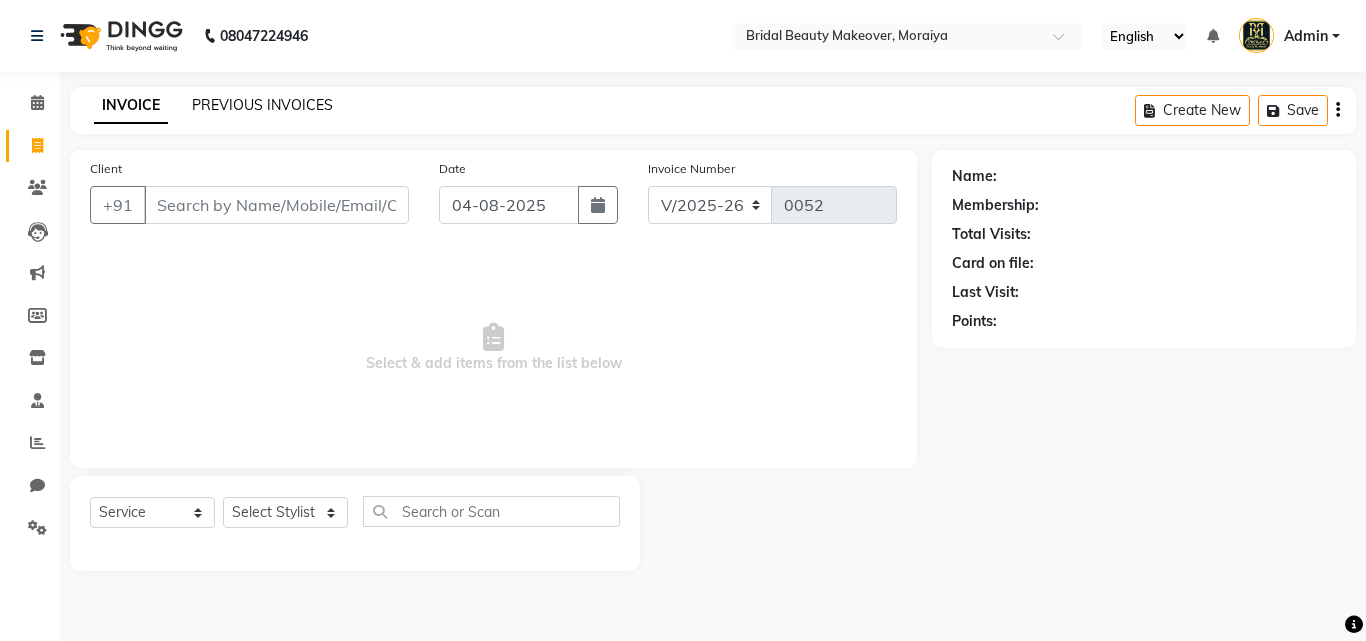 click on "PREVIOUS INVOICES" 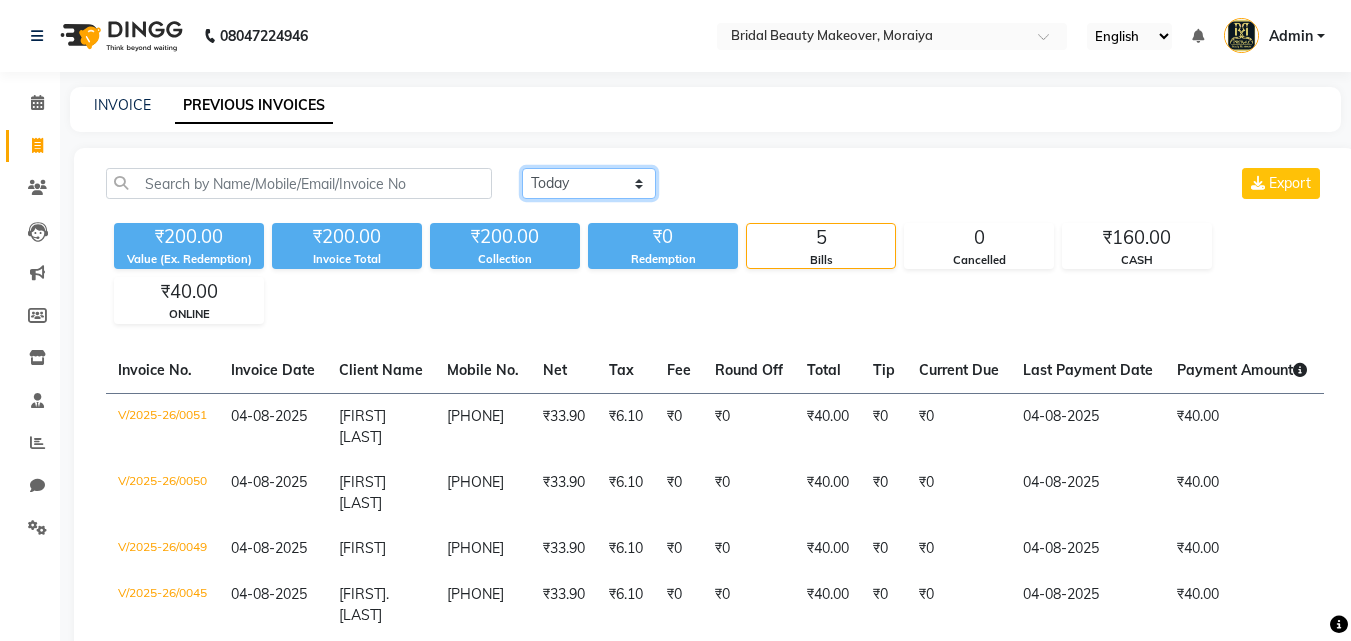 click on "Today Yesterday Custom Range" 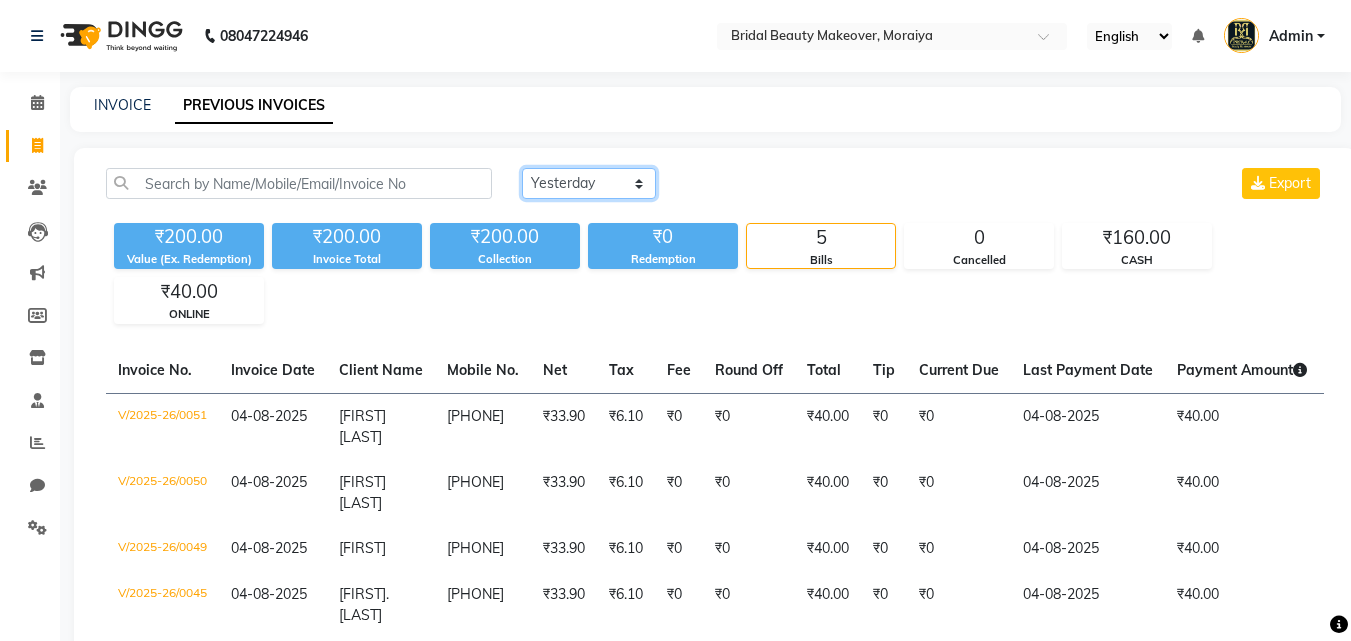 click on "Today Yesterday Custom Range" 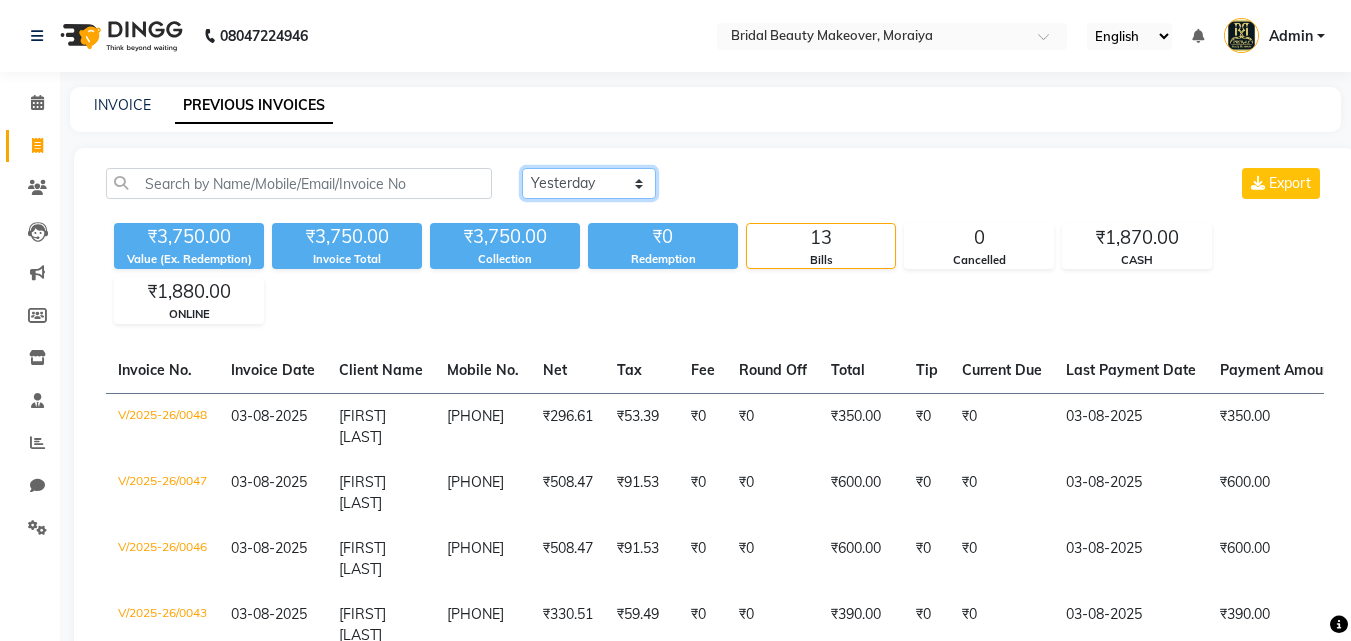 click on "Today Yesterday Custom Range" 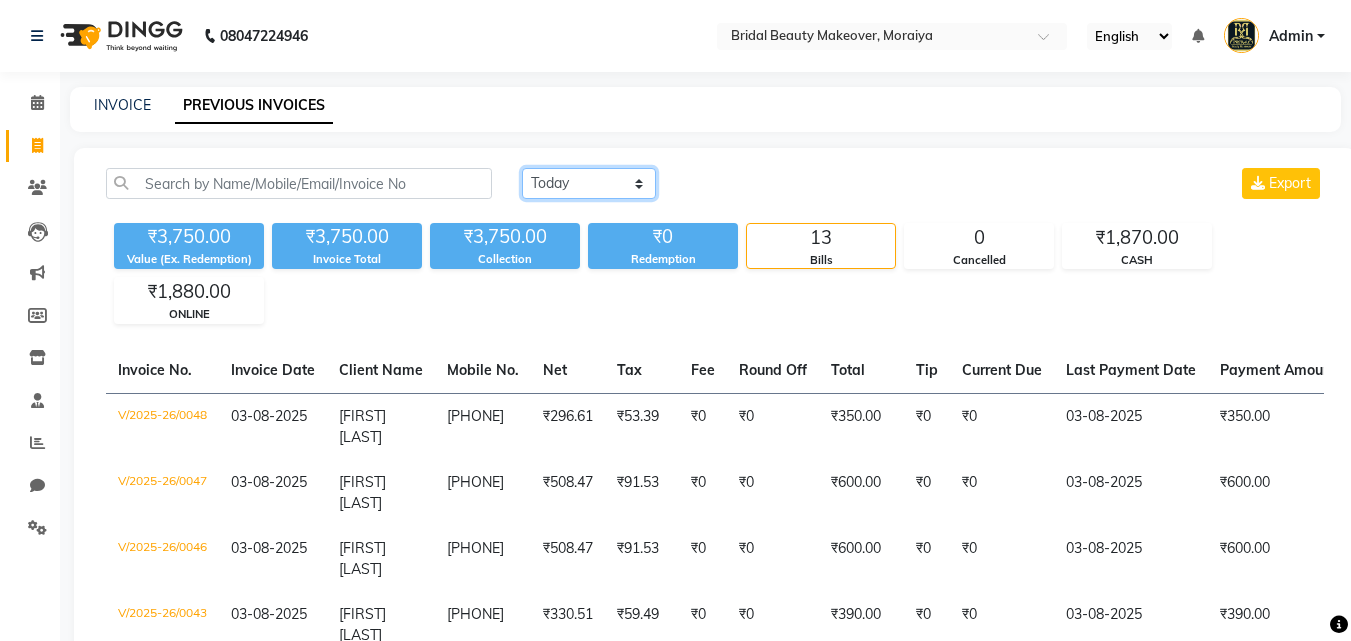 click on "Today Yesterday Custom Range" 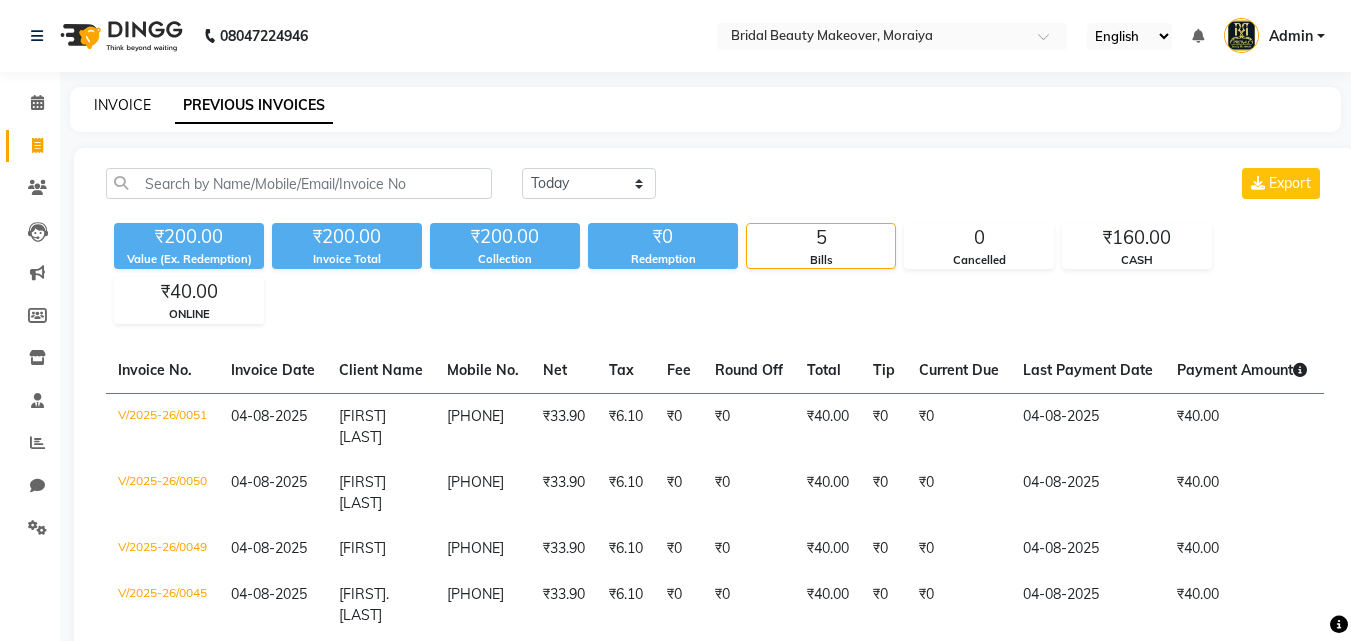 click on "INVOICE" 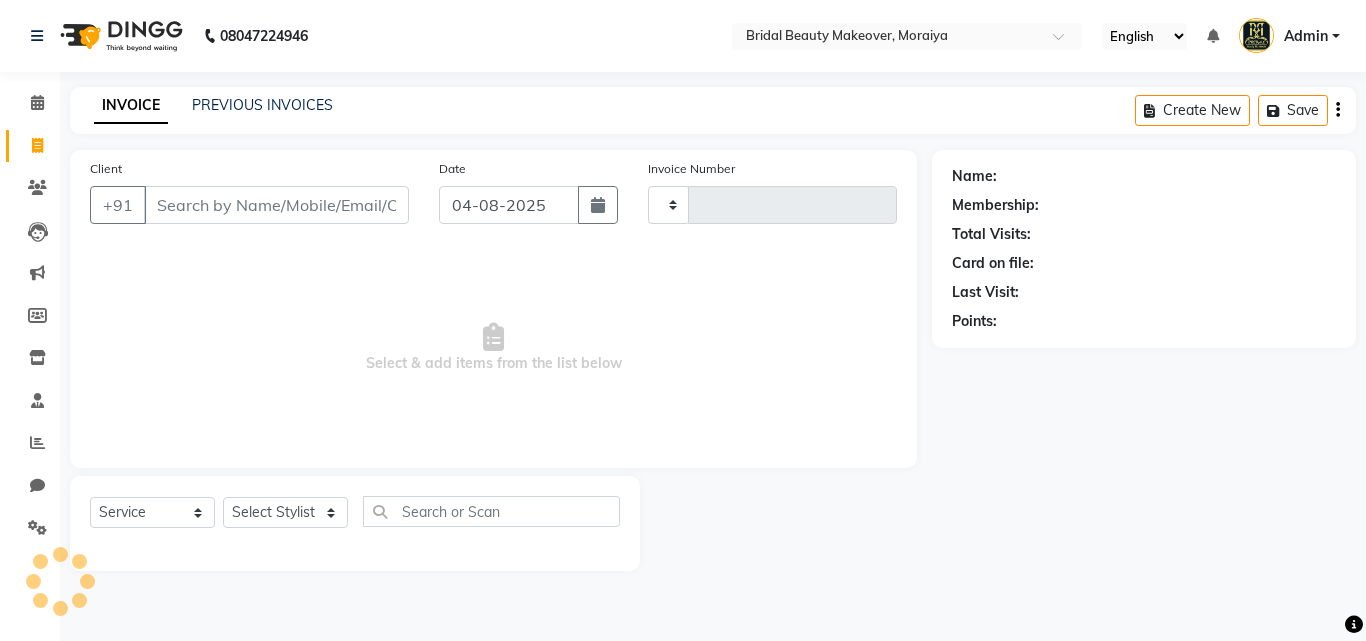 type on "0052" 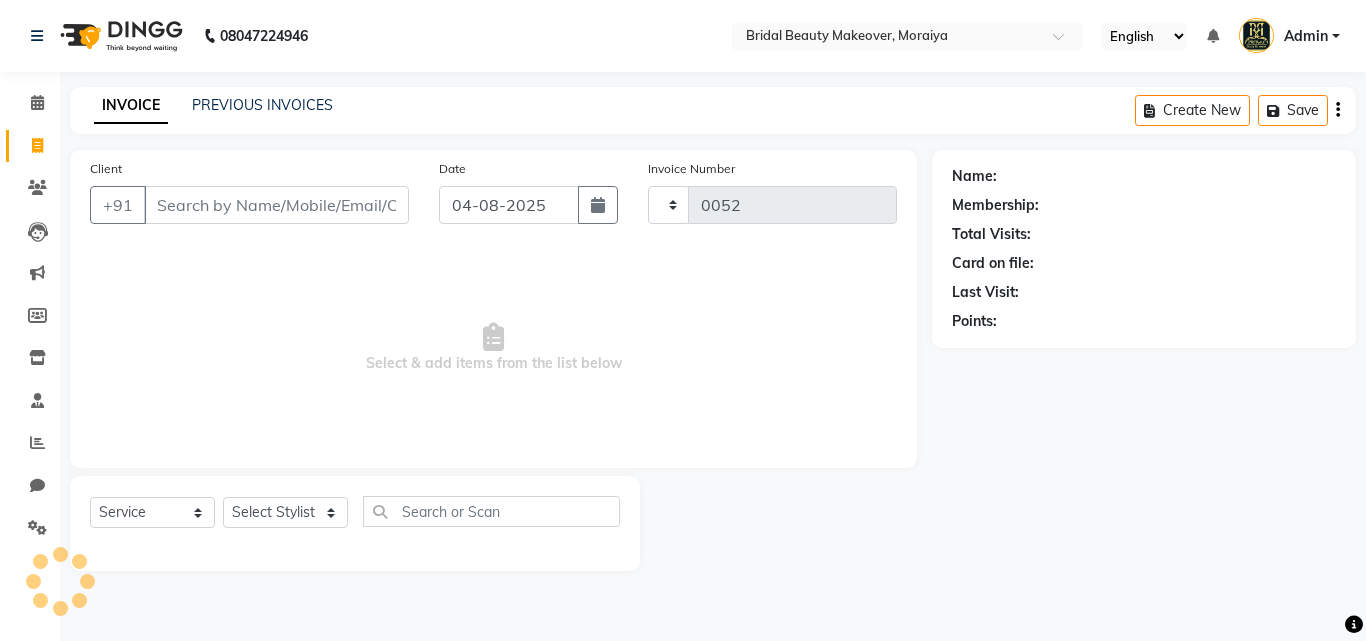 select on "8610" 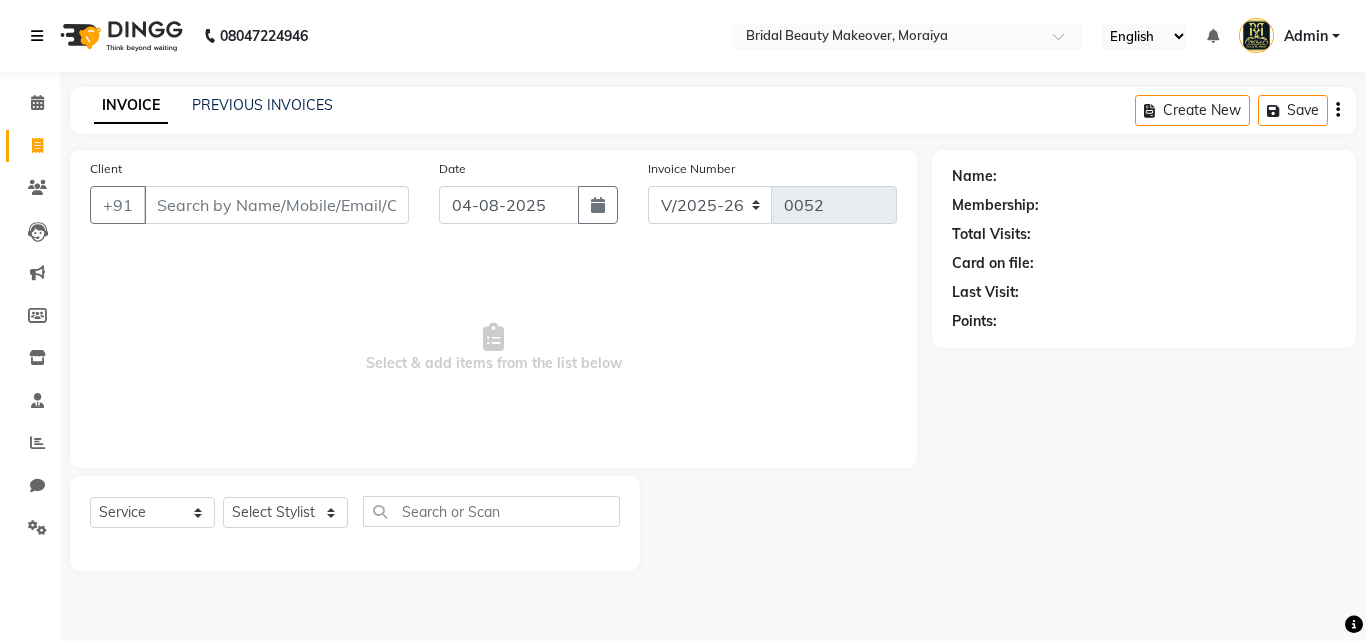 click at bounding box center (37, 36) 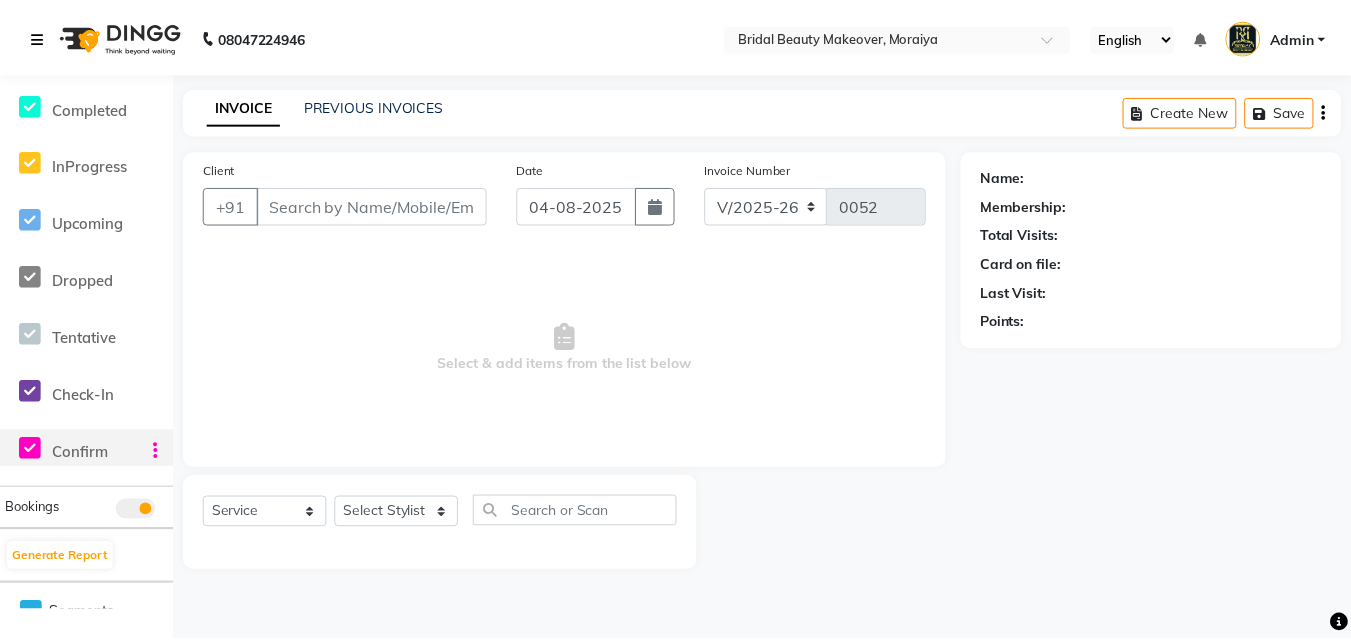 scroll, scrollTop: 281, scrollLeft: 0, axis: vertical 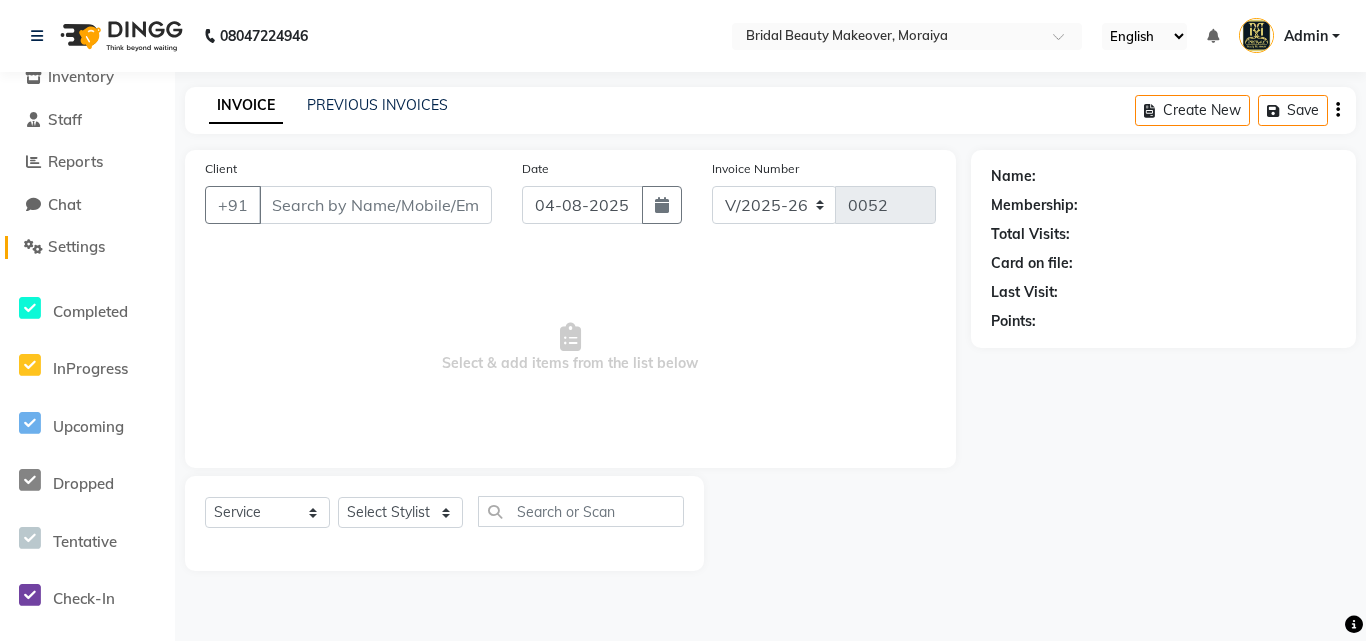 click on "Settings" 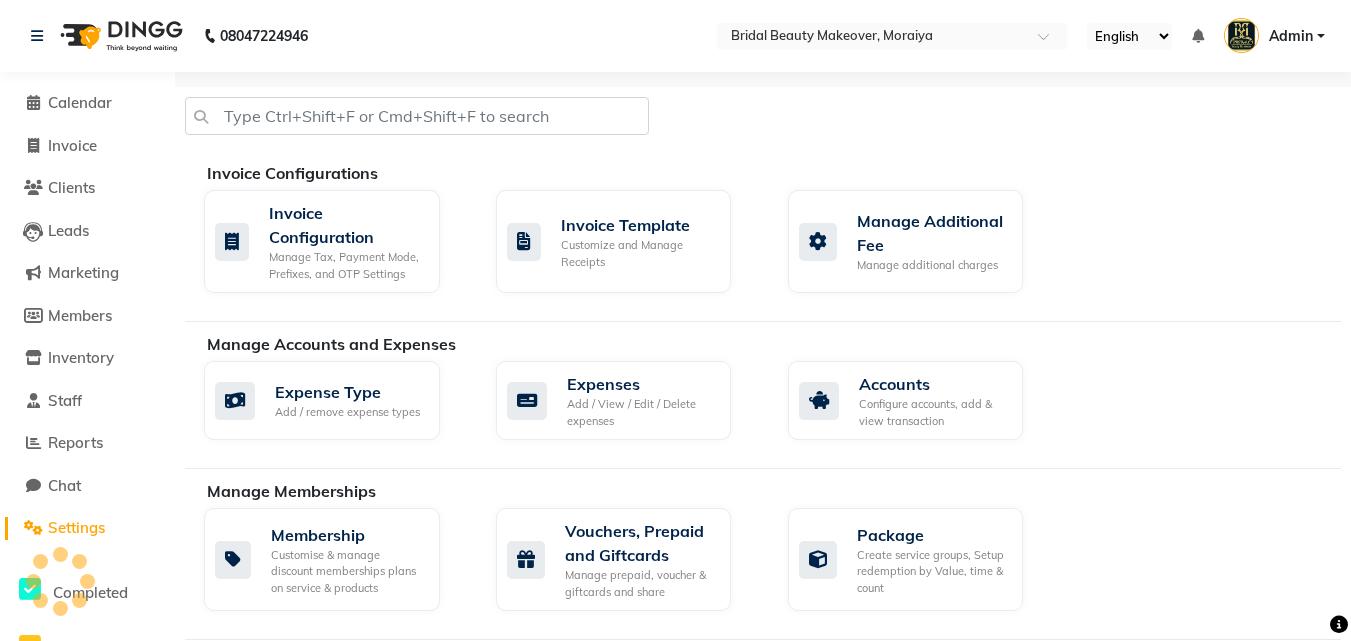 scroll, scrollTop: 0, scrollLeft: 0, axis: both 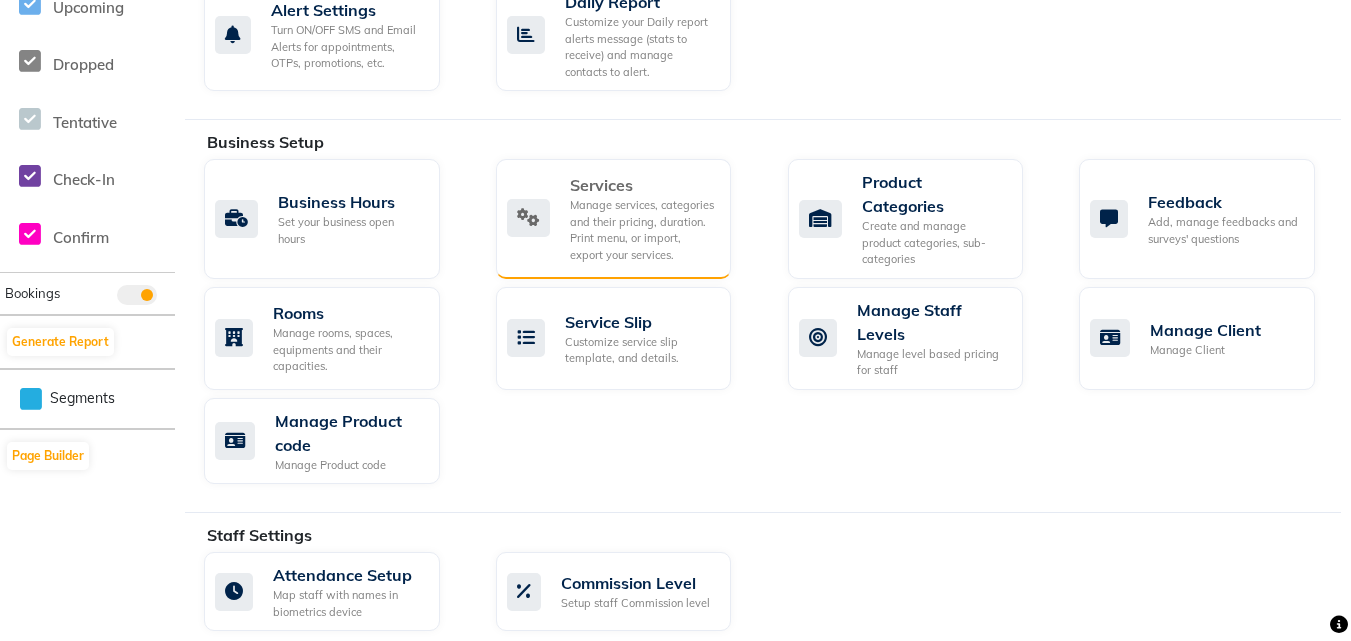 click on "Manage services, categories and their pricing, duration. Print menu, or import, export your services." 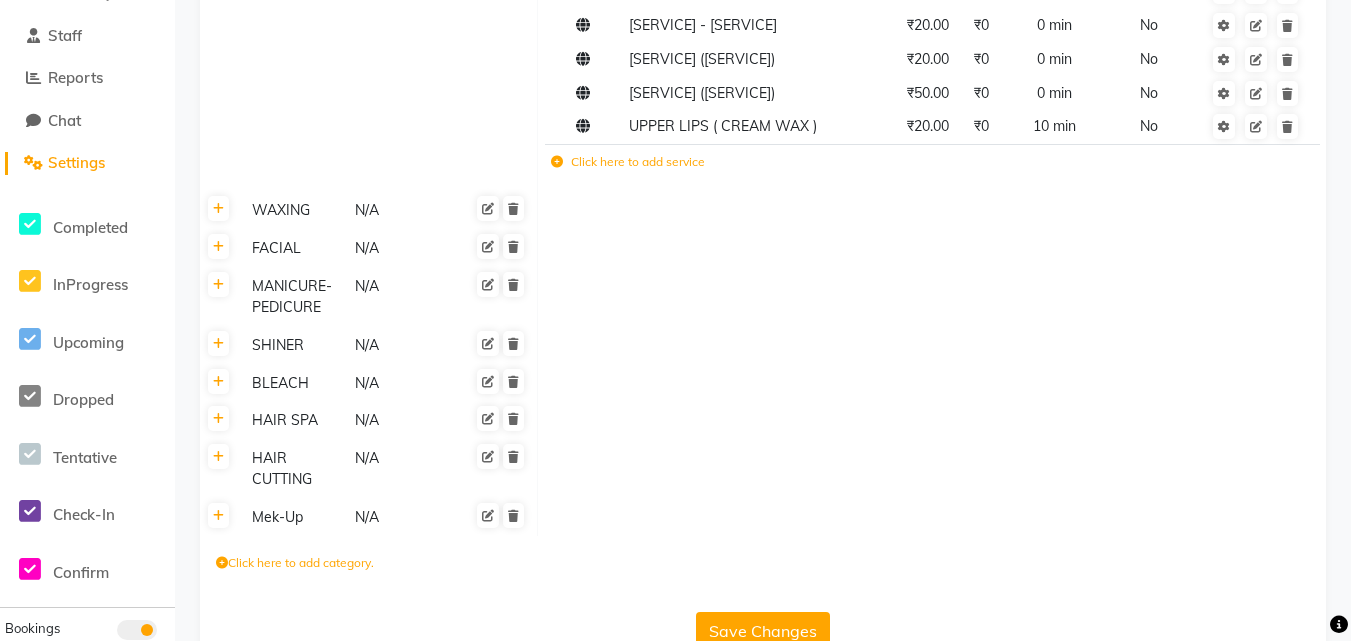 scroll, scrollTop: 400, scrollLeft: 0, axis: vertical 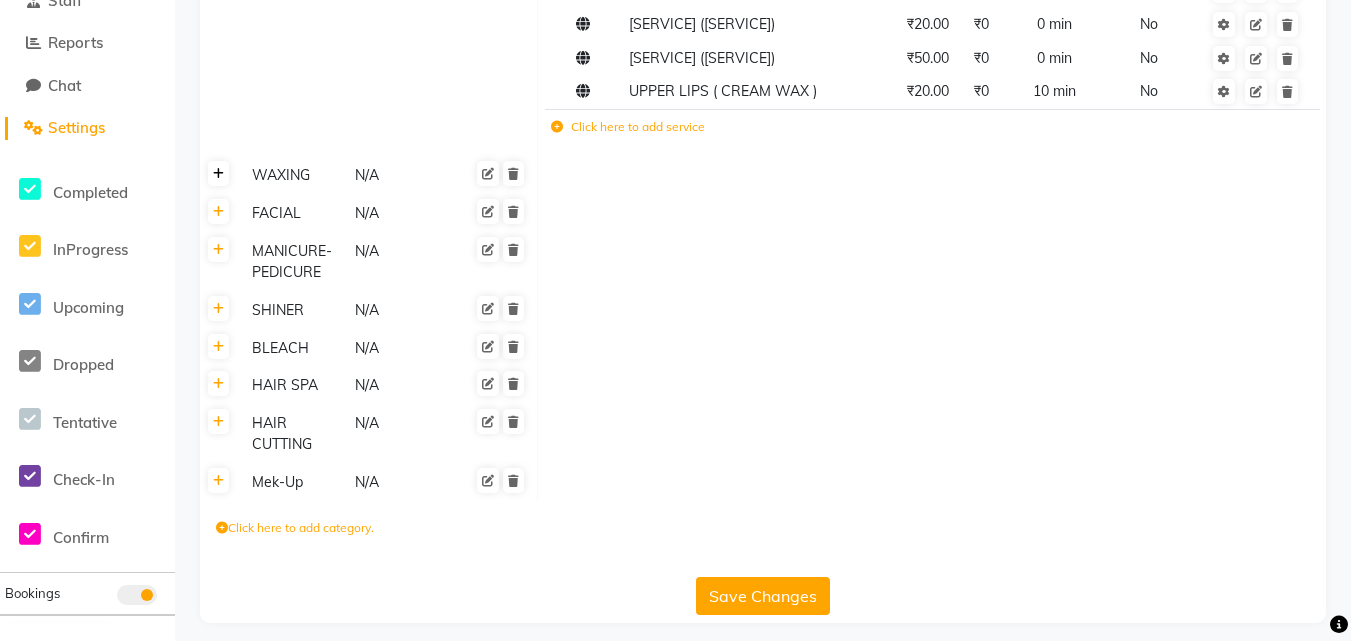 click 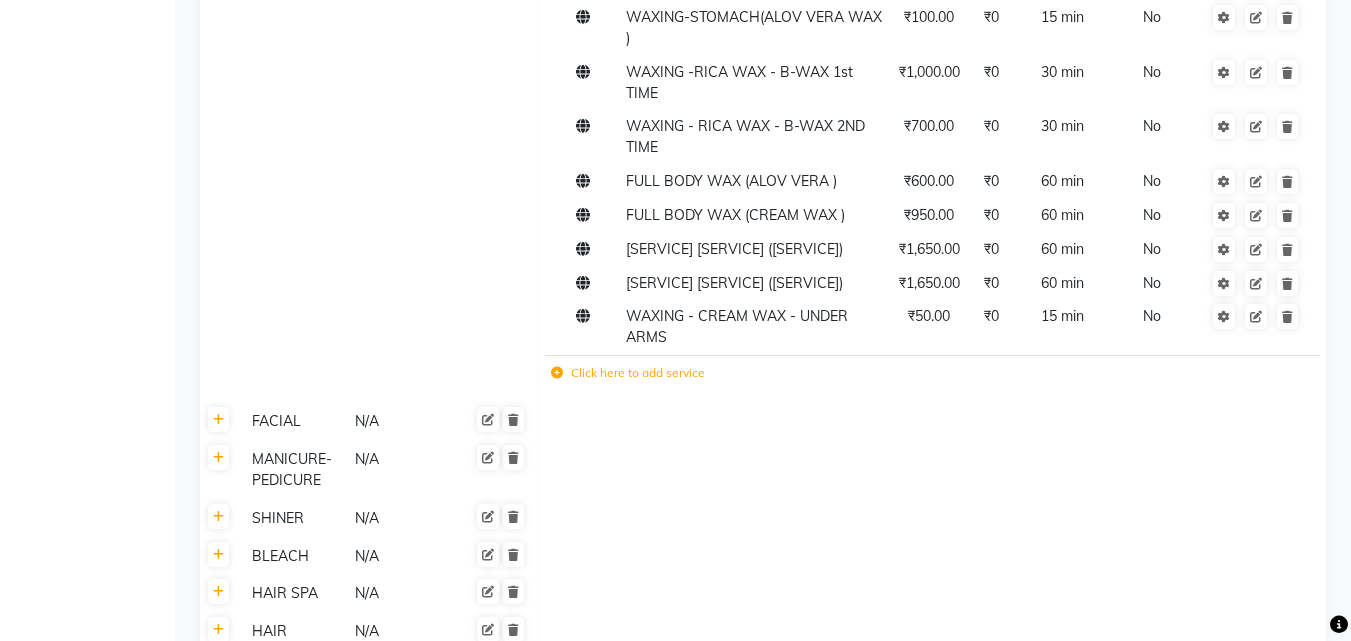 scroll, scrollTop: 1727, scrollLeft: 0, axis: vertical 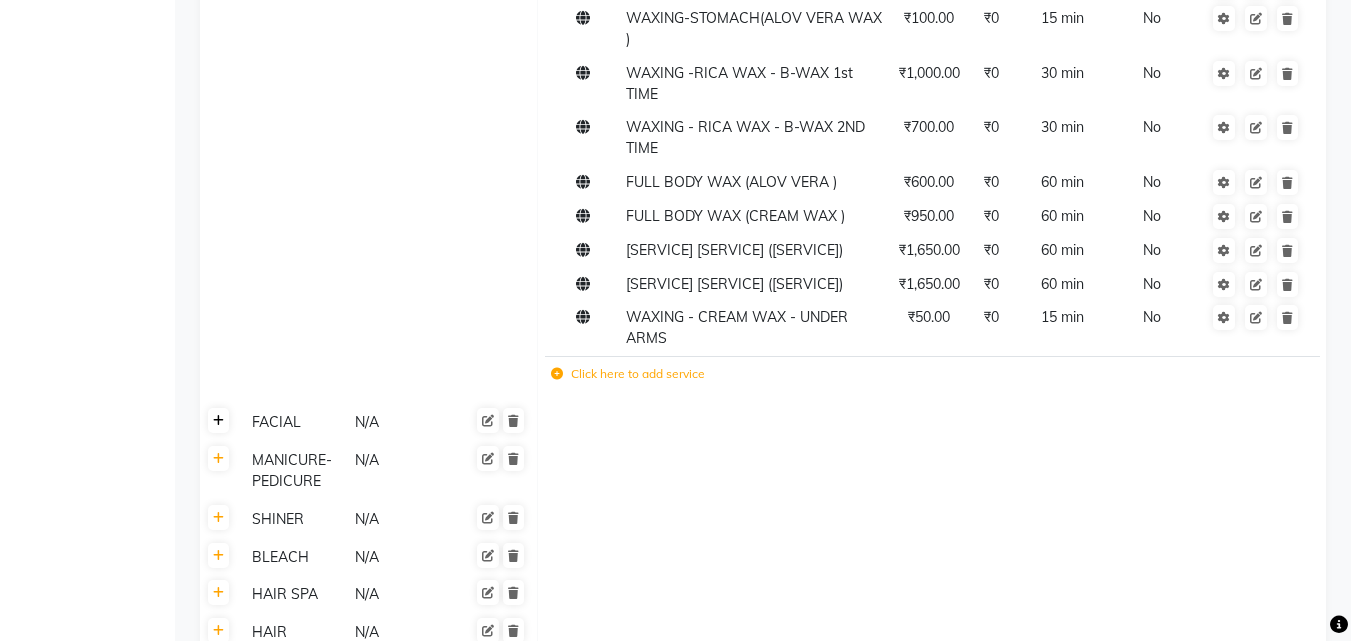 click 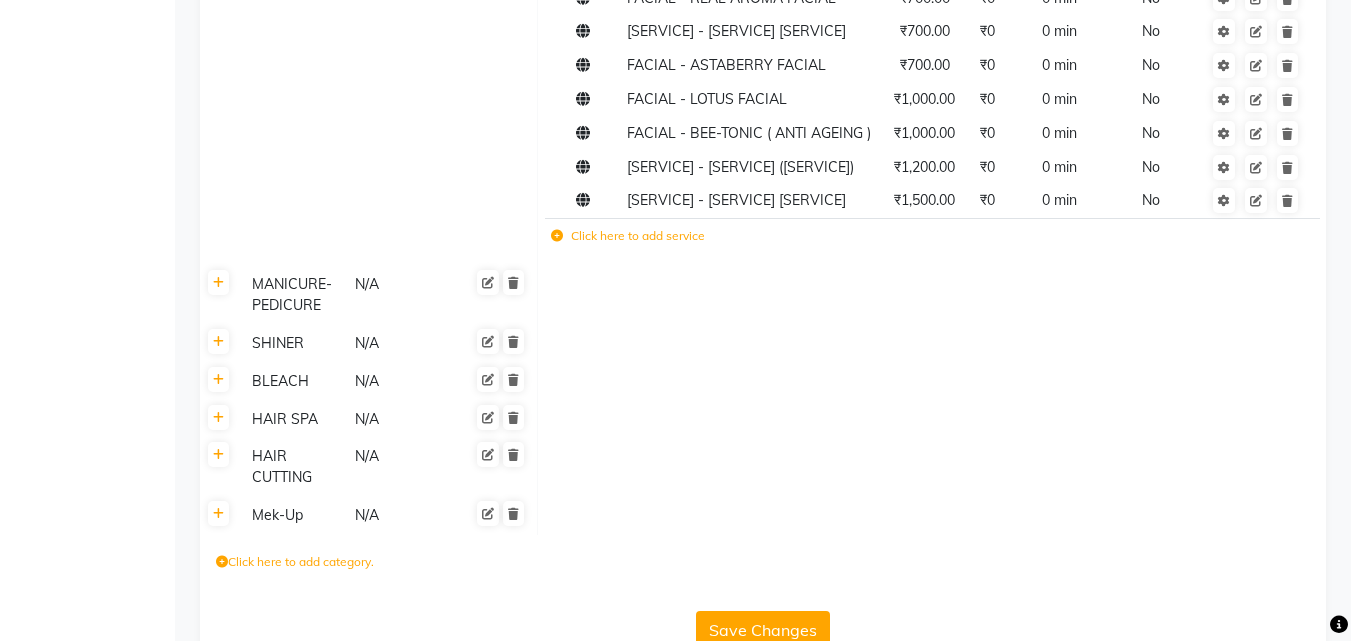 scroll, scrollTop: 2327, scrollLeft: 0, axis: vertical 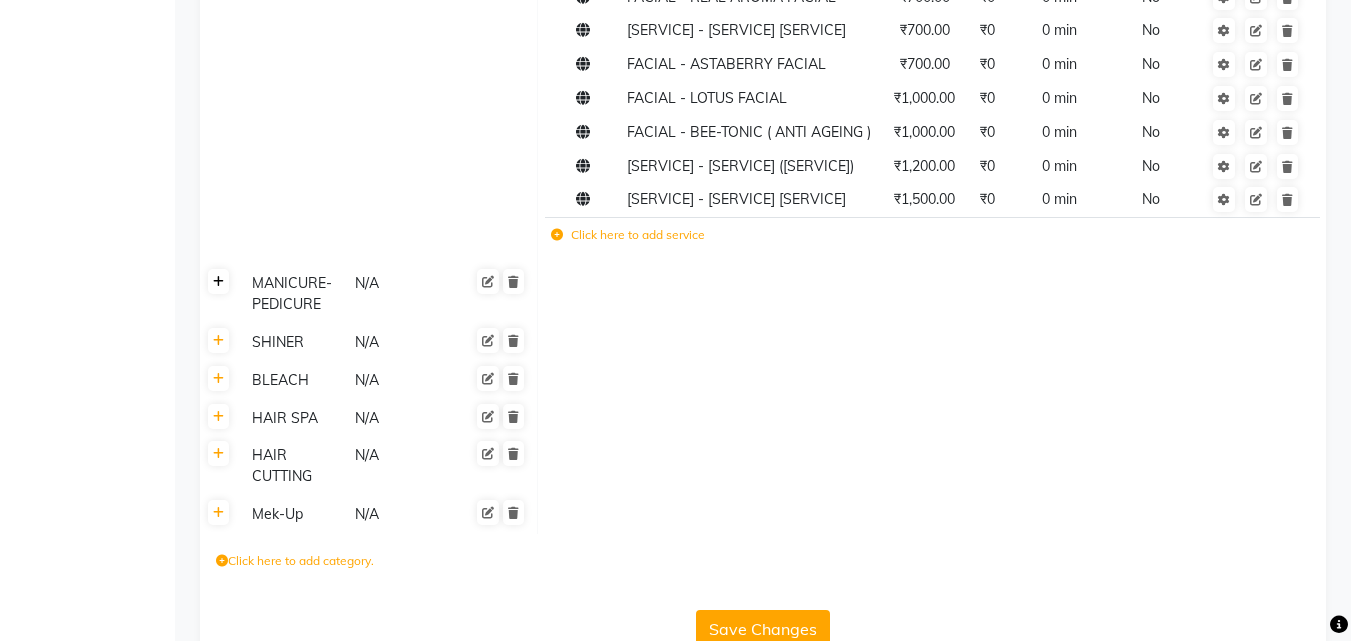 click 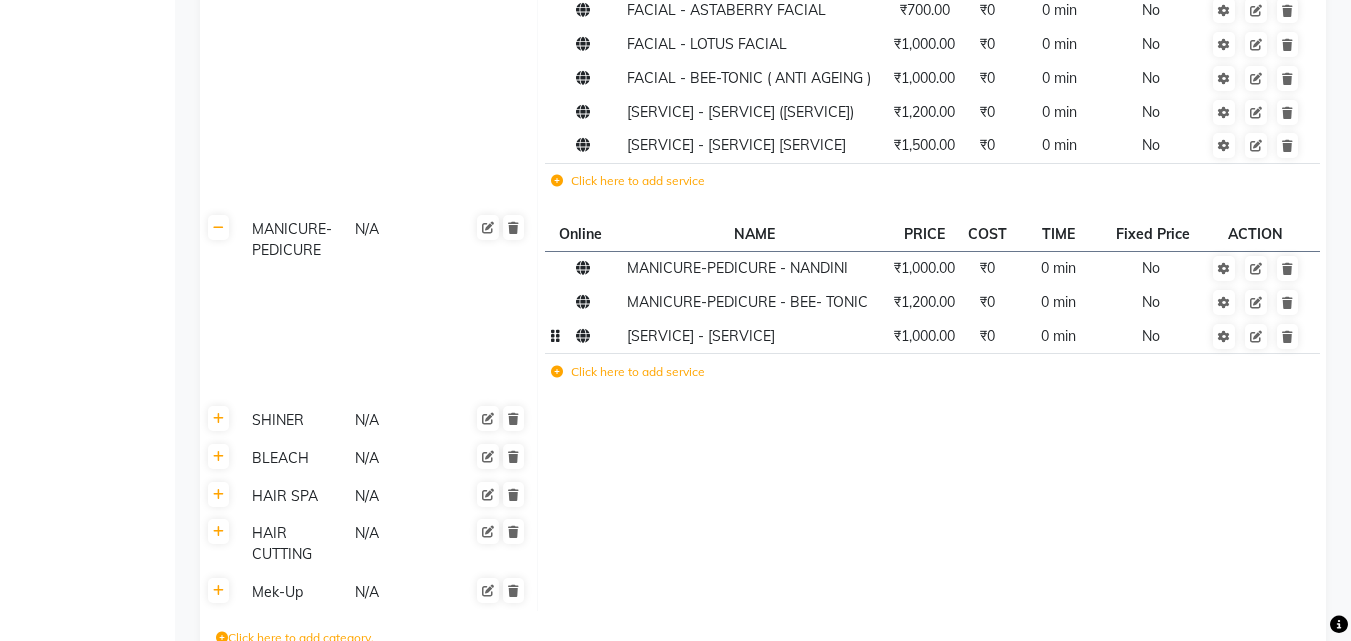 scroll, scrollTop: 2427, scrollLeft: 0, axis: vertical 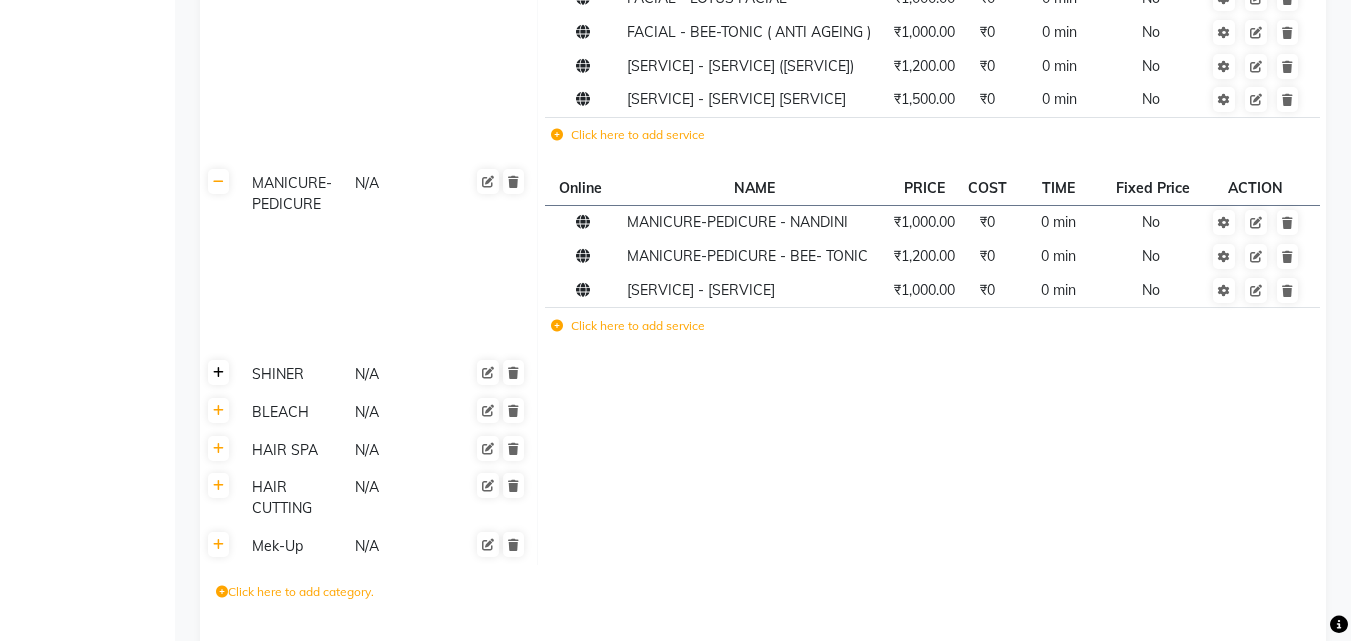 click 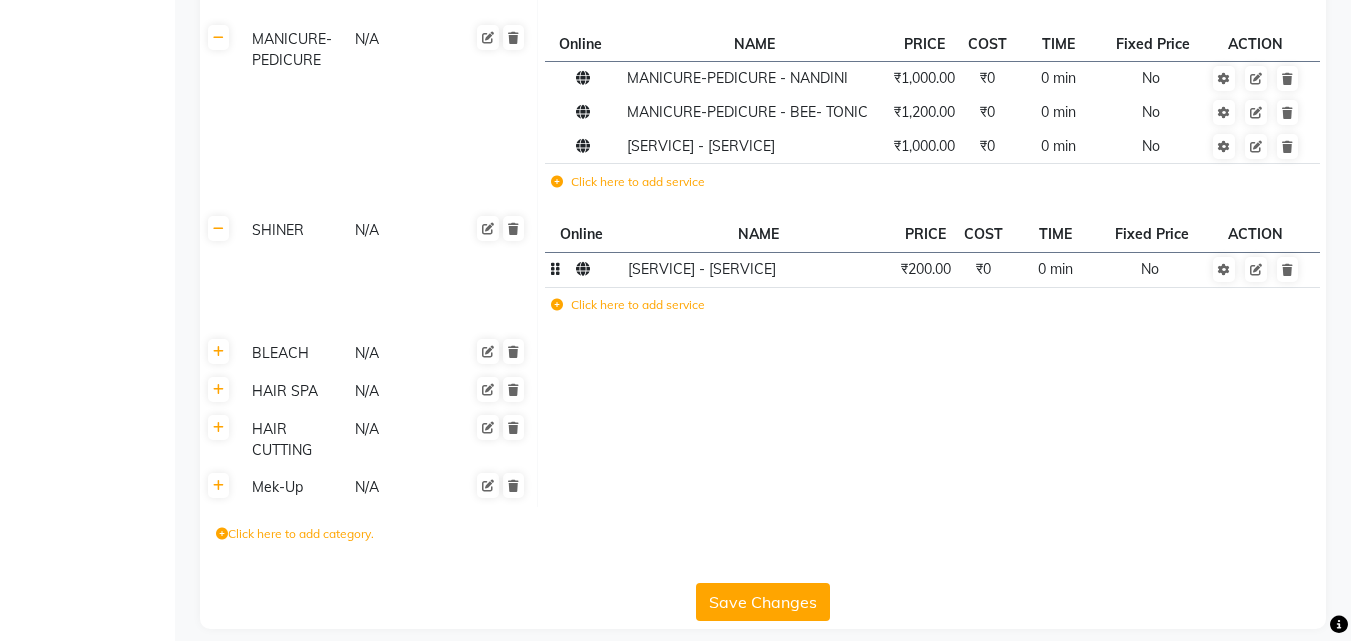 scroll, scrollTop: 2589, scrollLeft: 0, axis: vertical 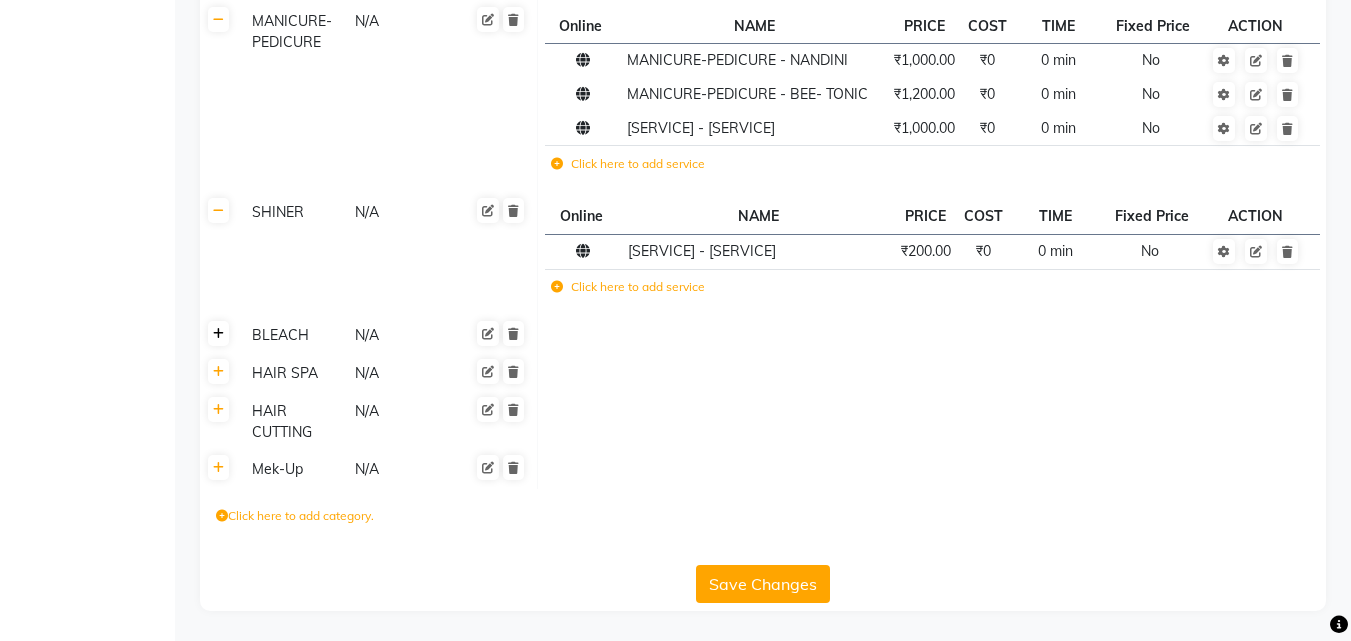 click 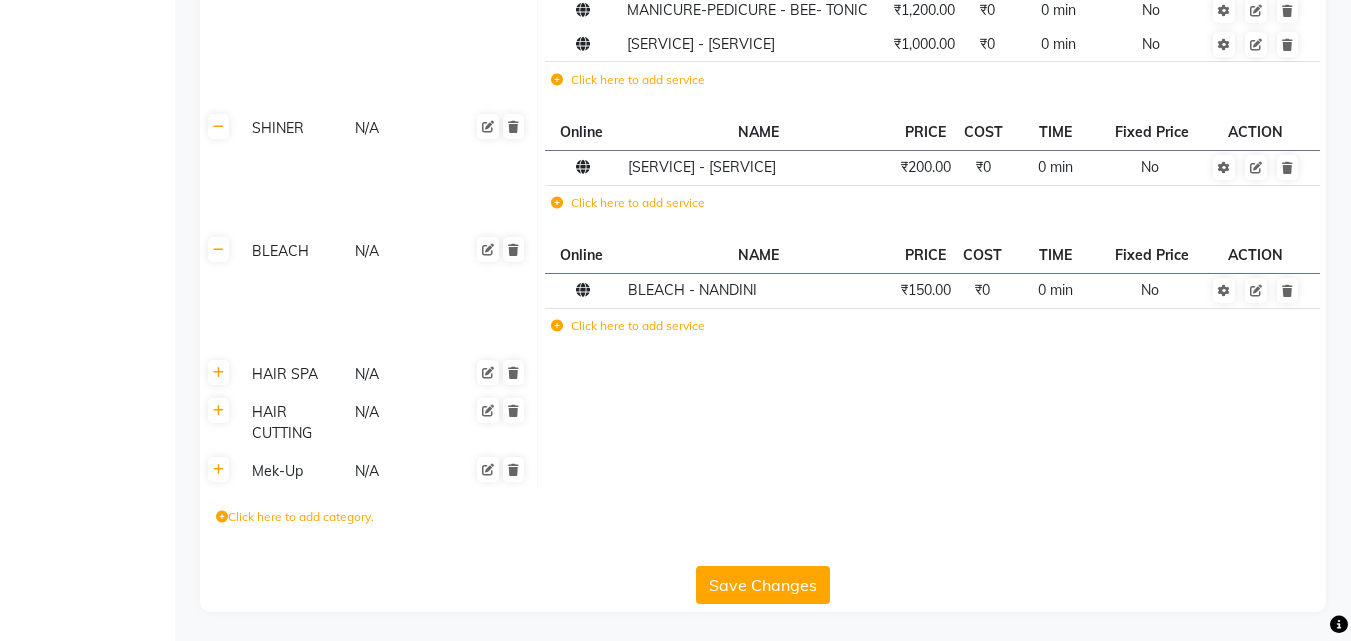scroll, scrollTop: 2674, scrollLeft: 0, axis: vertical 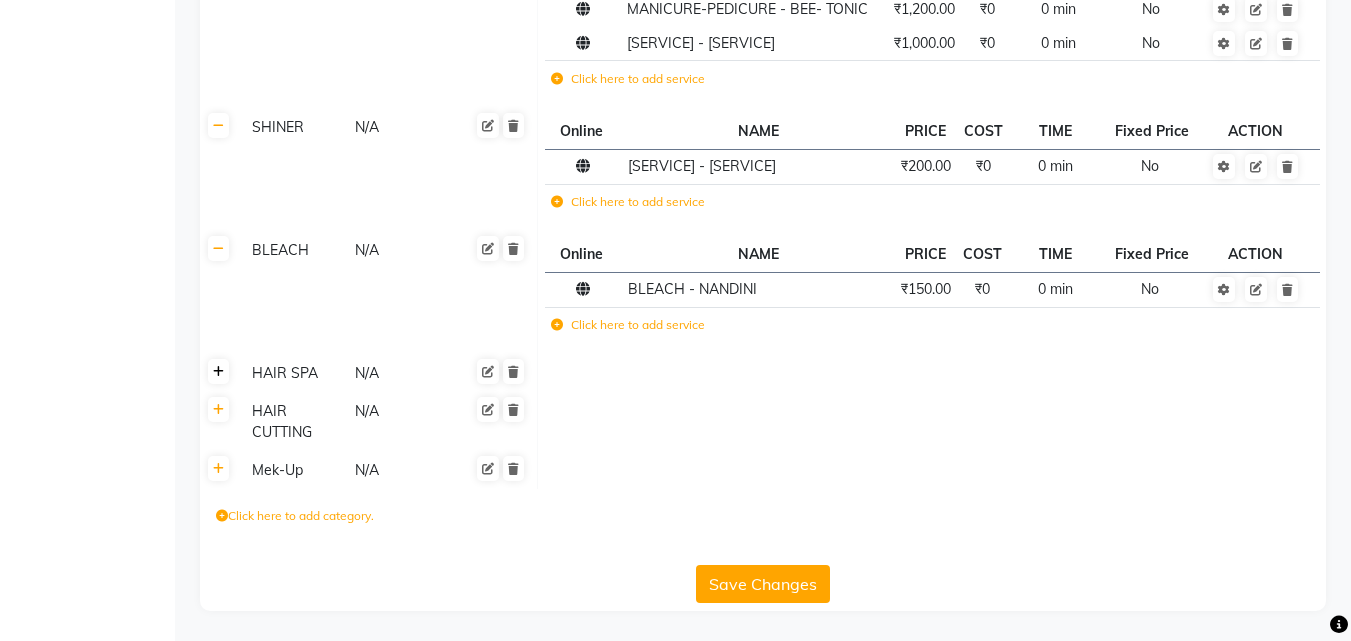 click 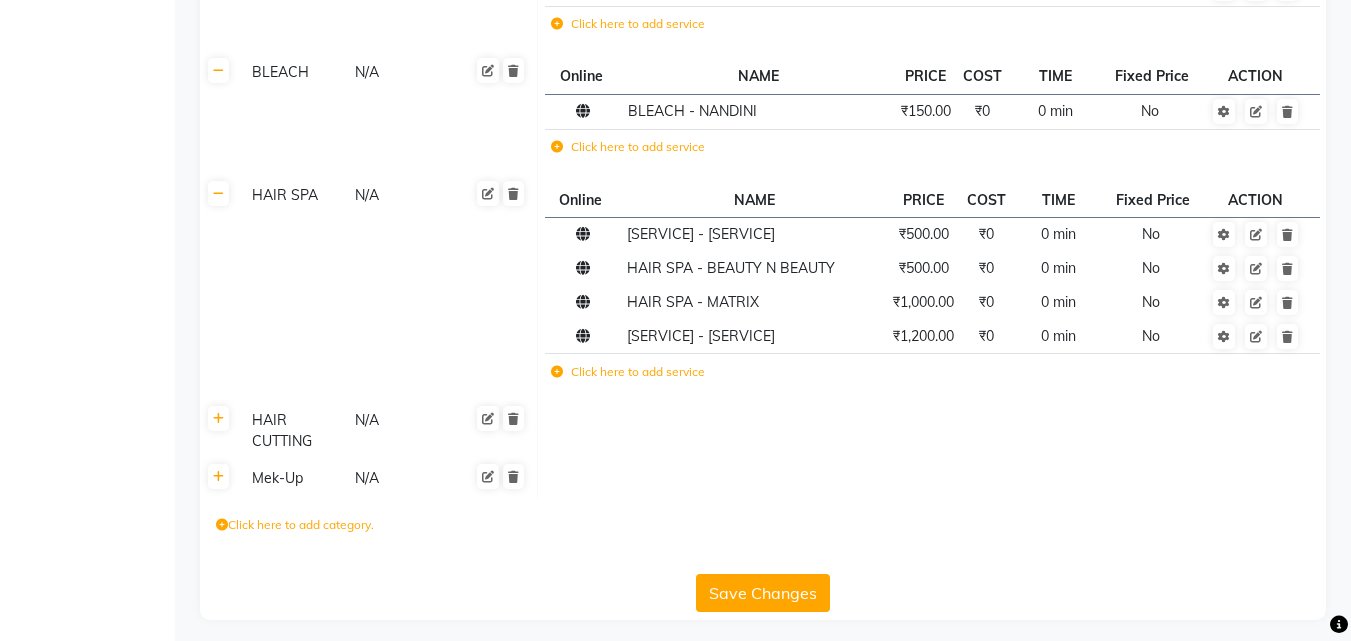 scroll, scrollTop: 2861, scrollLeft: 0, axis: vertical 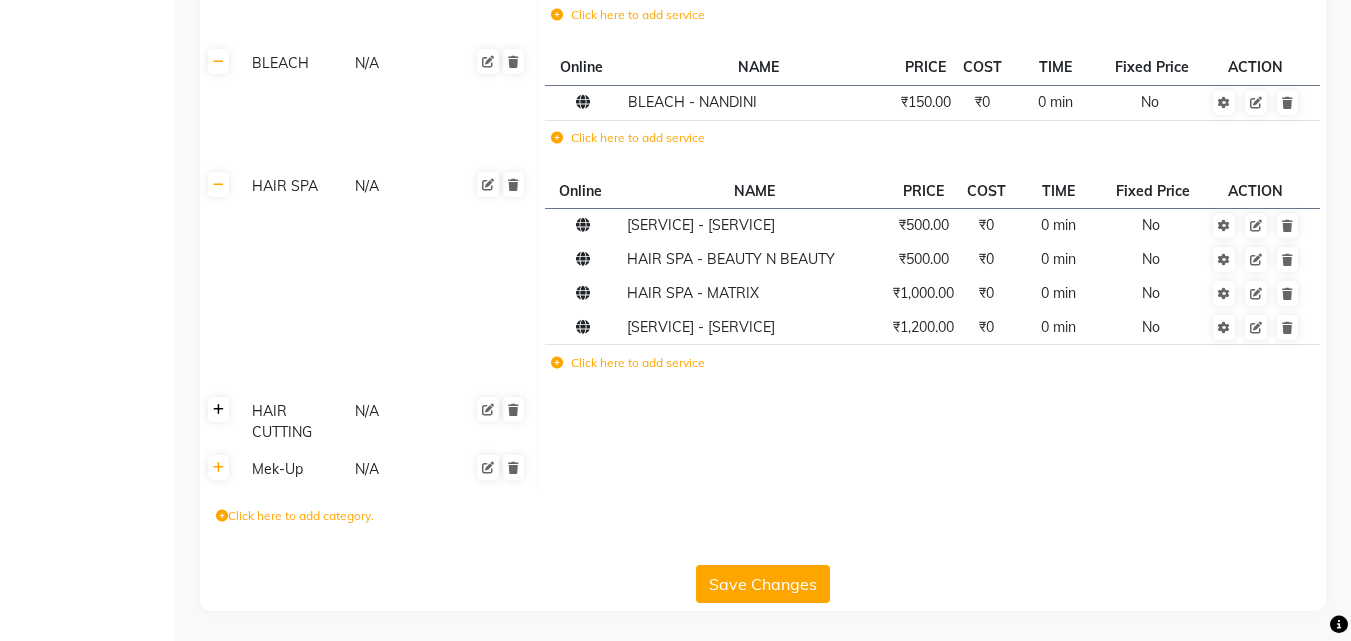 click 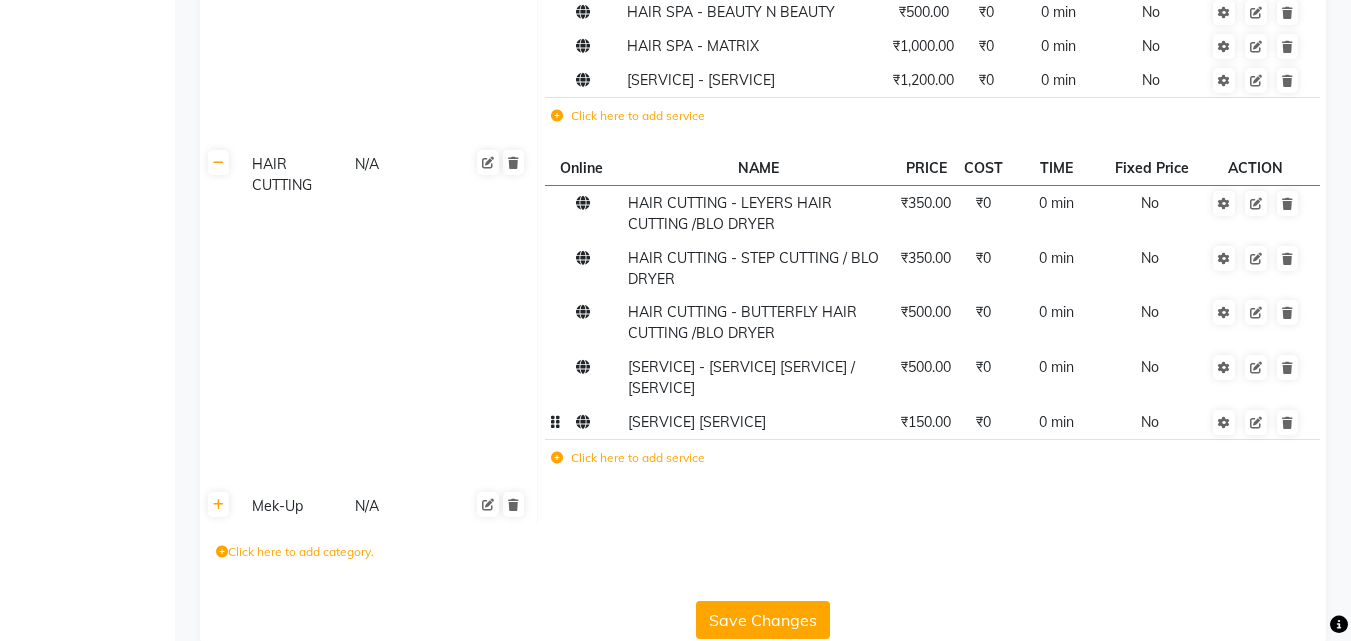 scroll, scrollTop: 3144, scrollLeft: 0, axis: vertical 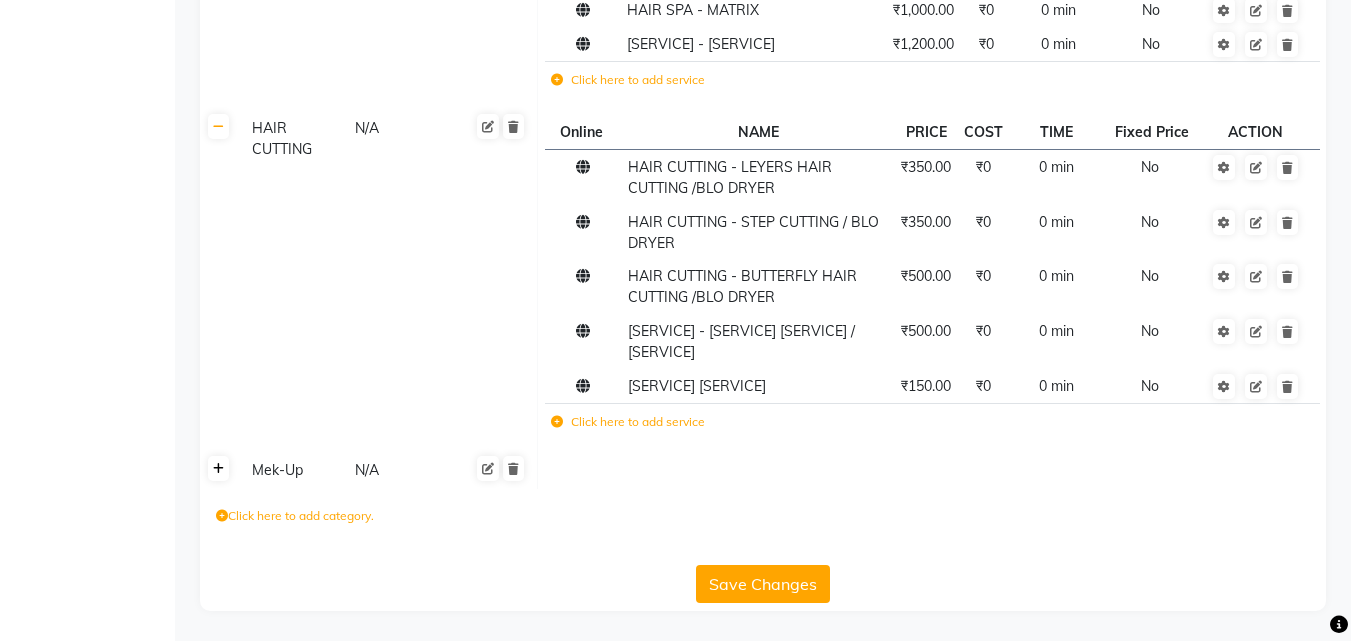 click 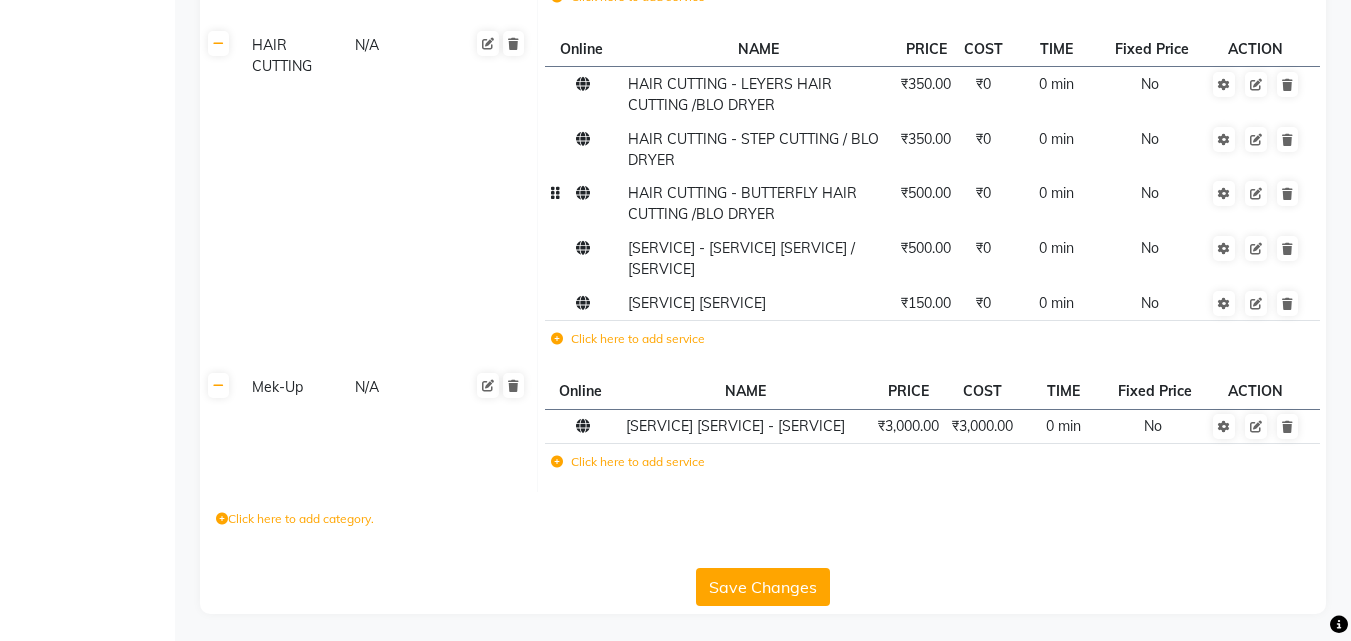 scroll, scrollTop: 3230, scrollLeft: 0, axis: vertical 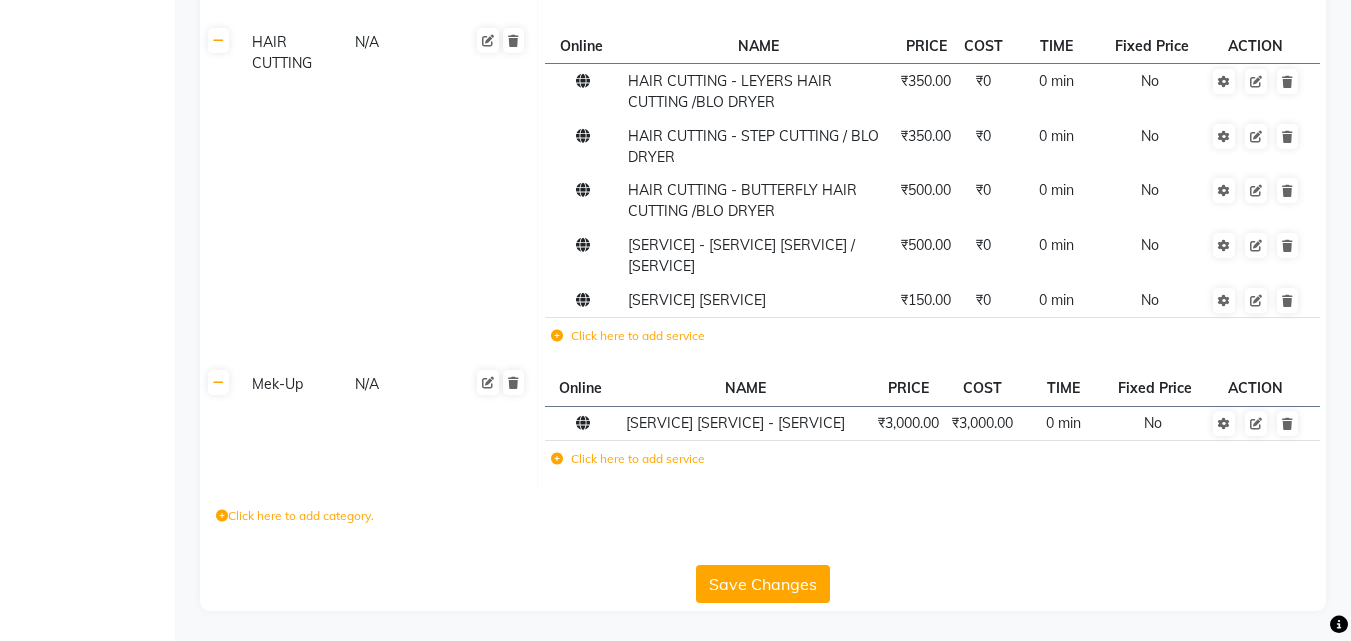 click on "Click here to add category." 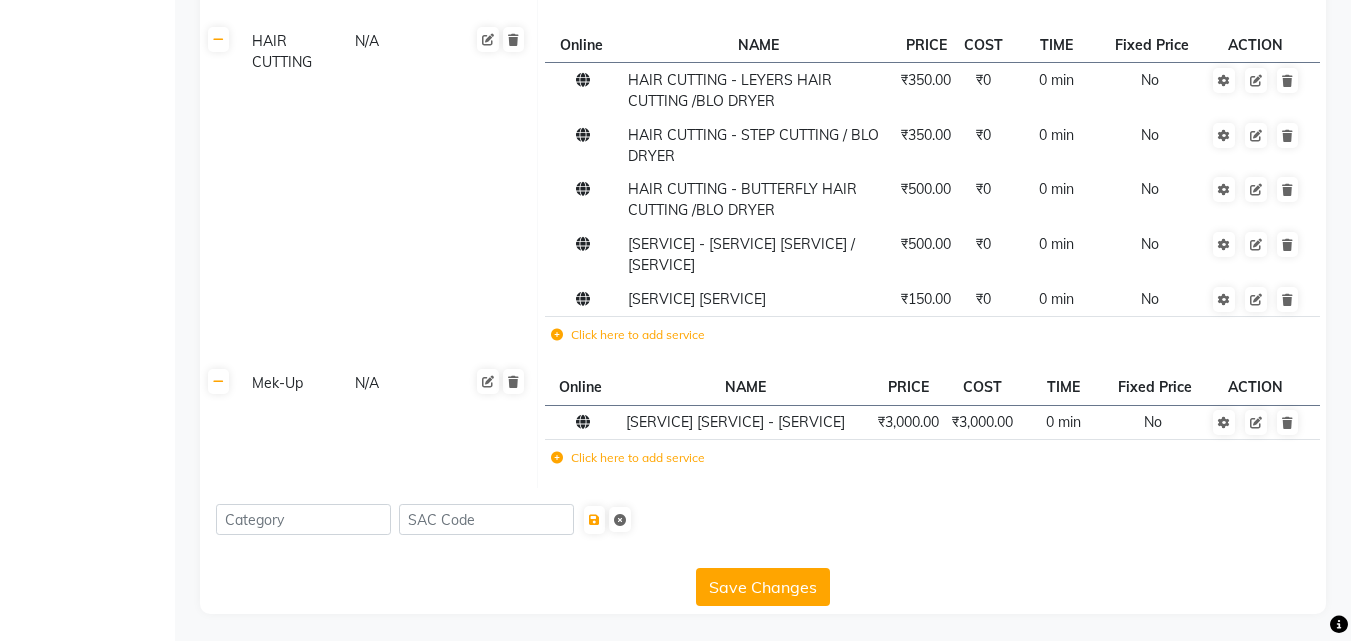 scroll, scrollTop: 3234, scrollLeft: 0, axis: vertical 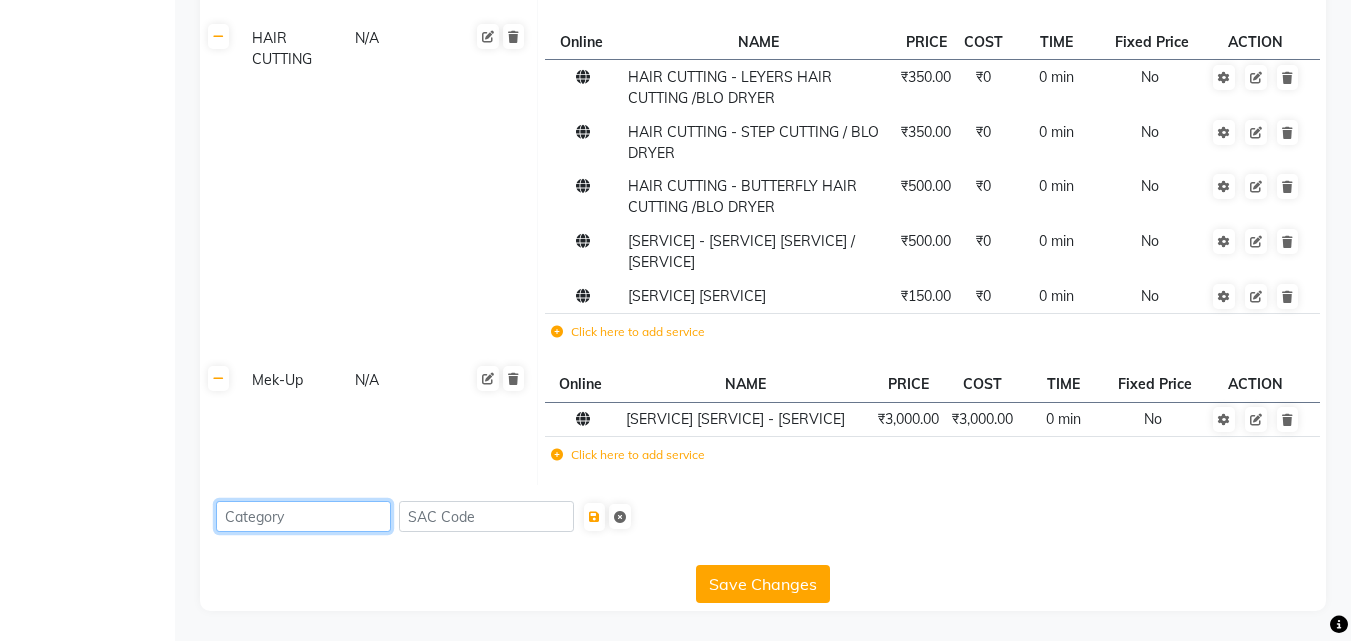 click 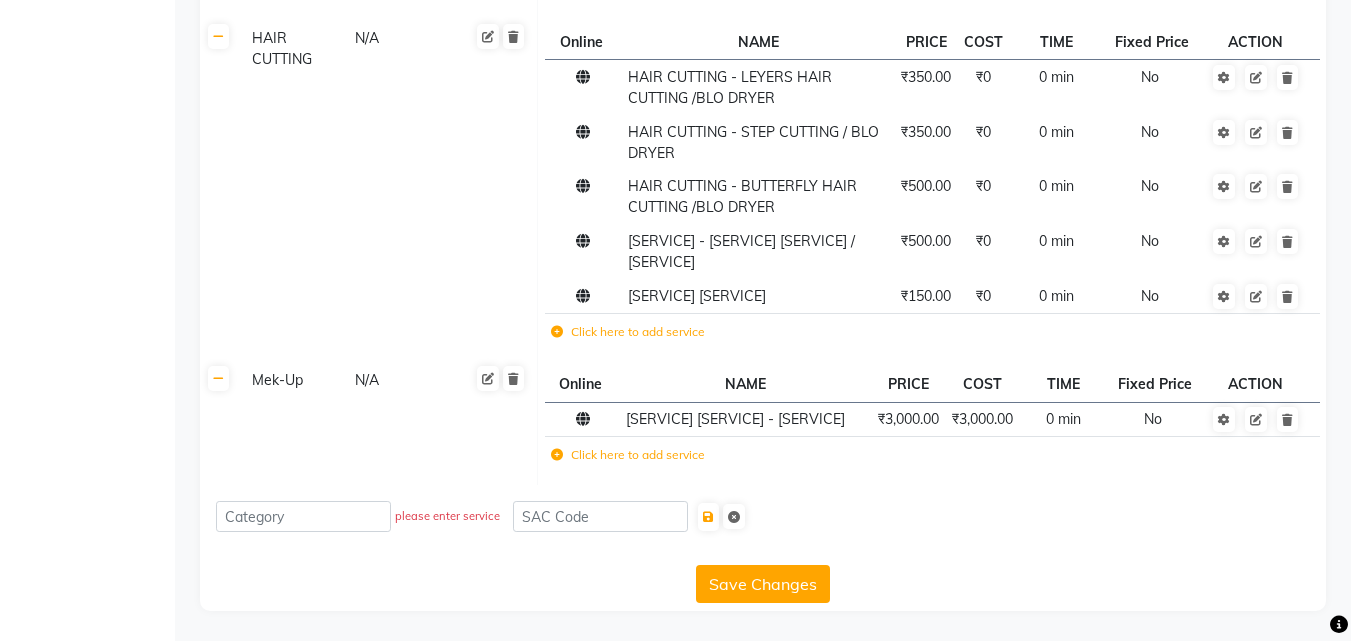 click 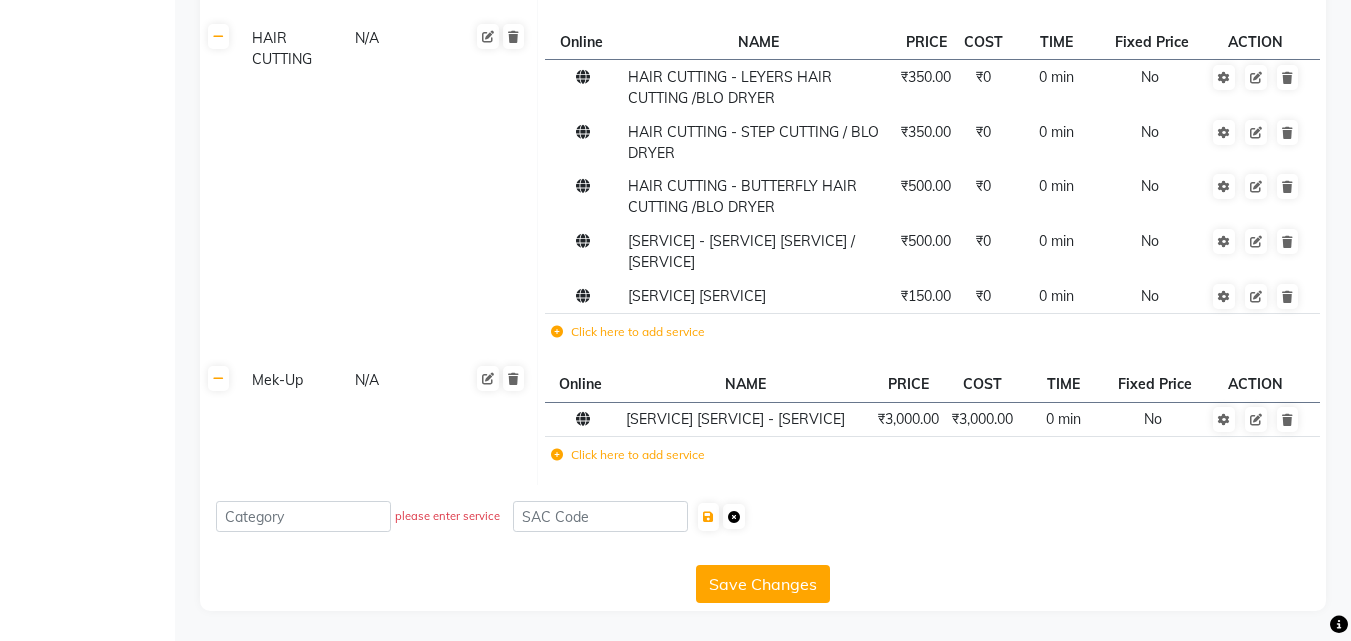 click at bounding box center [734, 517] 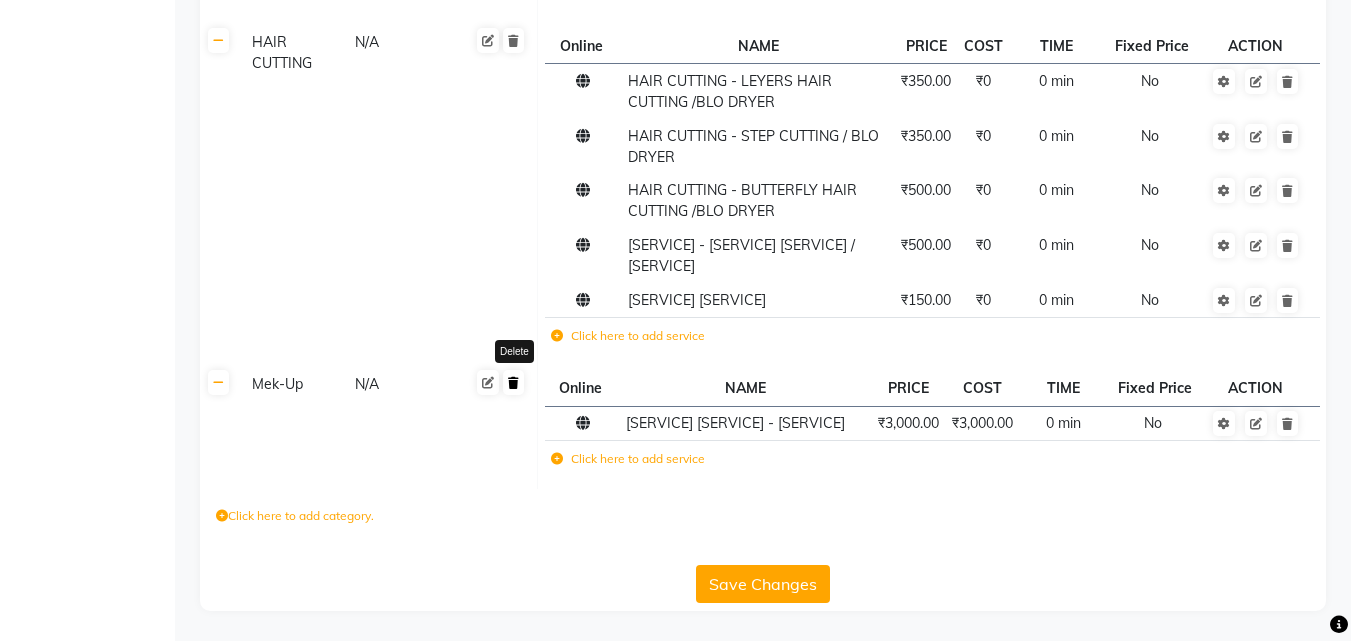 click 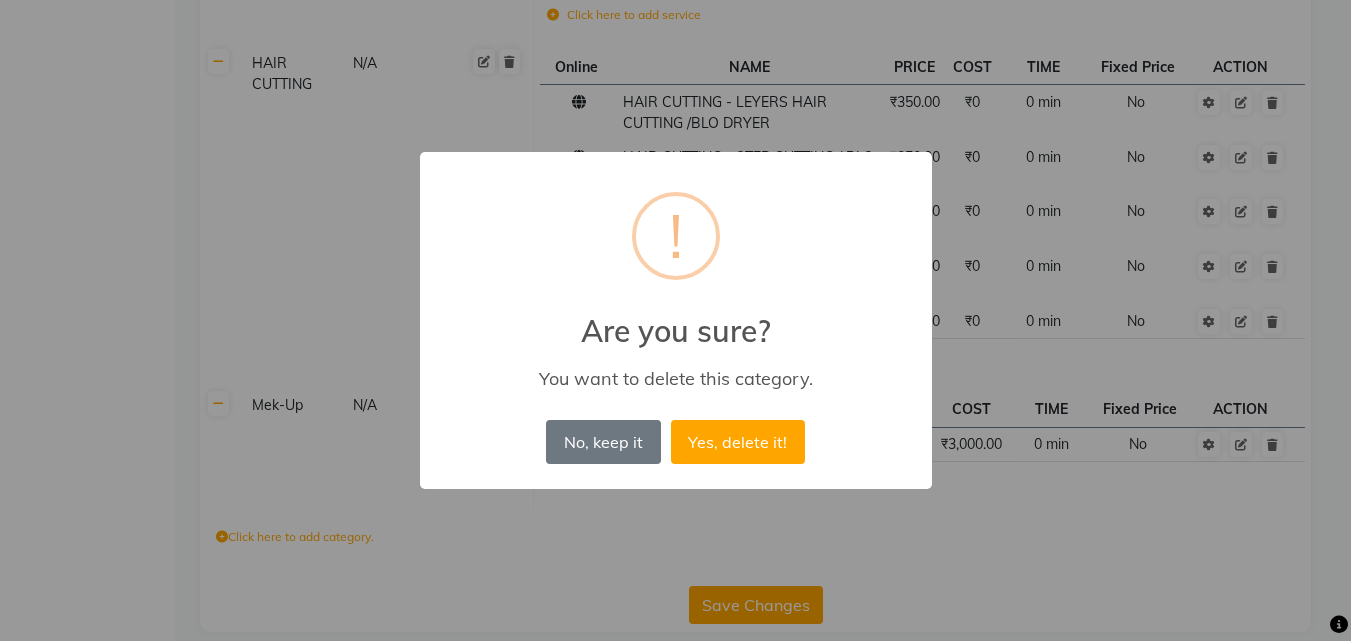 scroll, scrollTop: 3188, scrollLeft: 0, axis: vertical 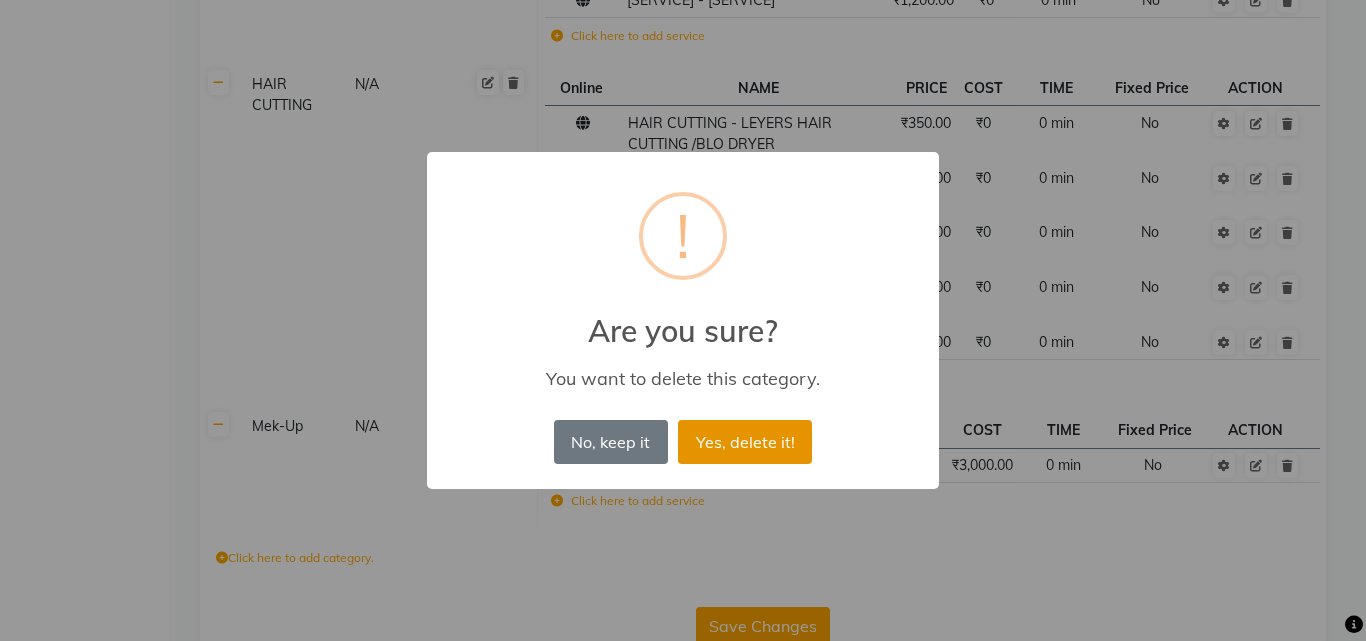 click on "Yes, delete it!" at bounding box center [745, 442] 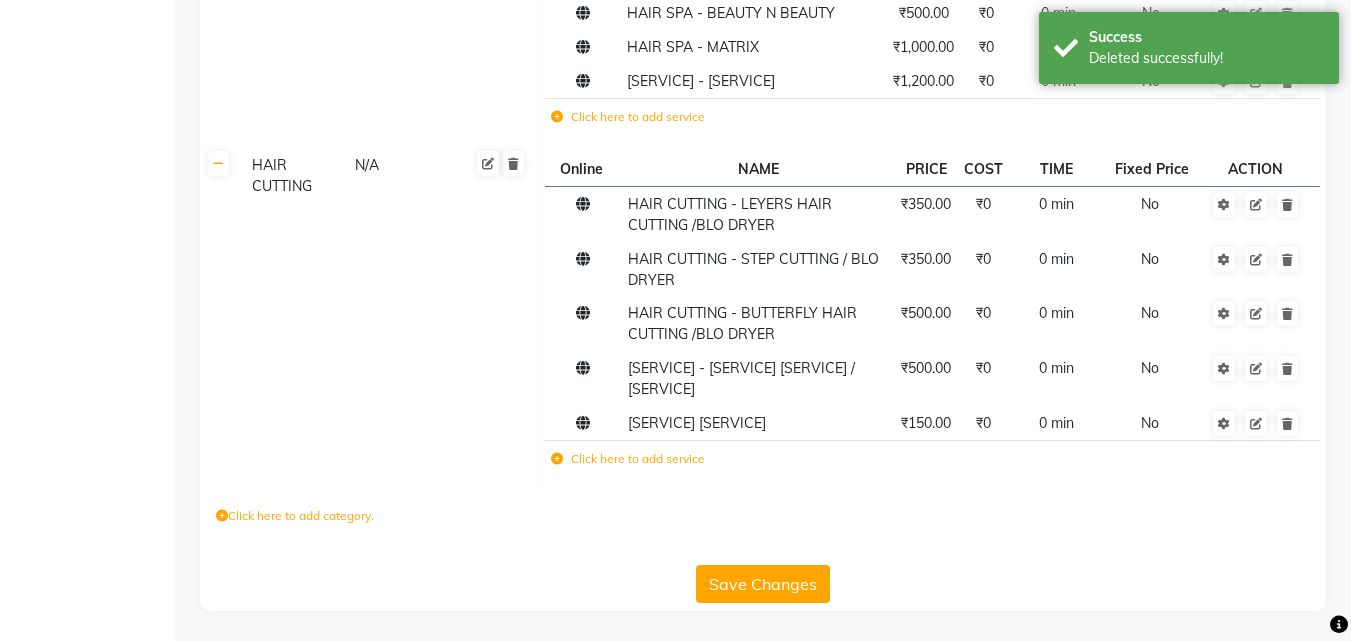 scroll, scrollTop: 3107, scrollLeft: 0, axis: vertical 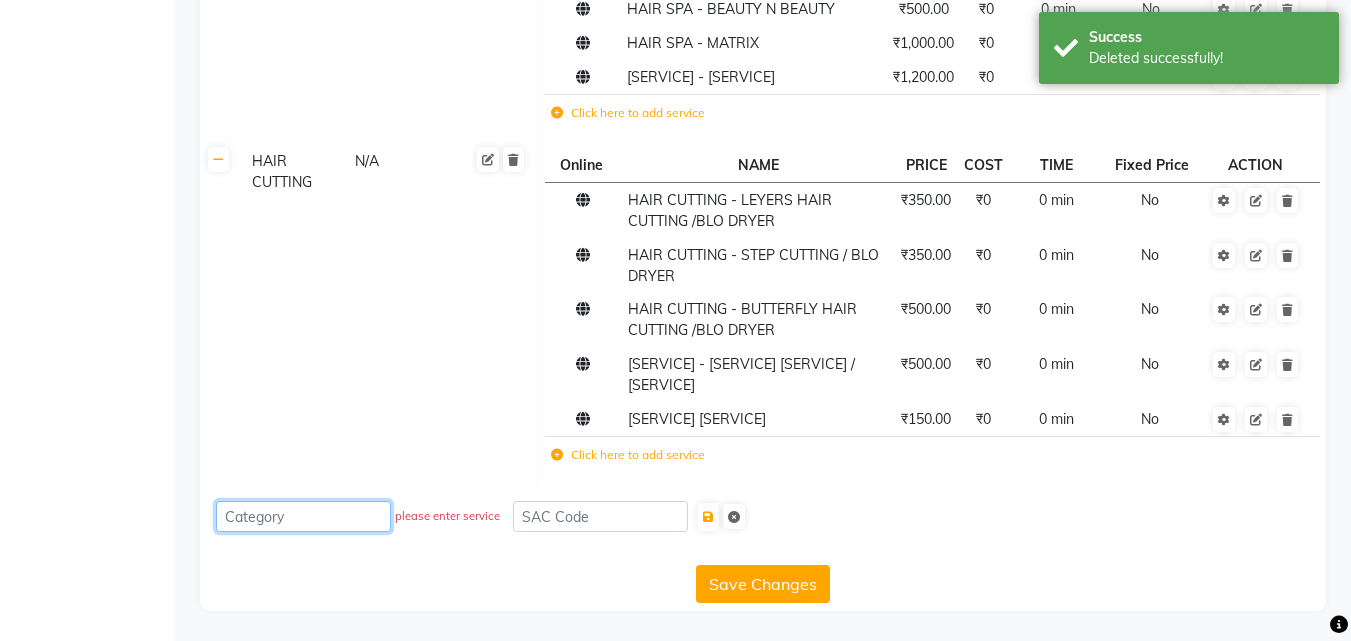 click 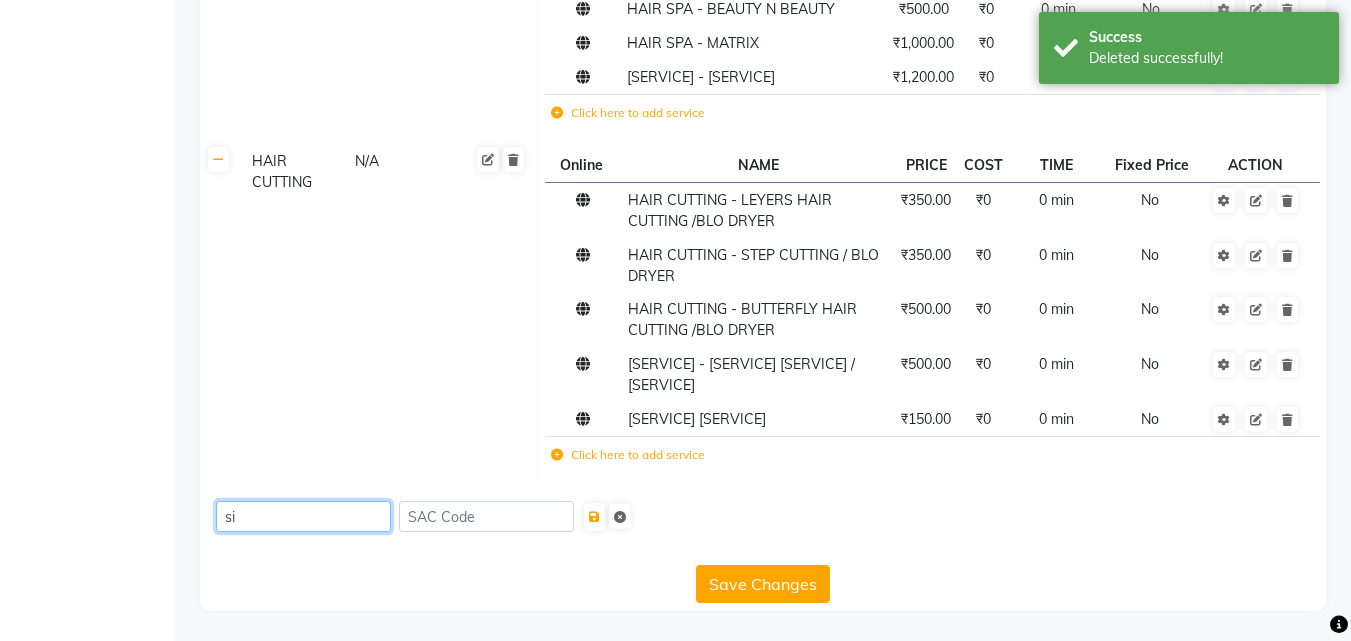 type on "s" 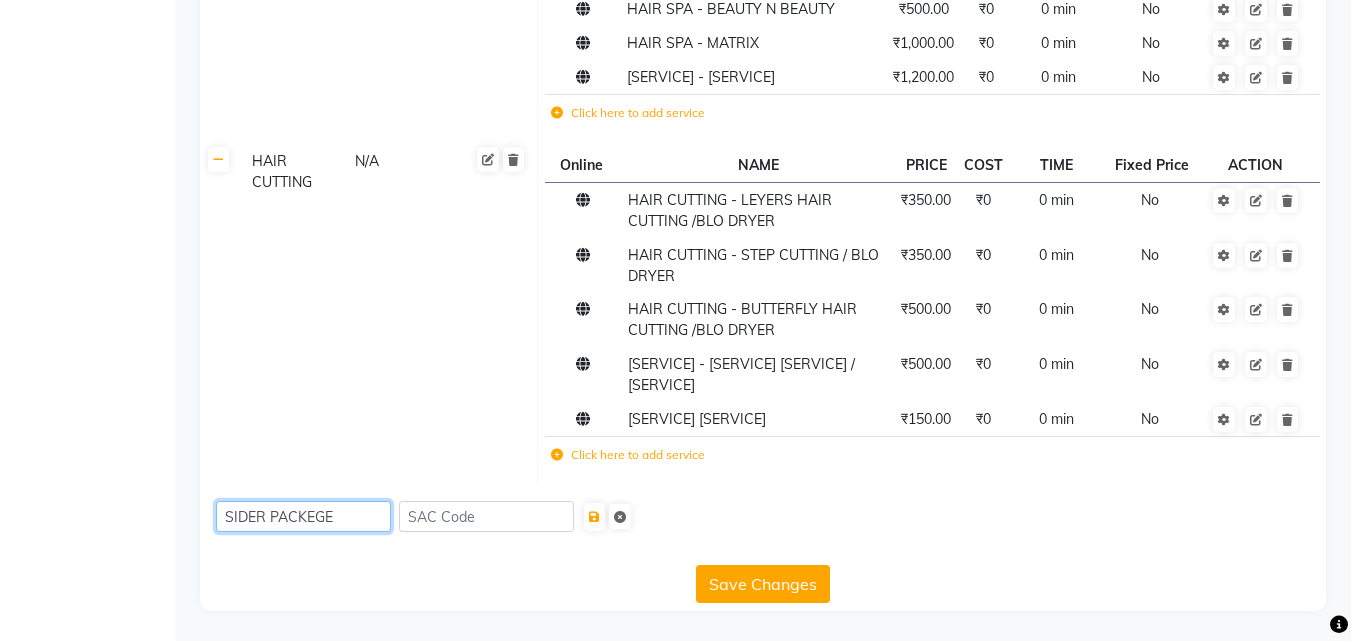 click on "SIDER PACKEGE" 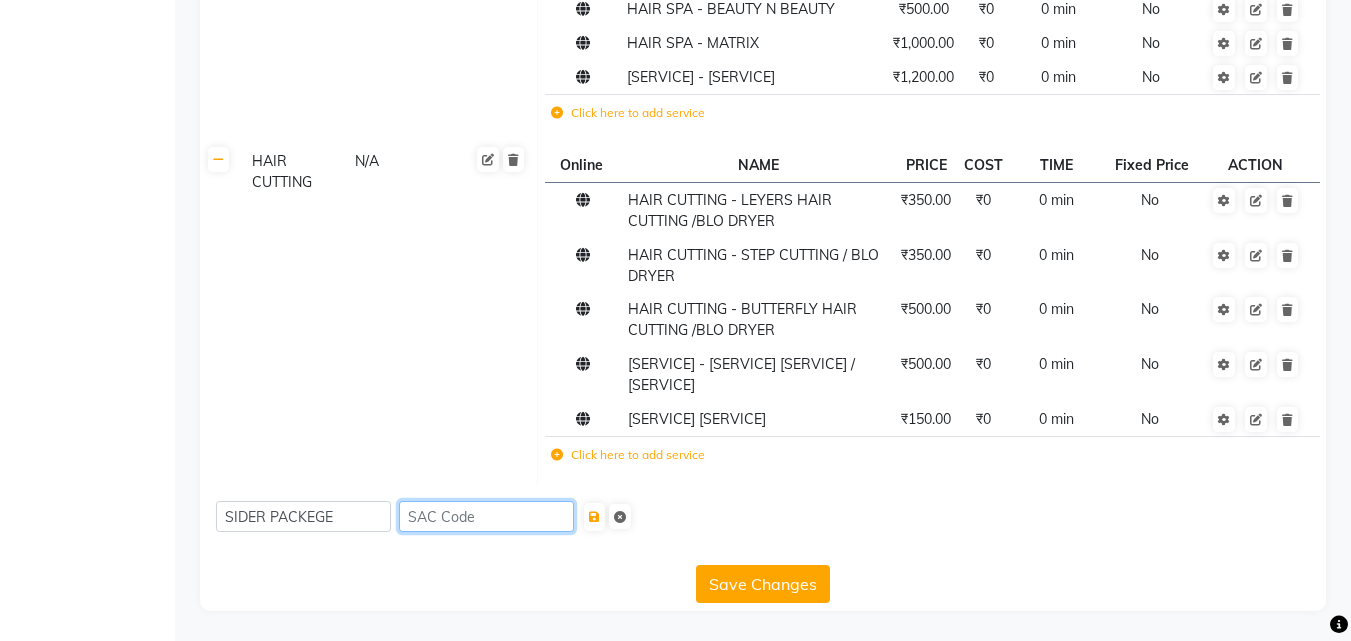 click 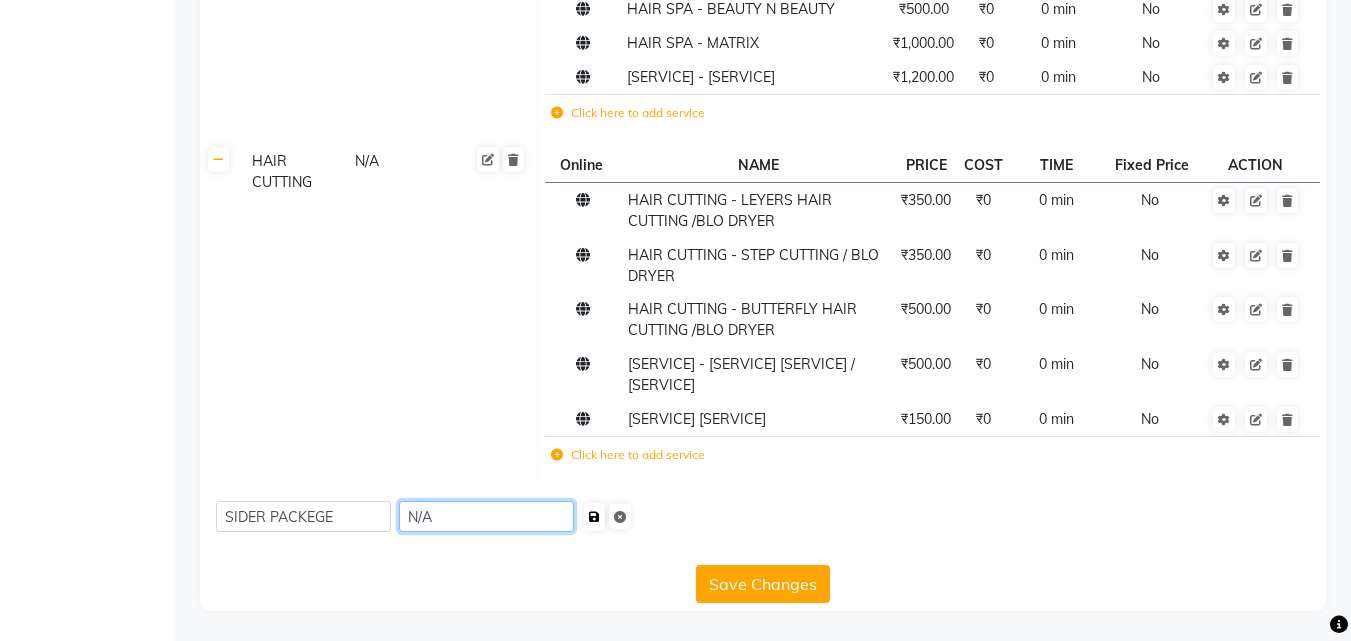 type on "N/A" 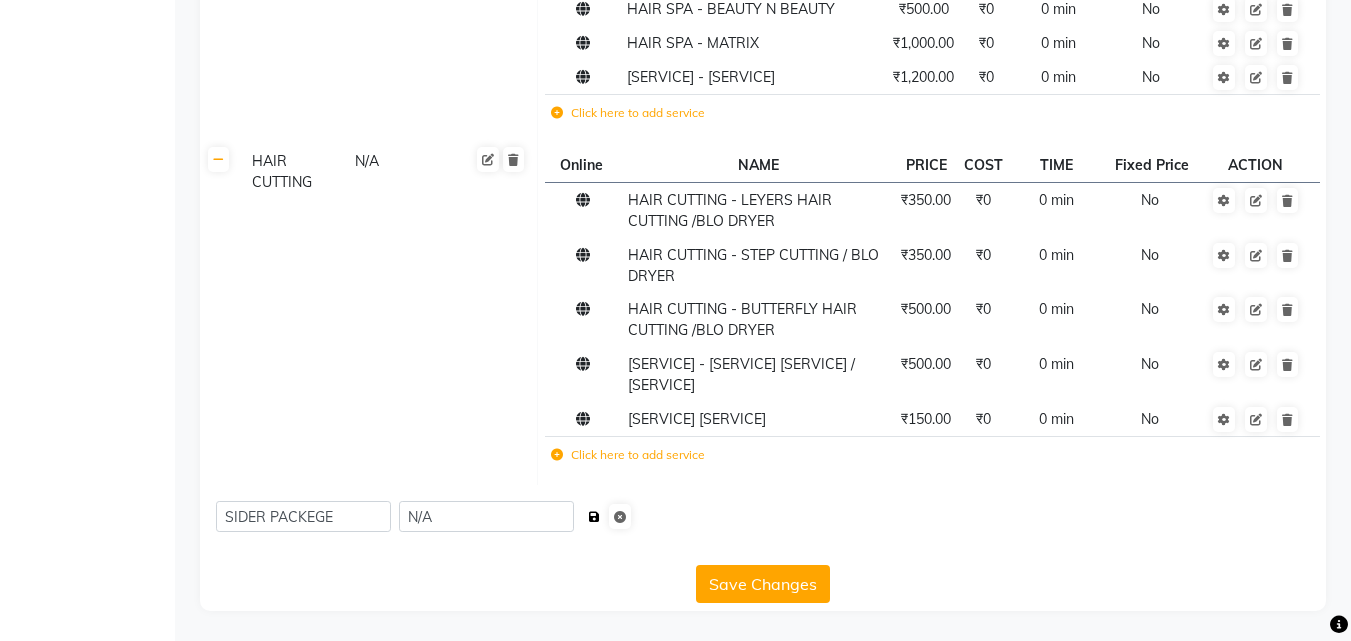 click at bounding box center [594, 517] 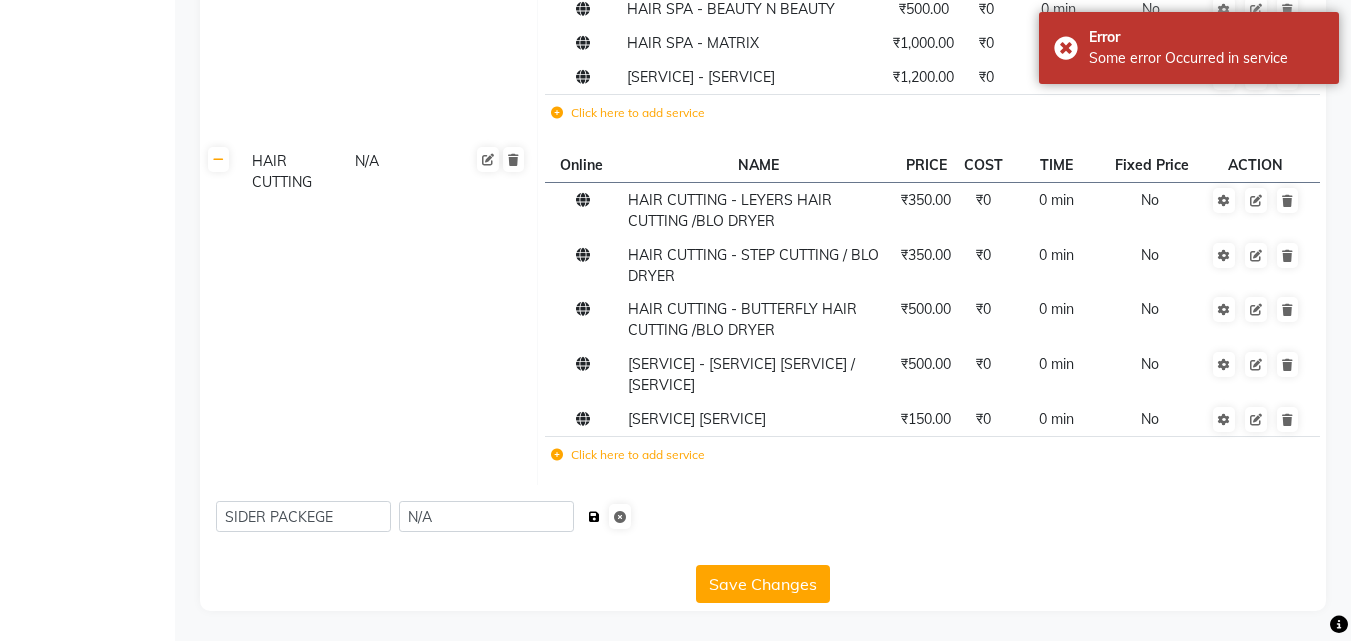 click at bounding box center [594, 517] 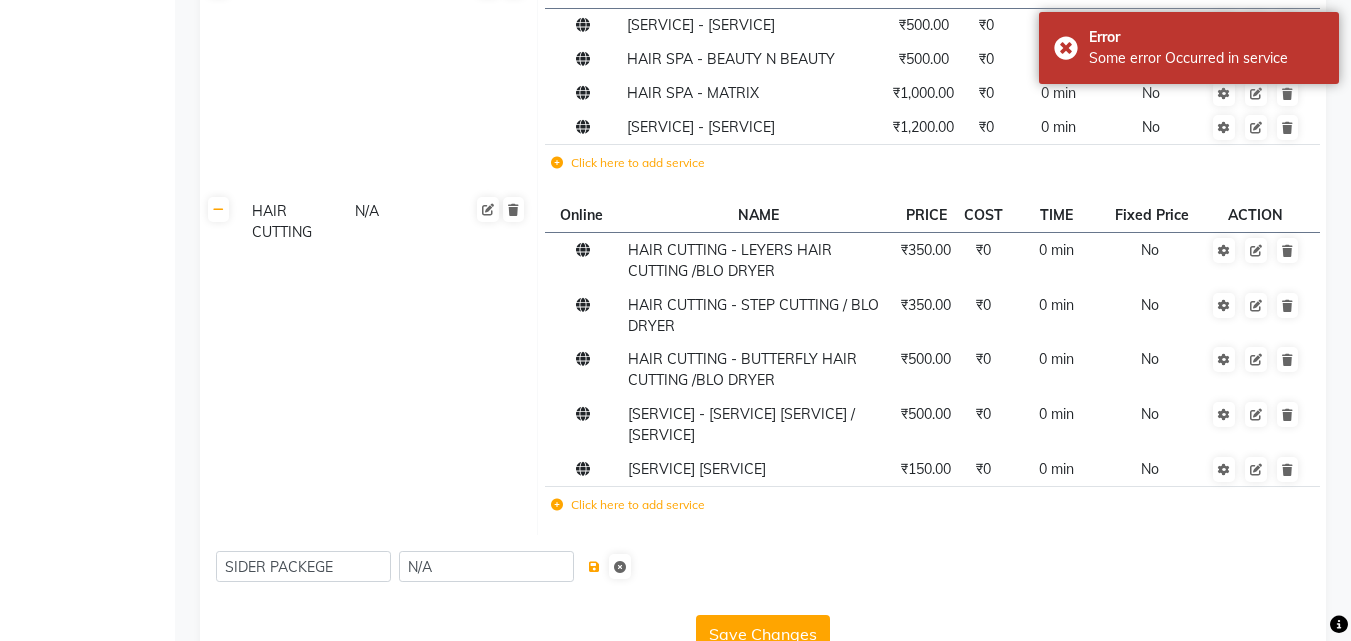 scroll, scrollTop: 3111, scrollLeft: 0, axis: vertical 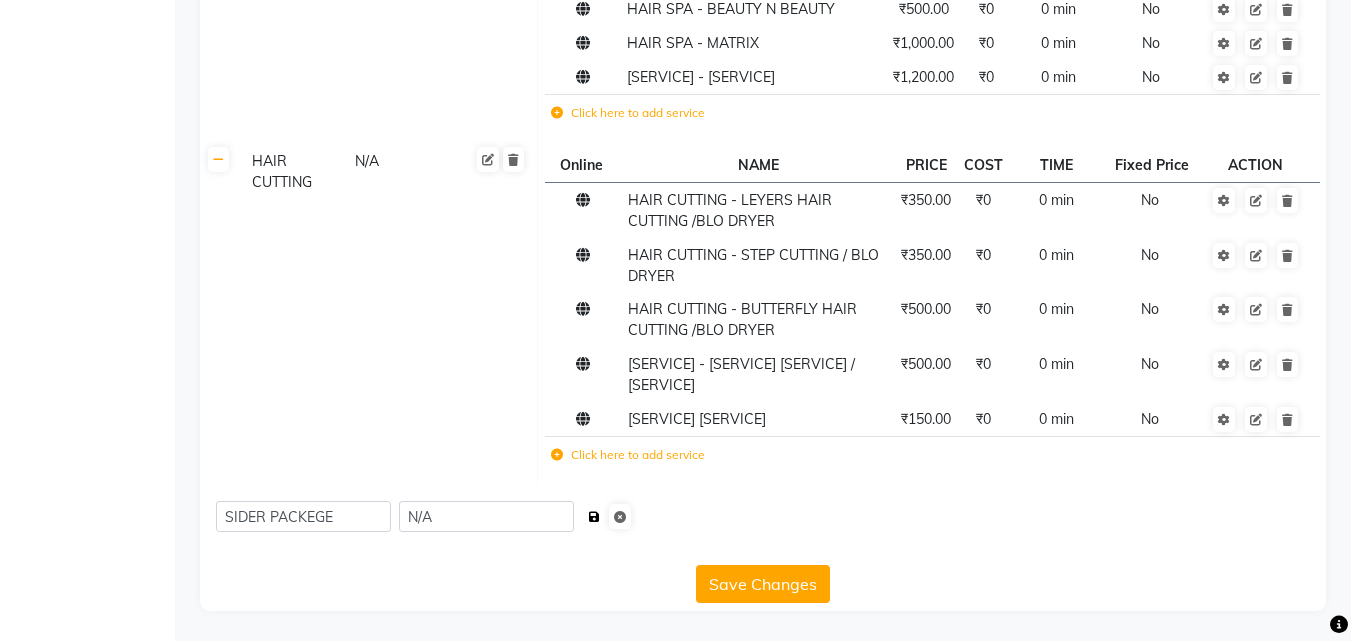 click at bounding box center [594, 517] 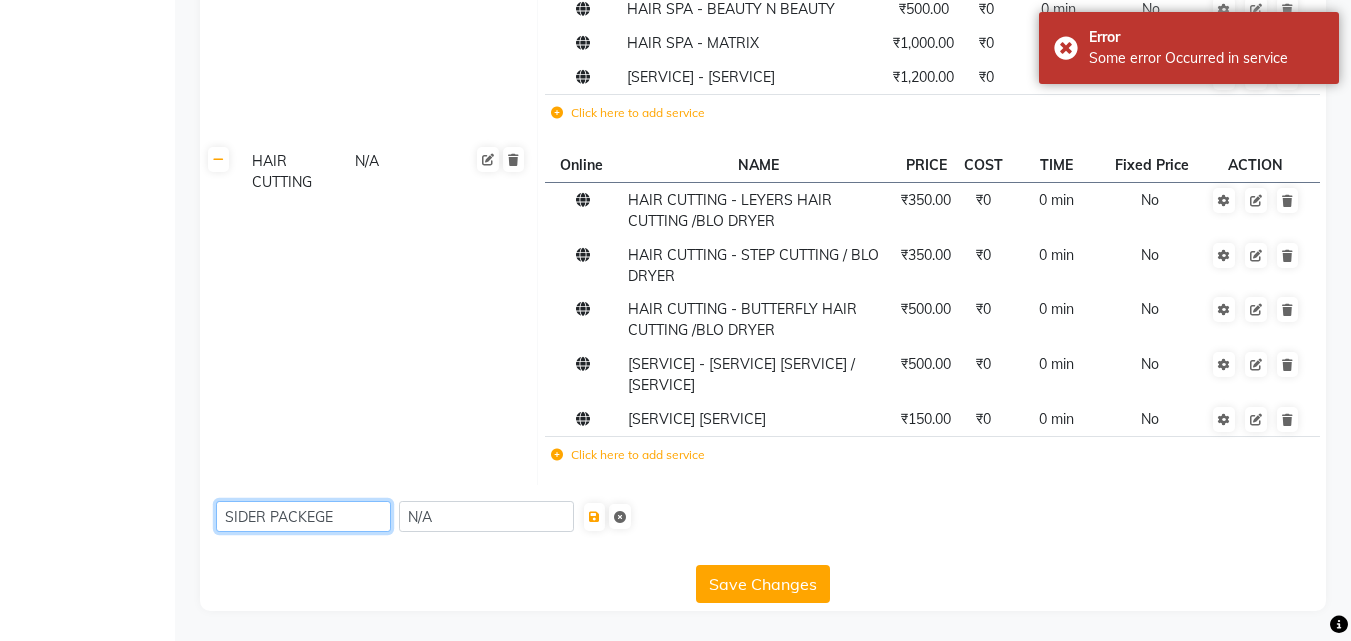click on "SIDER PACKEGE" 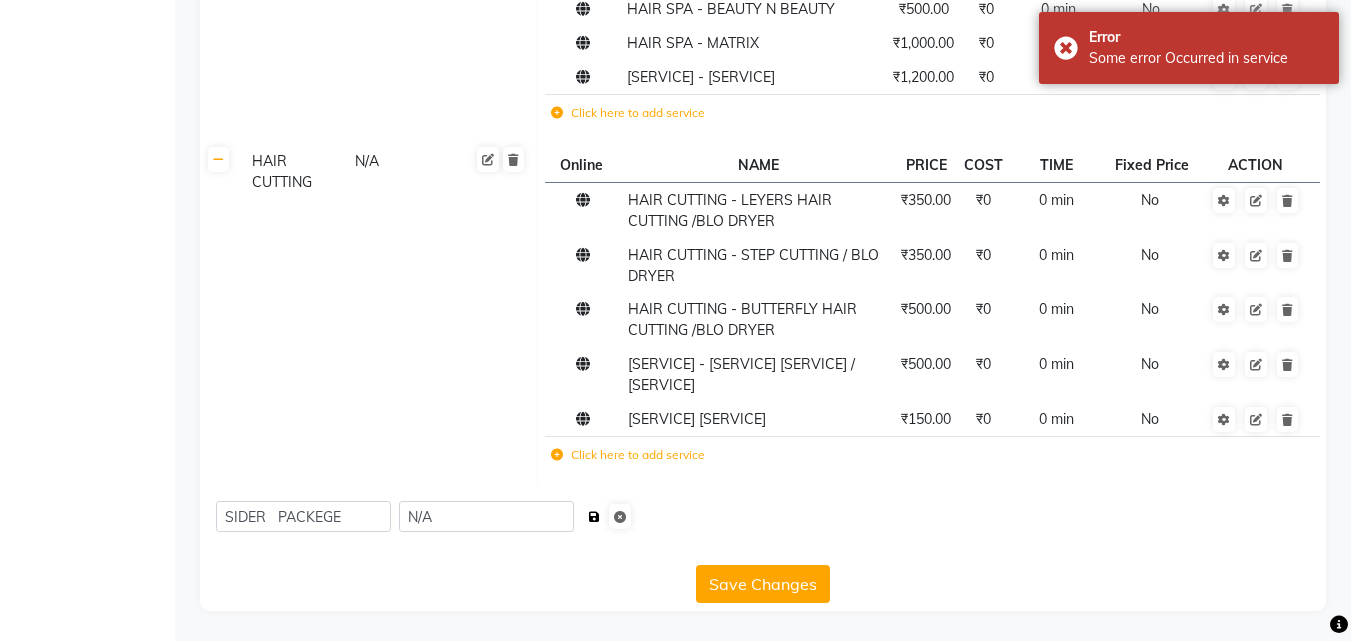 click at bounding box center (594, 517) 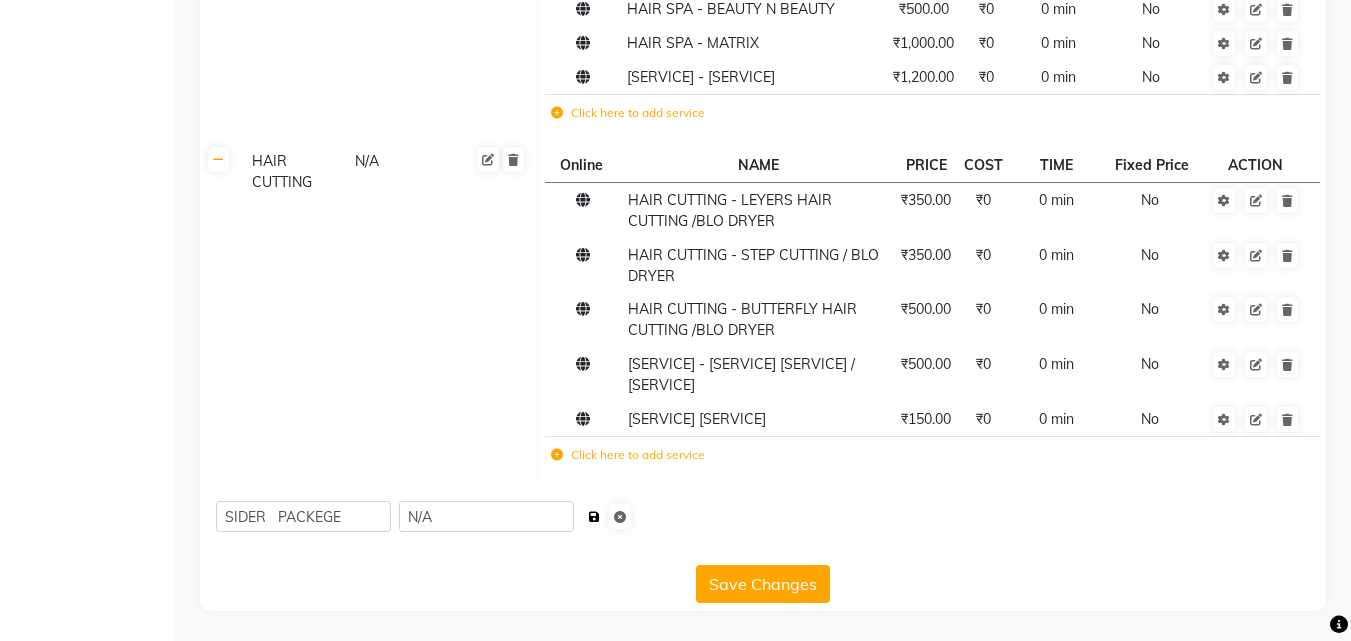 click at bounding box center [594, 517] 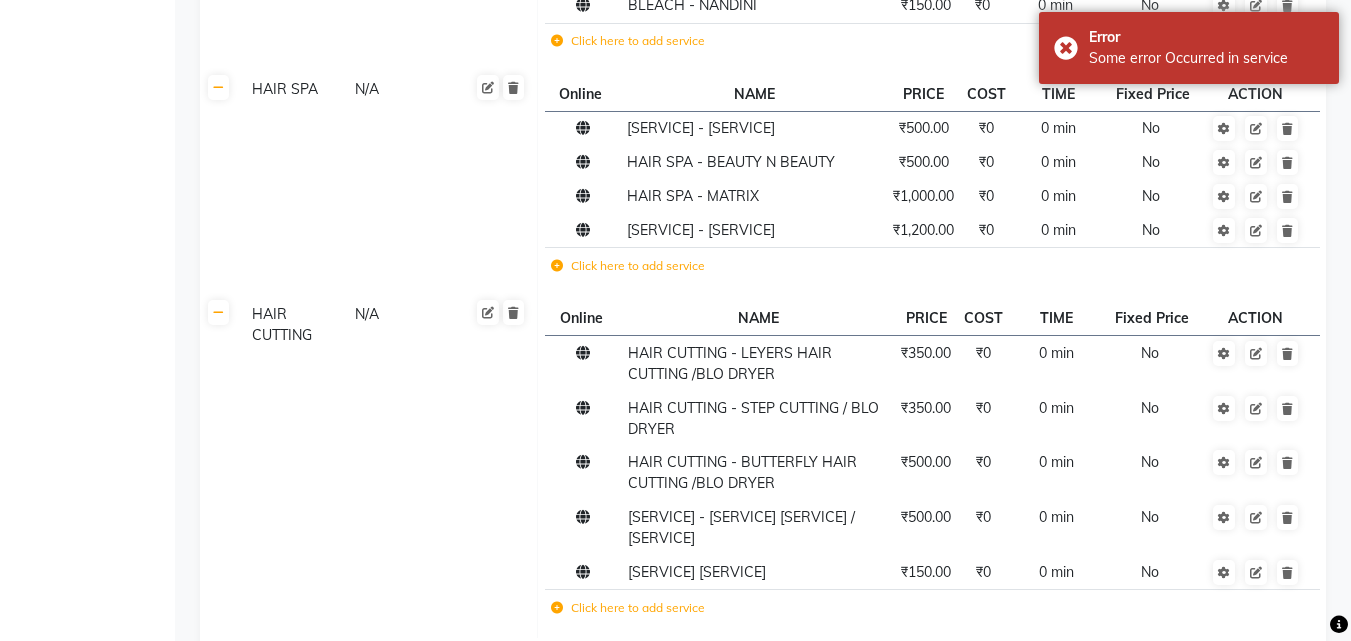 scroll, scrollTop: 3111, scrollLeft: 0, axis: vertical 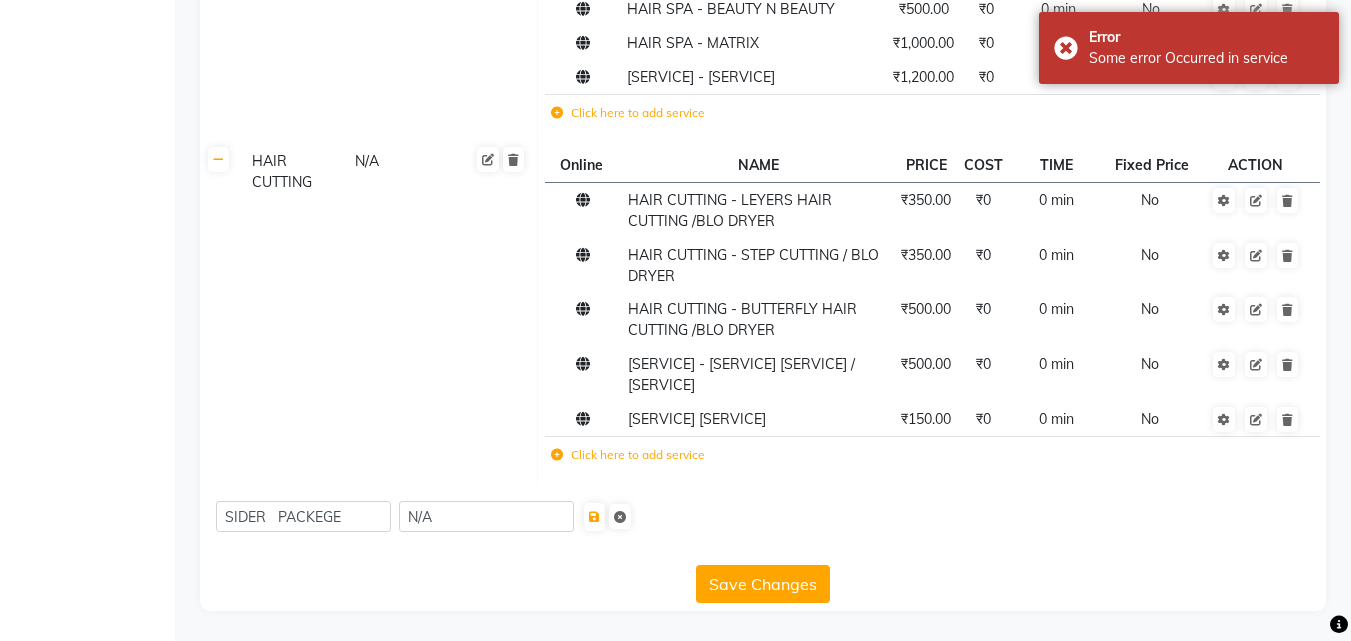 click on "Save Changes" 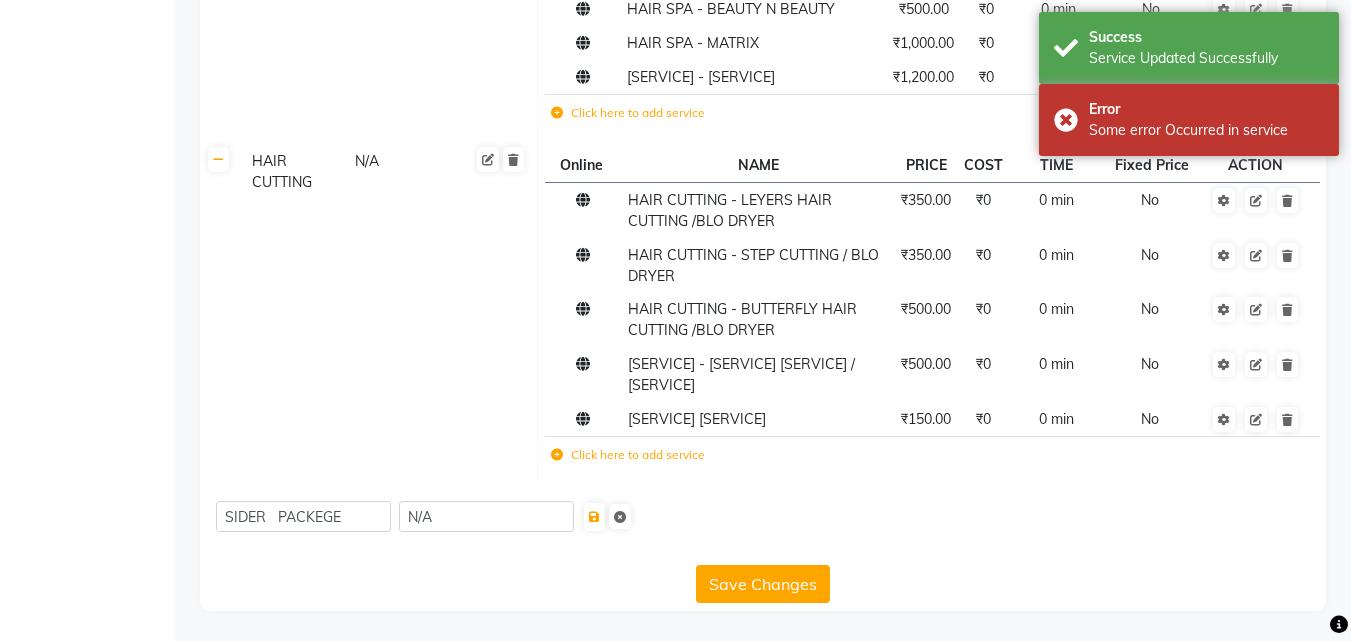 click on "SIDER   PACKEGE N/A" 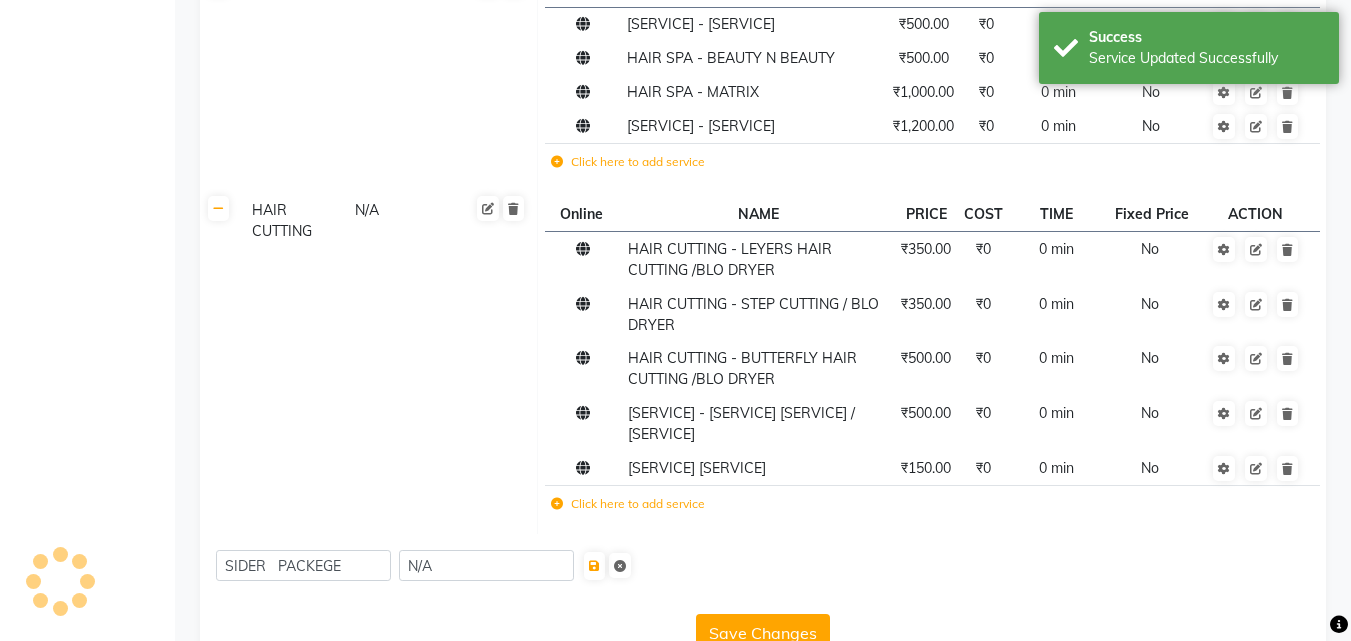 scroll, scrollTop: 3111, scrollLeft: 0, axis: vertical 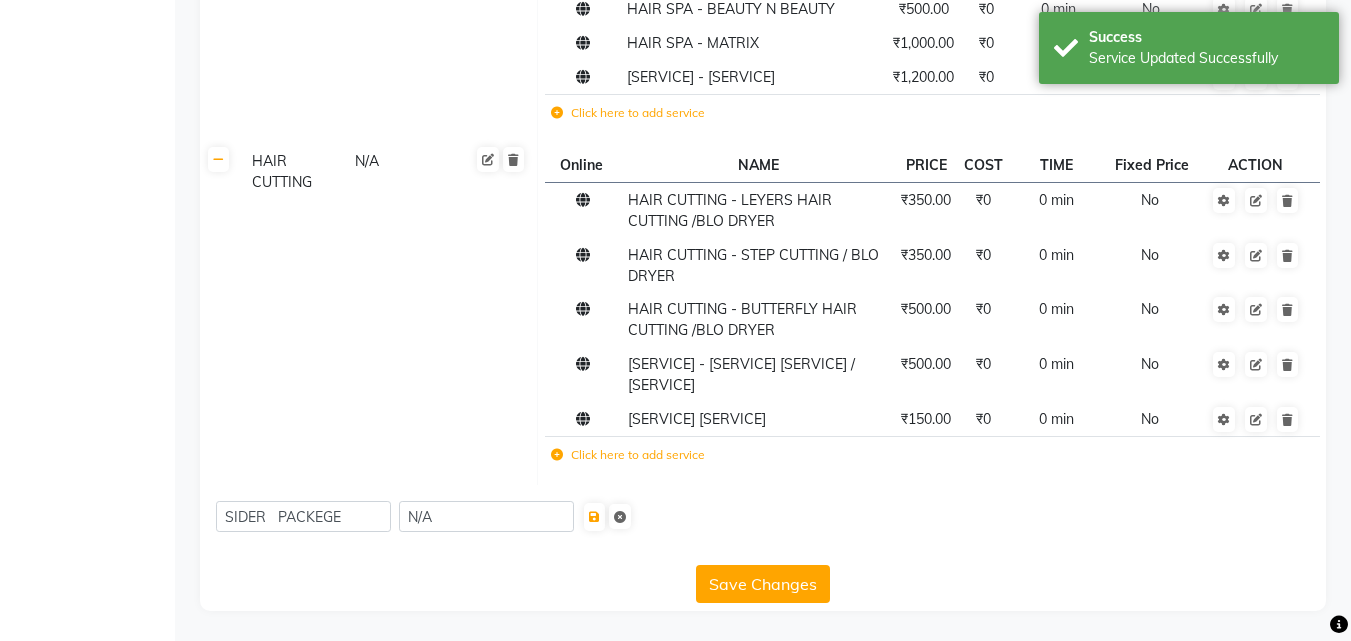 click on "Save Changes" 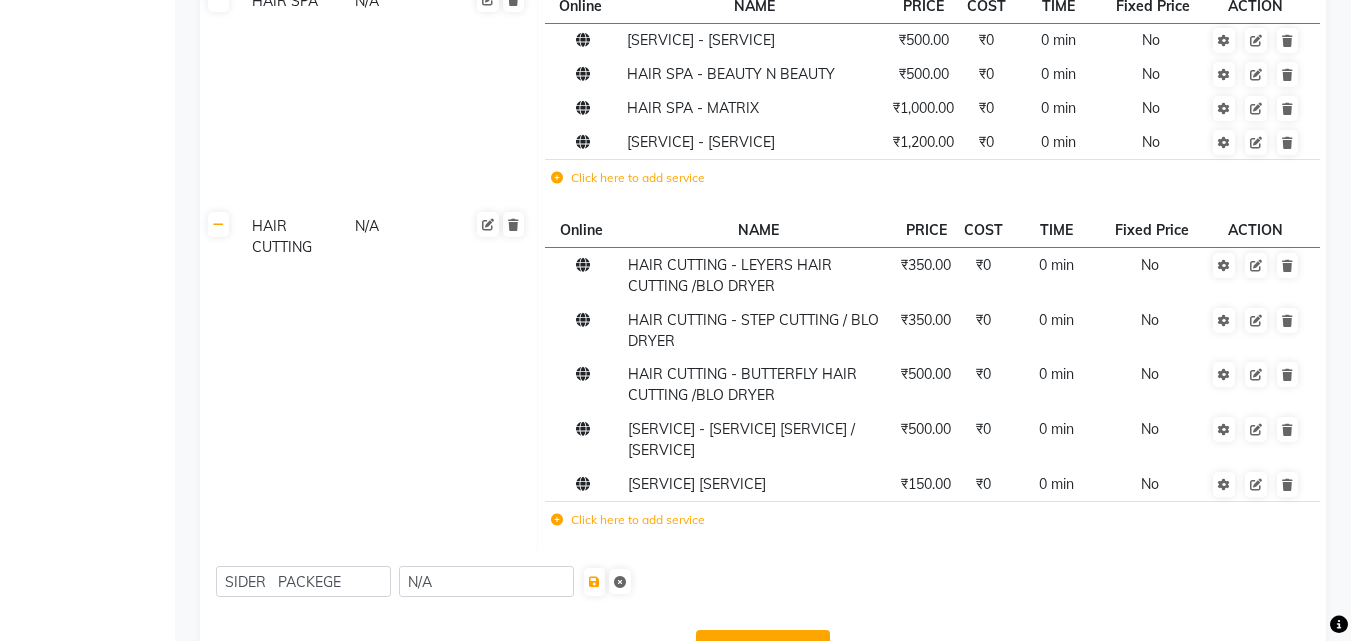 scroll, scrollTop: 3111, scrollLeft: 0, axis: vertical 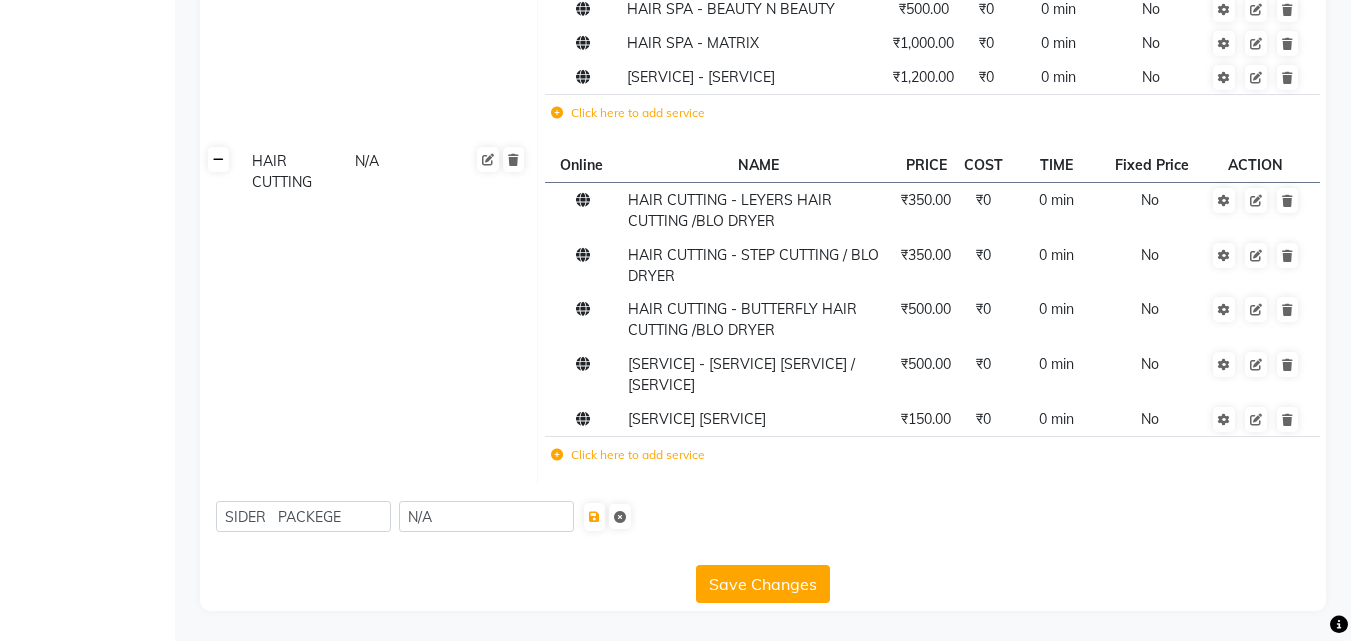 click 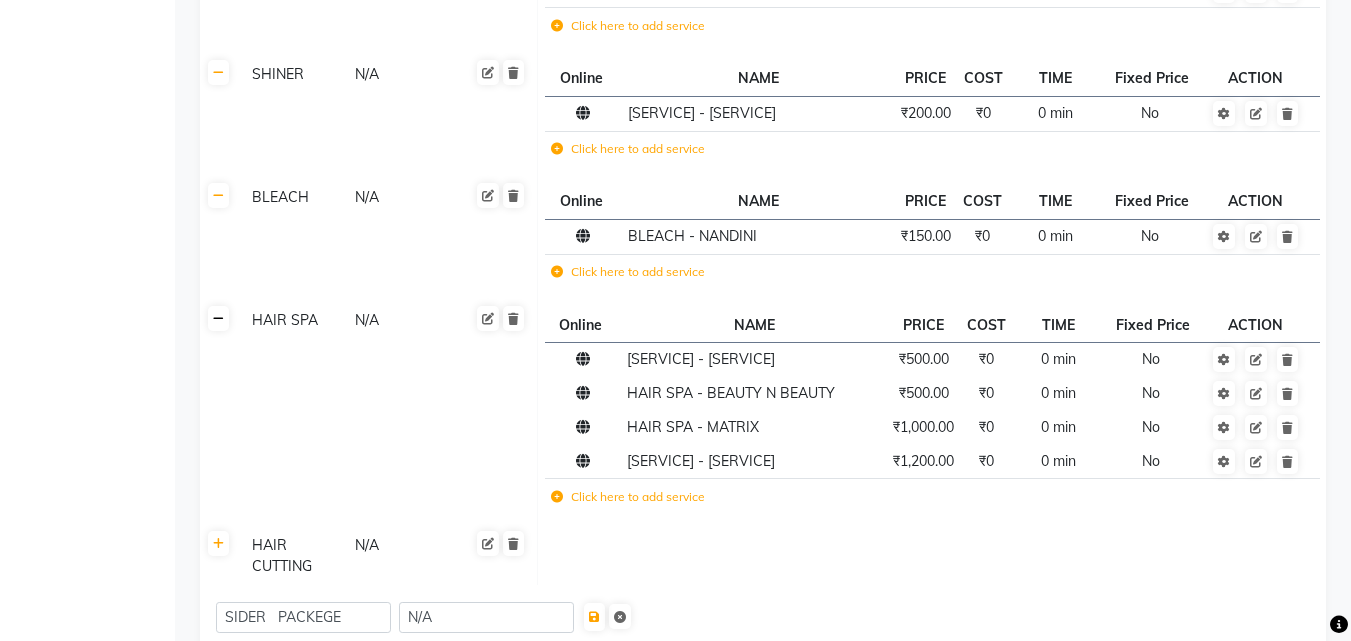 click 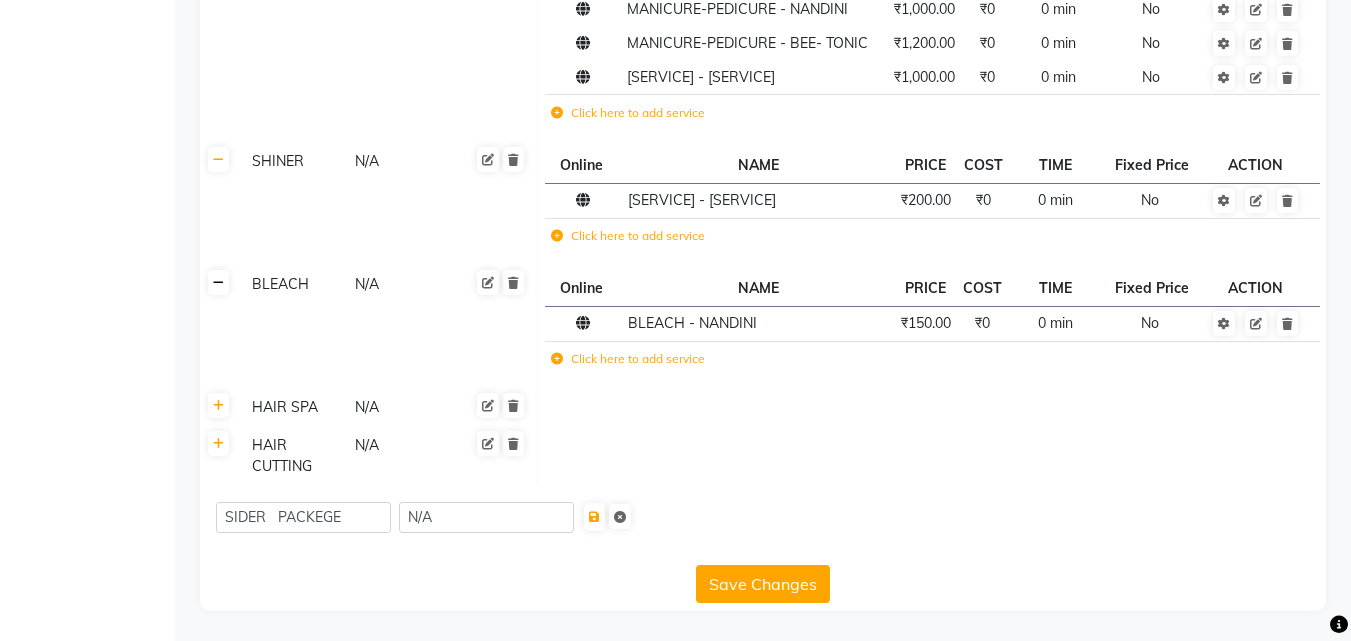 click 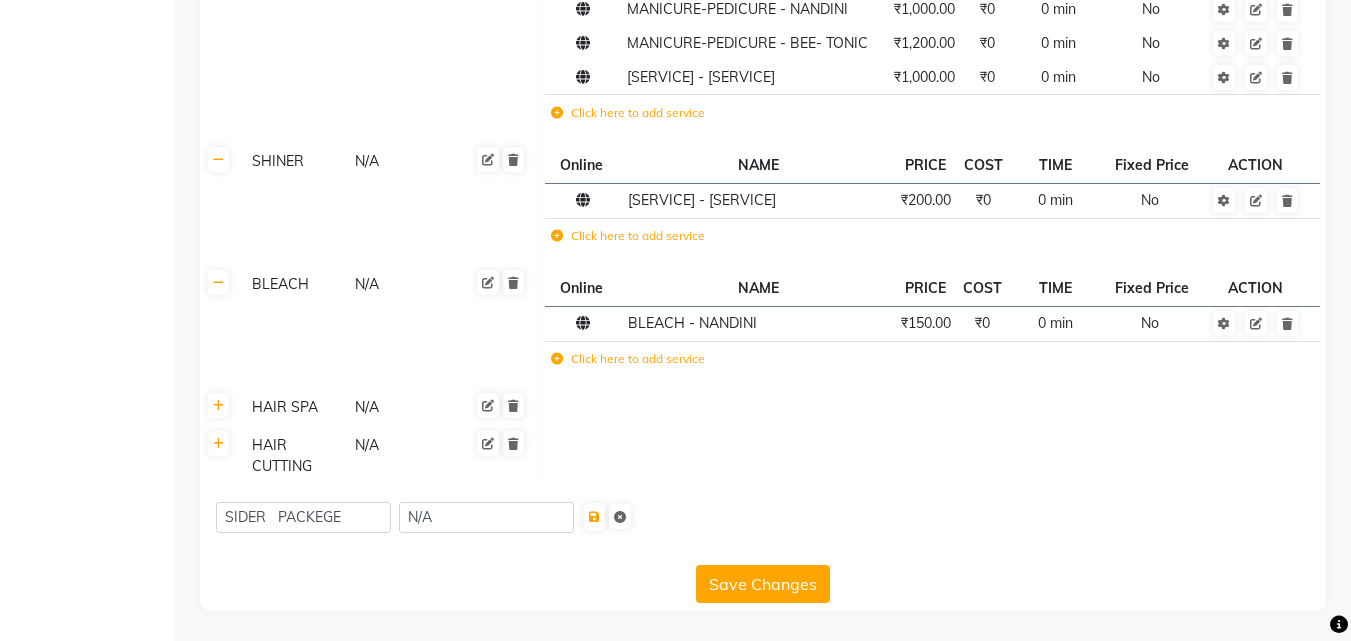 scroll, scrollTop: 2555, scrollLeft: 0, axis: vertical 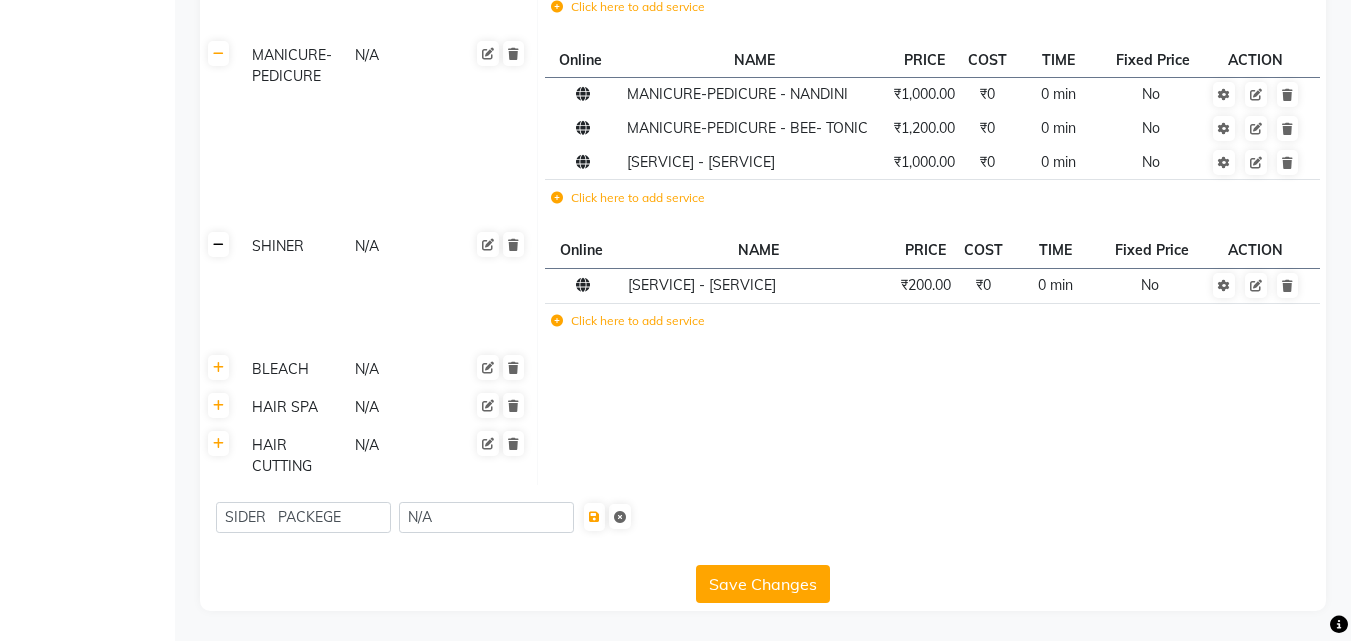click 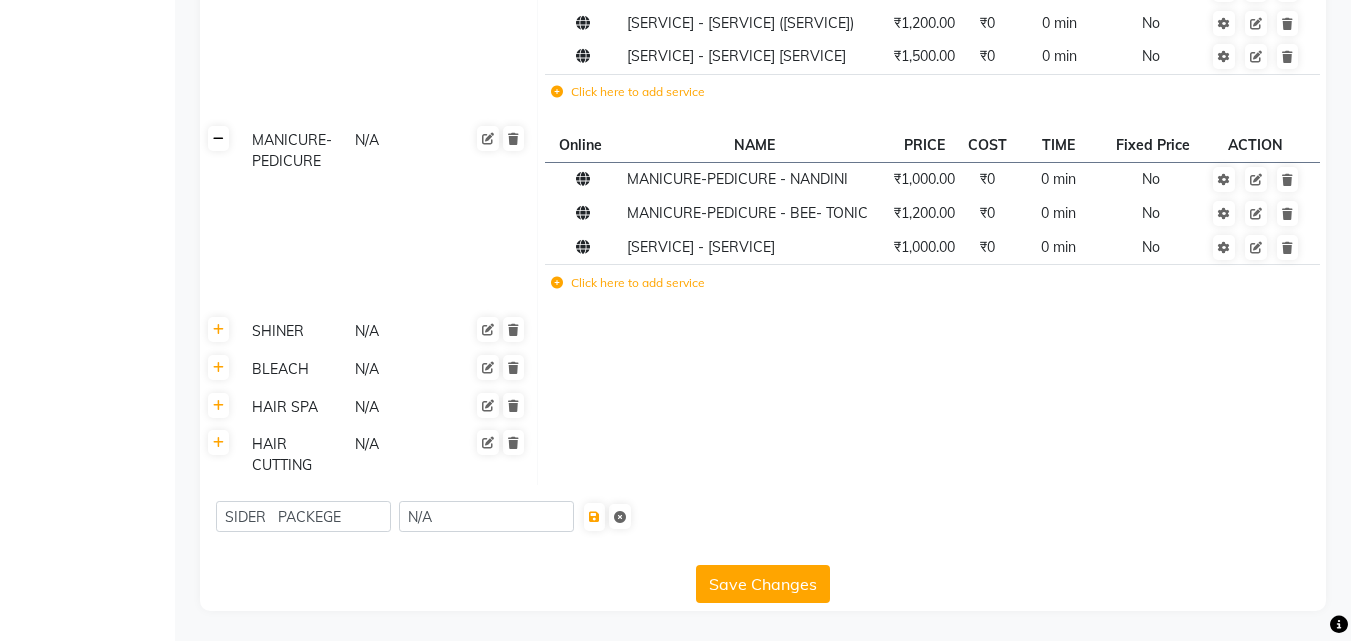 click 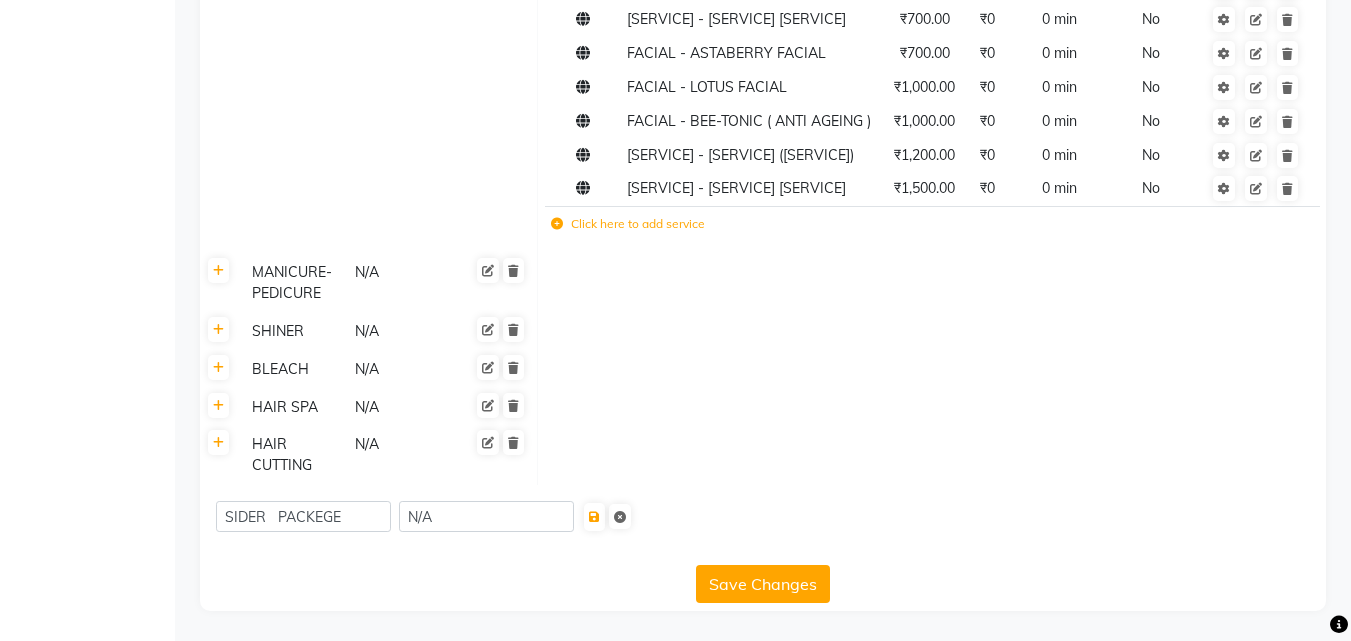 scroll, scrollTop: 2338, scrollLeft: 0, axis: vertical 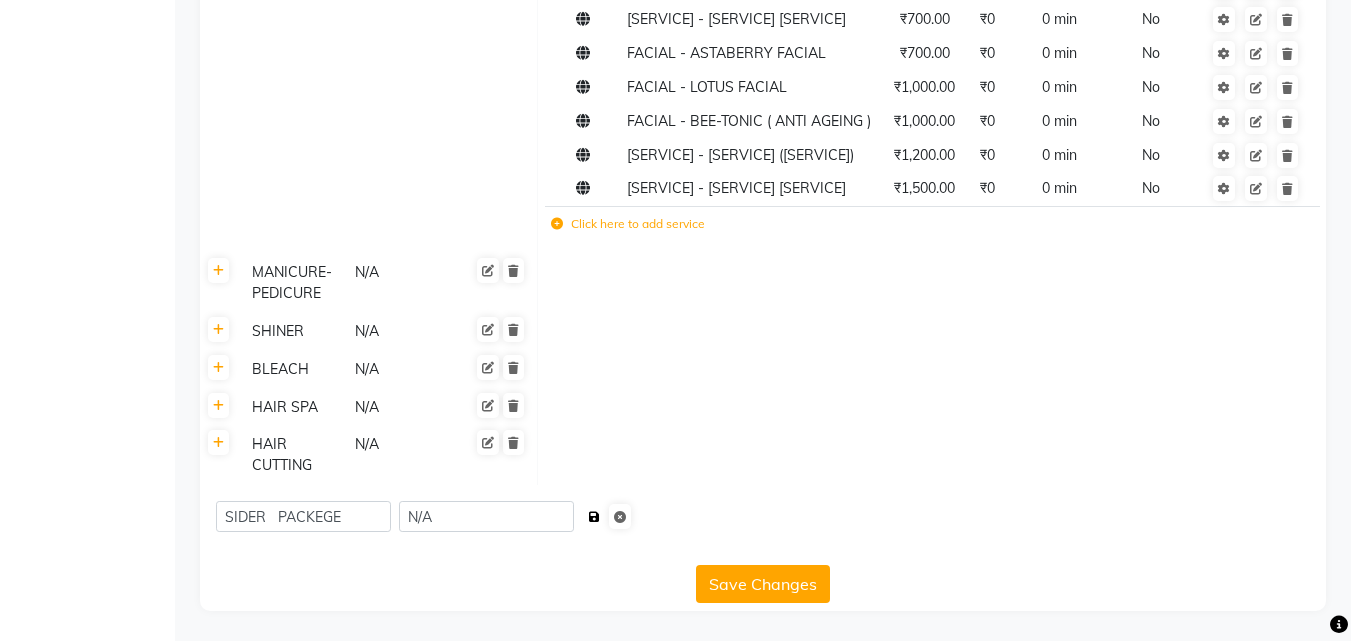 click at bounding box center [594, 517] 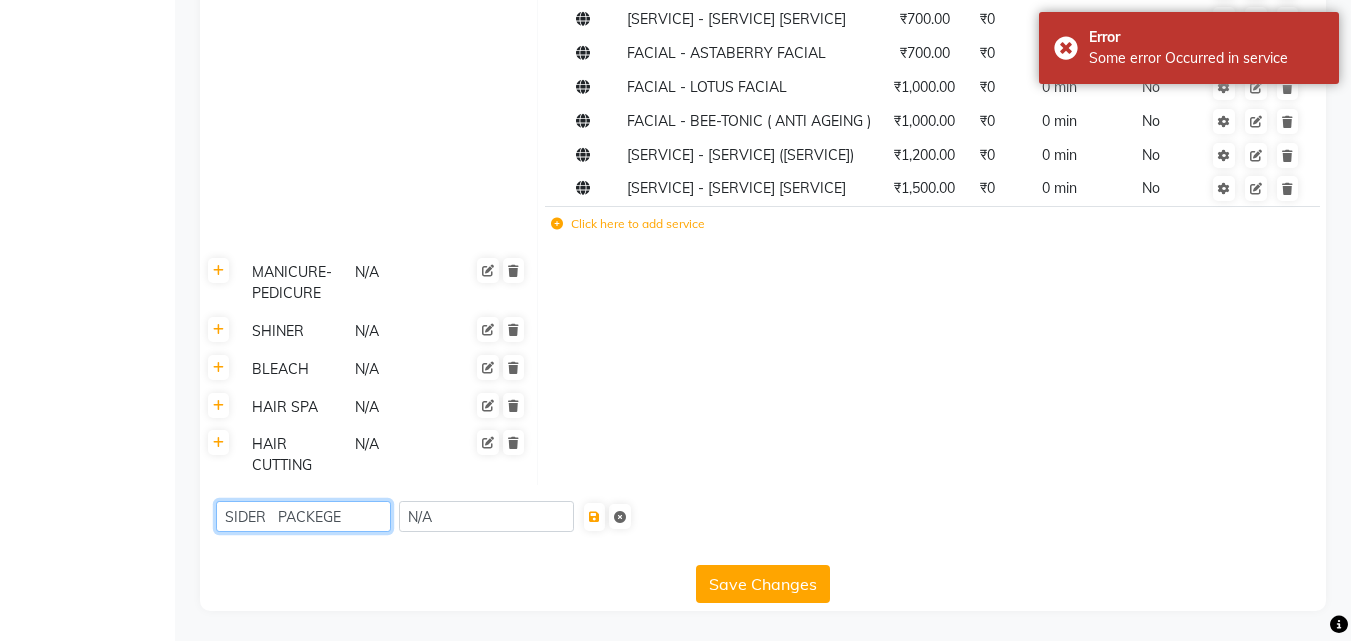 click on "SIDER   PACKEGE" 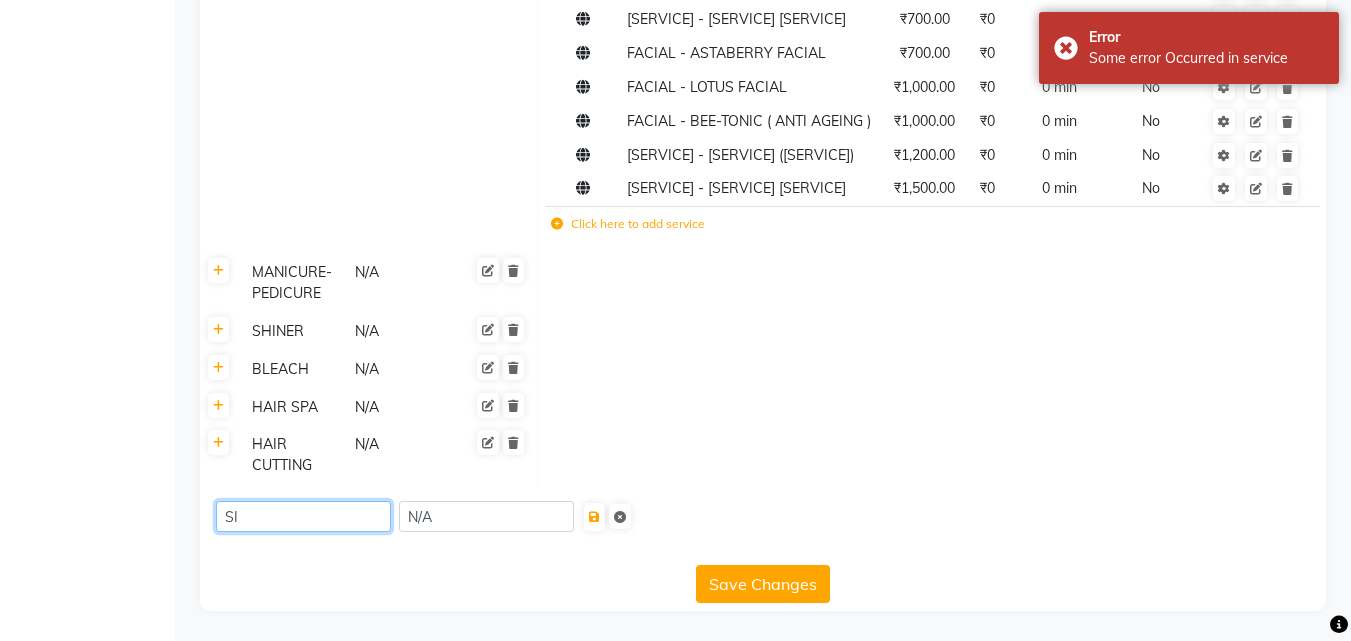 type on "S" 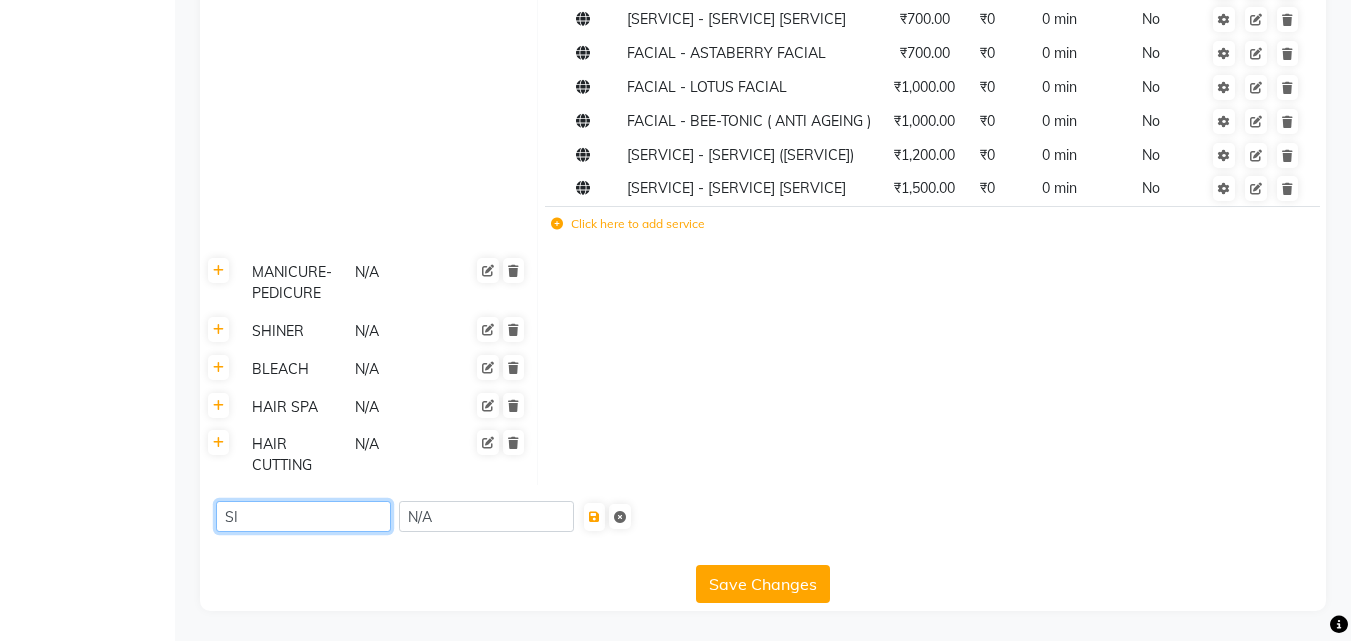 type on "S" 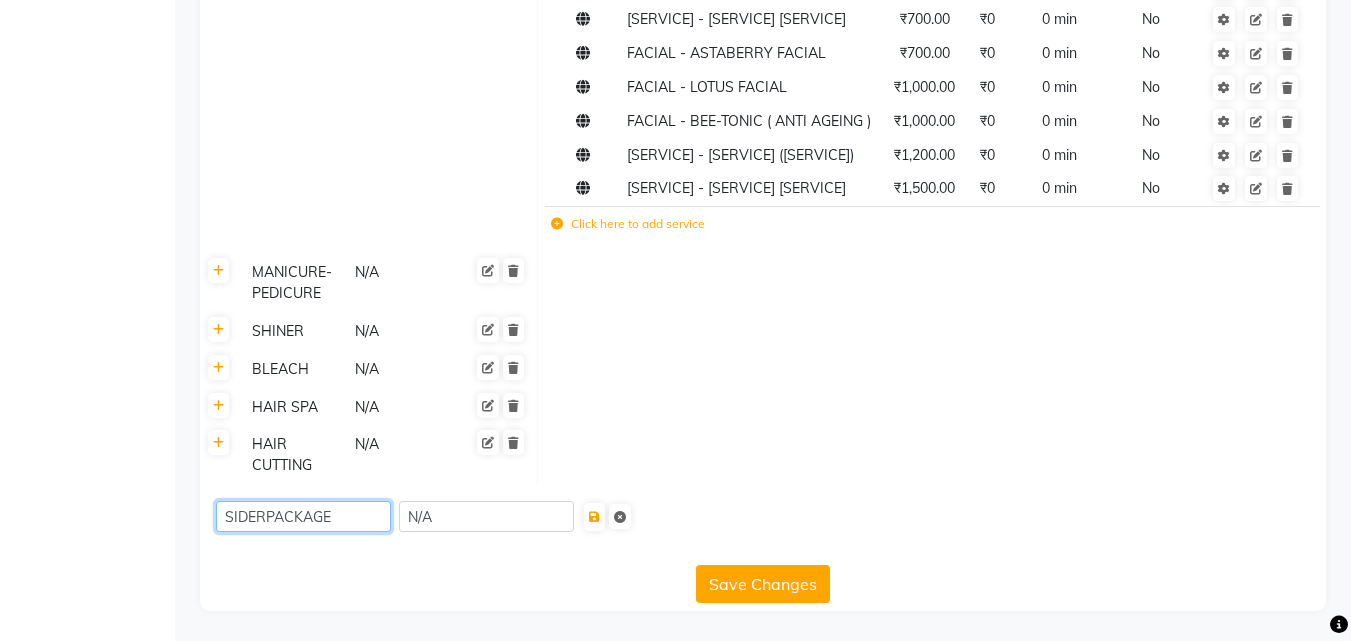 click on "SIDERPACKAGE" 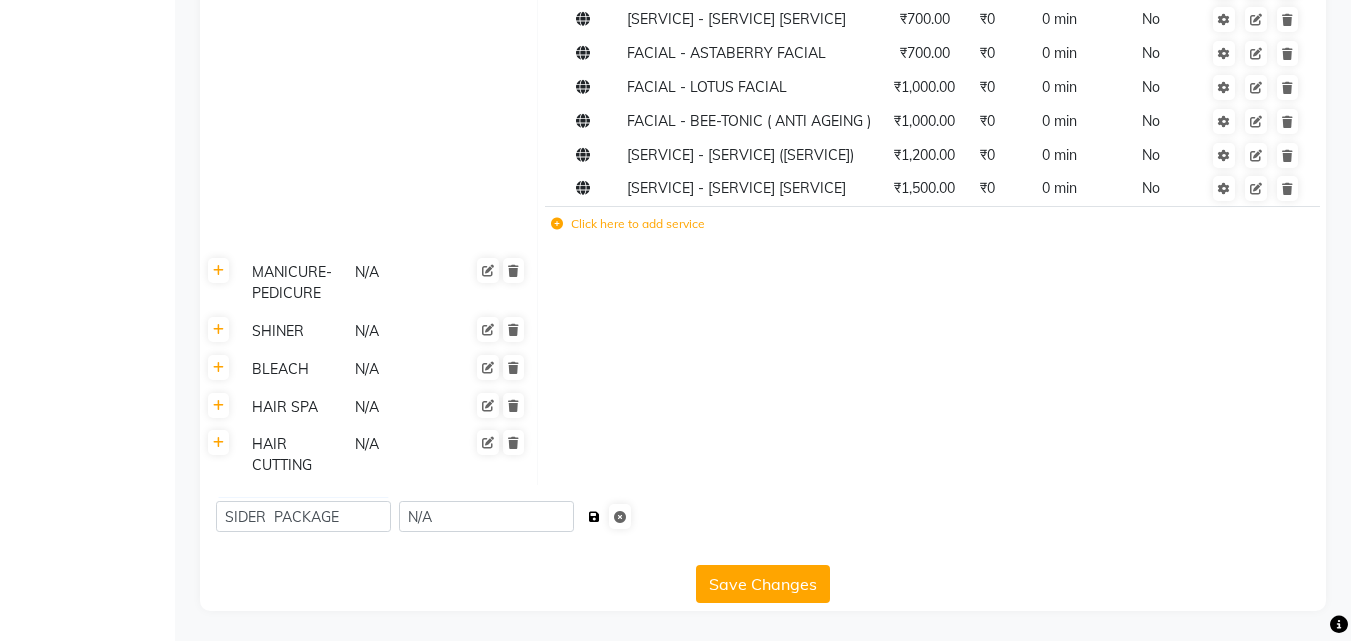 click at bounding box center (594, 517) 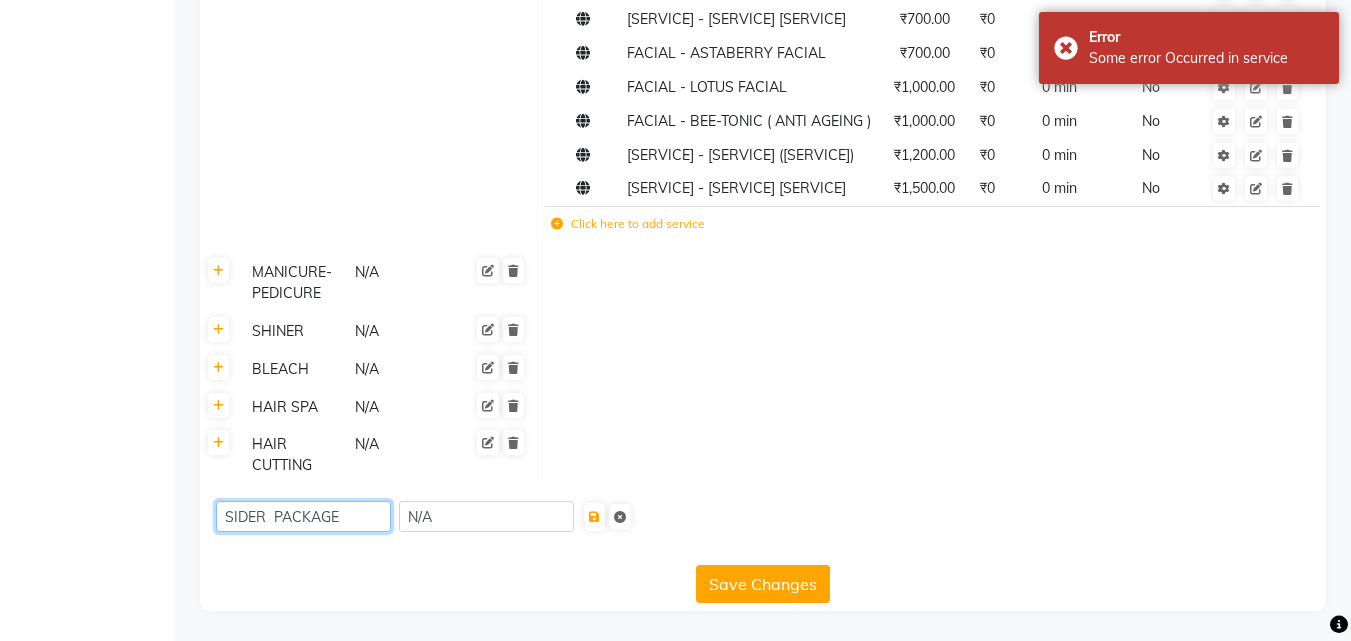 click on "SIDER  PACKAGE" 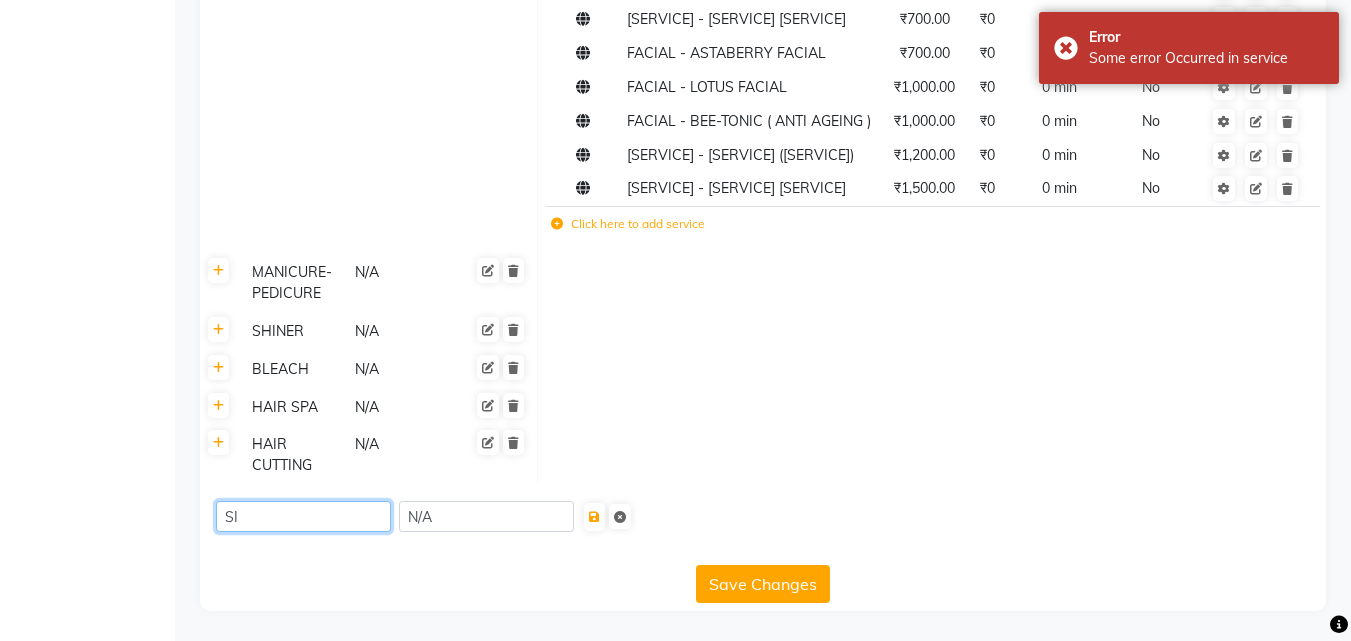type on "S" 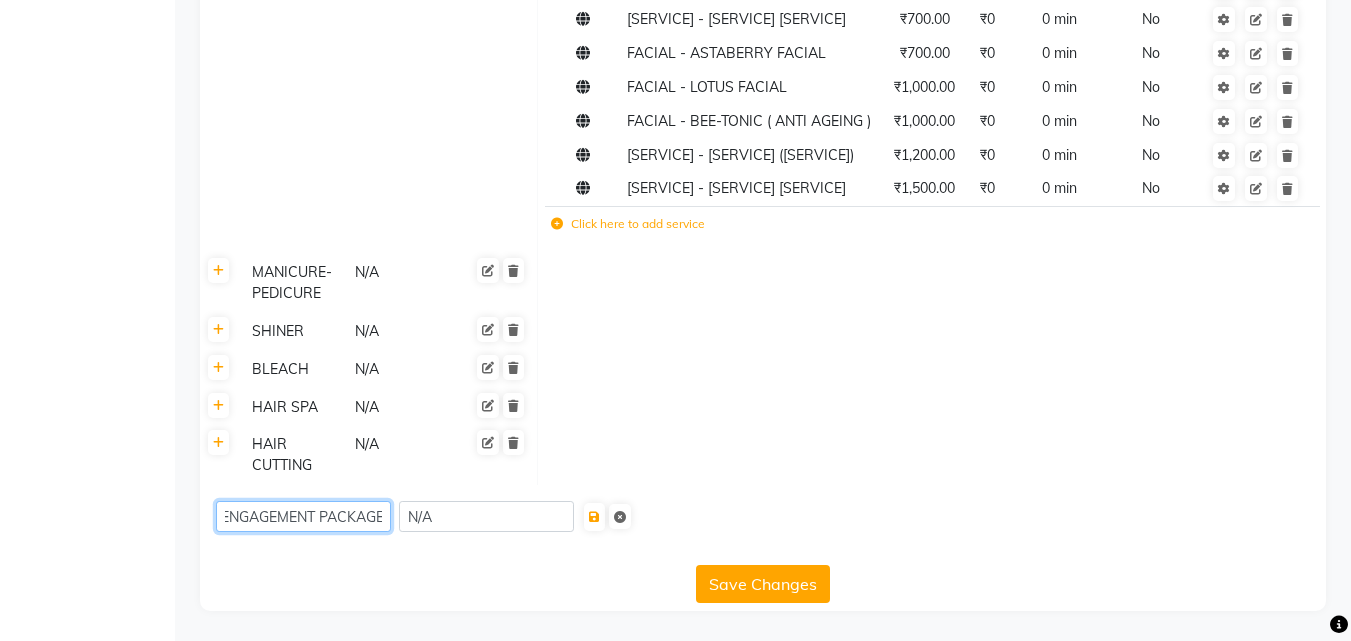scroll, scrollTop: 0, scrollLeft: 7, axis: horizontal 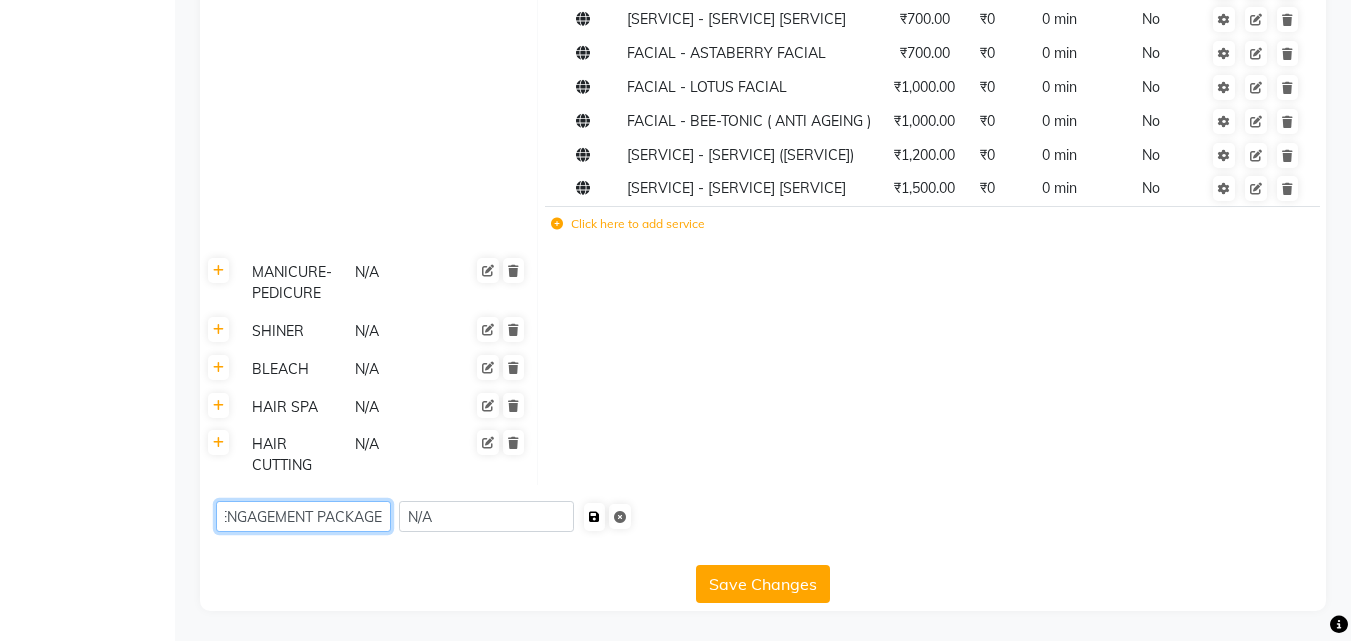 type on "ENGAGEMENT PACKAGE" 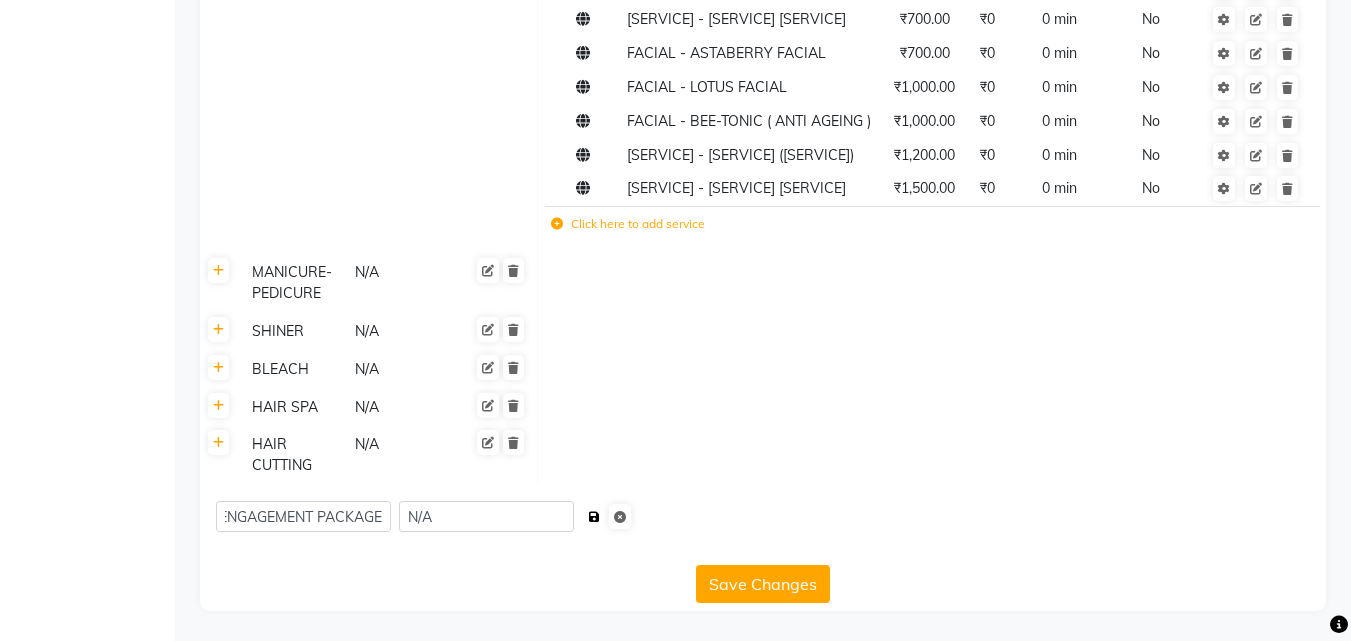 scroll, scrollTop: 0, scrollLeft: 0, axis: both 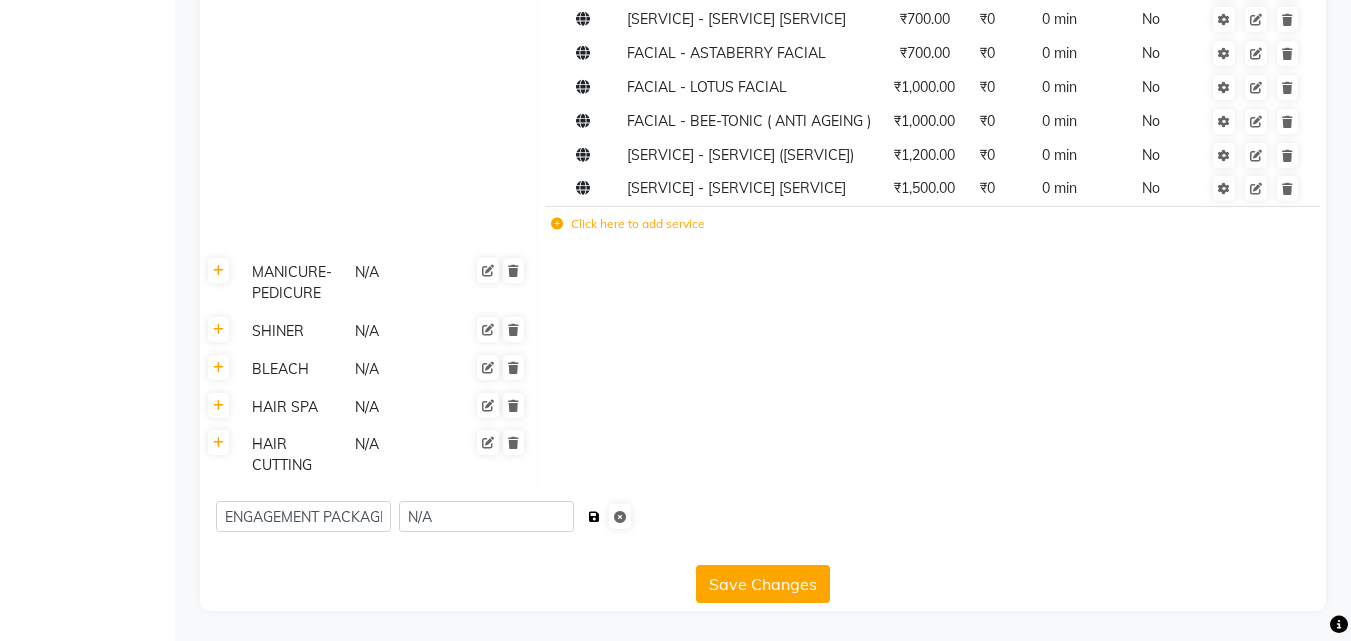 click at bounding box center [594, 517] 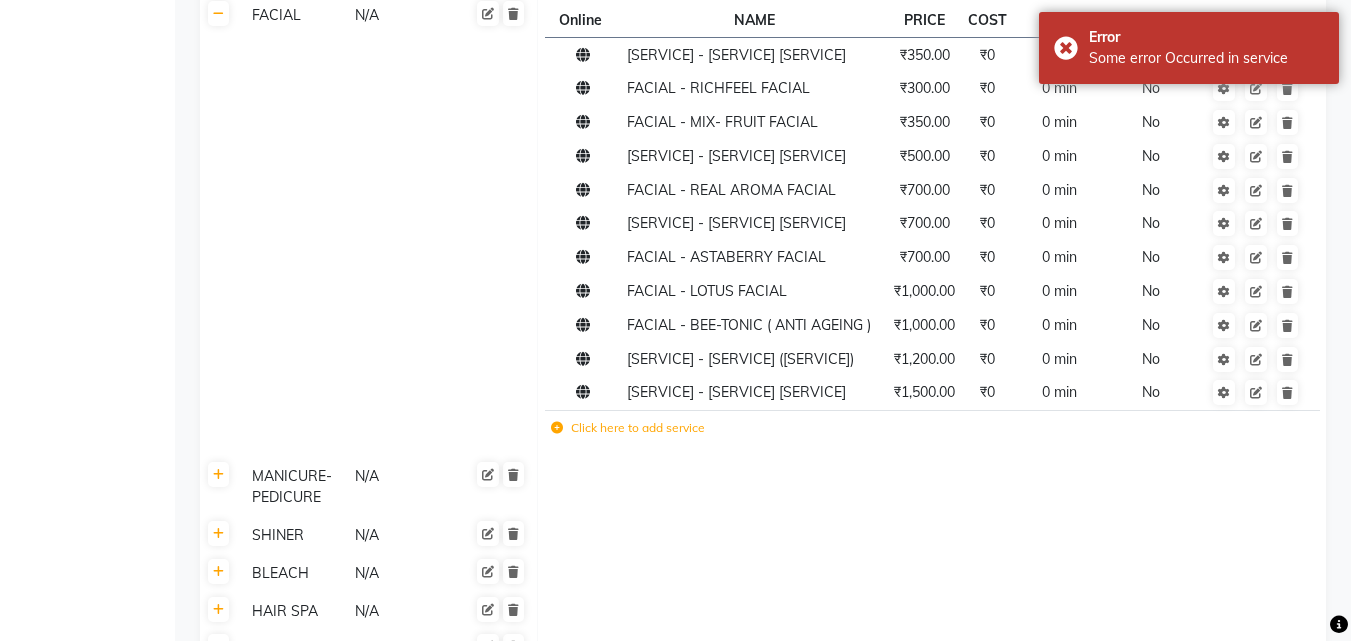 scroll, scrollTop: 2338, scrollLeft: 0, axis: vertical 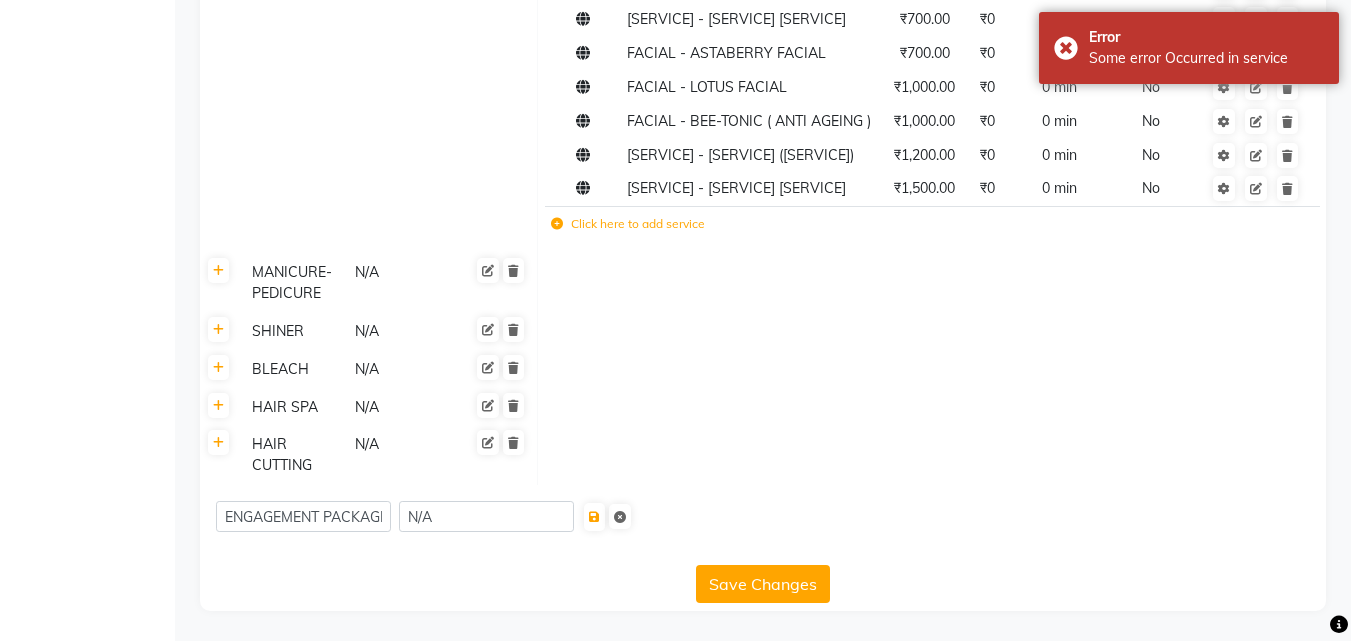 click on "Save Changes" 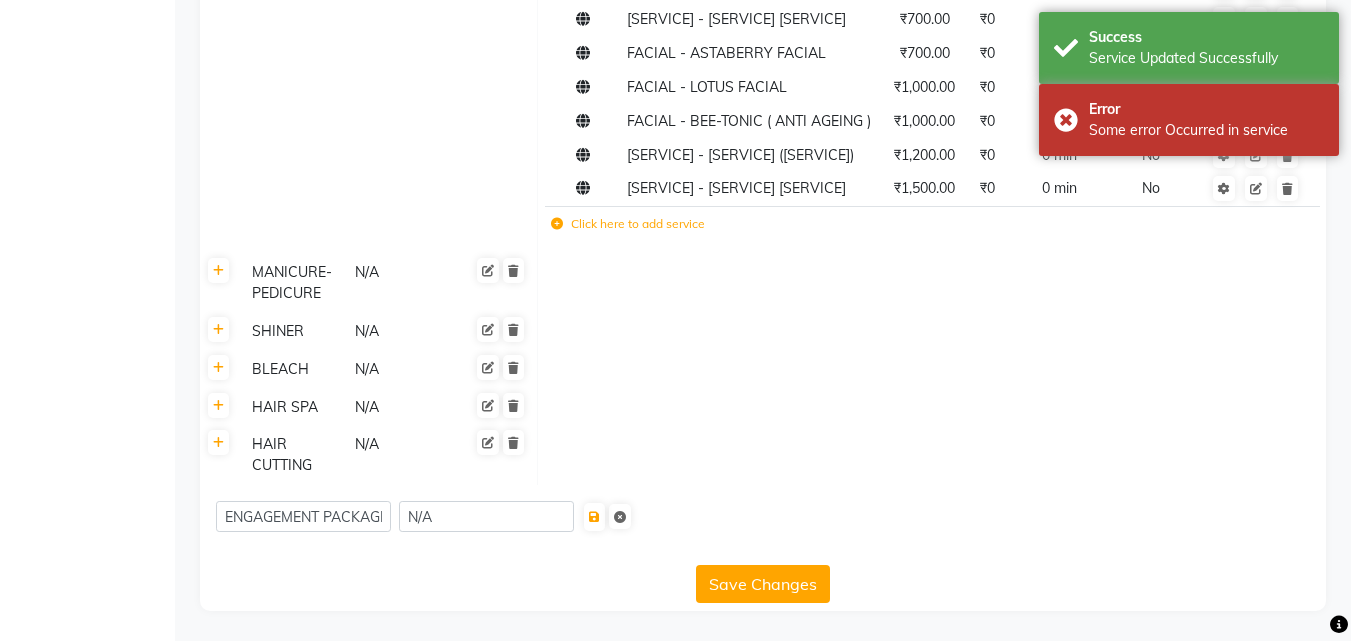 click 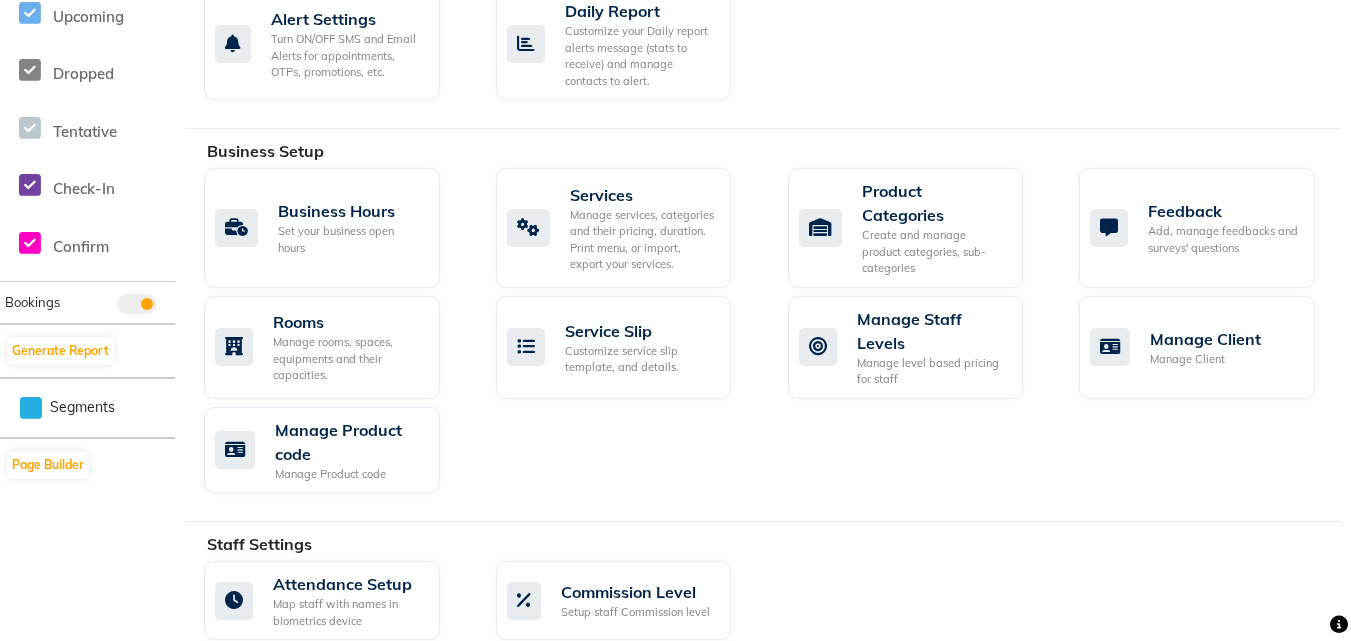 scroll, scrollTop: 700, scrollLeft: 0, axis: vertical 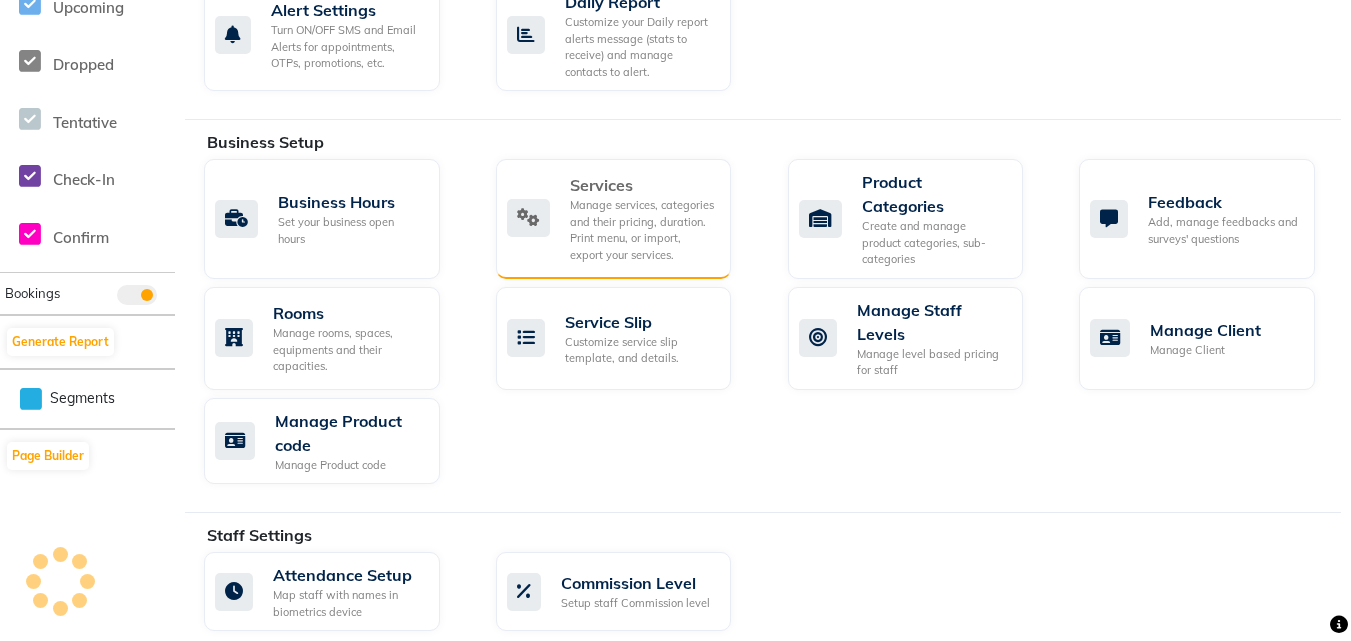 click on "Manage services, categories and their pricing, duration. Print menu, or import, export your services." 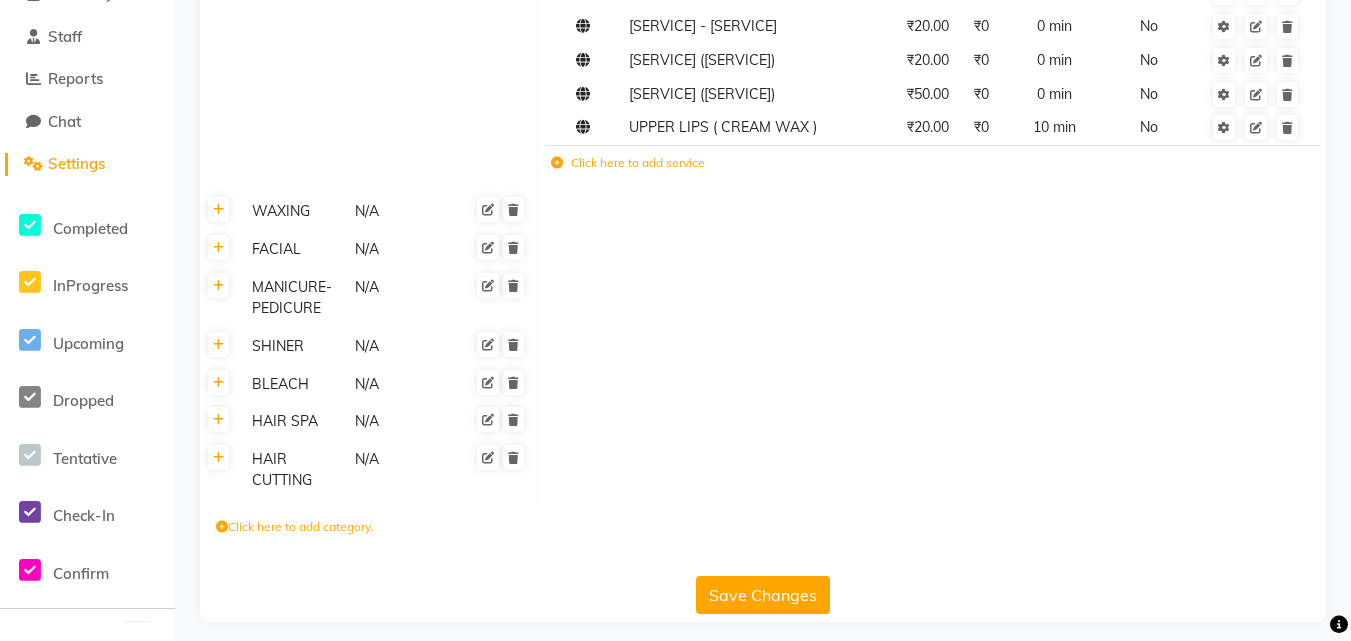 scroll, scrollTop: 375, scrollLeft: 0, axis: vertical 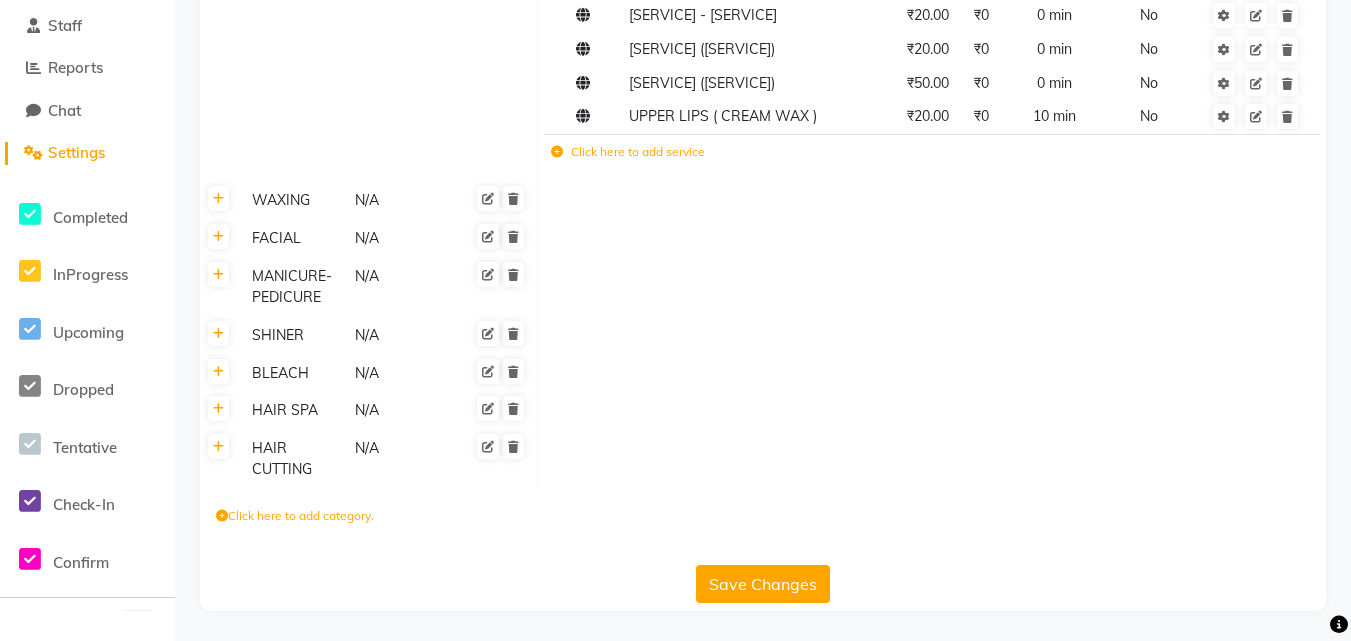 click on "Click here to add category." 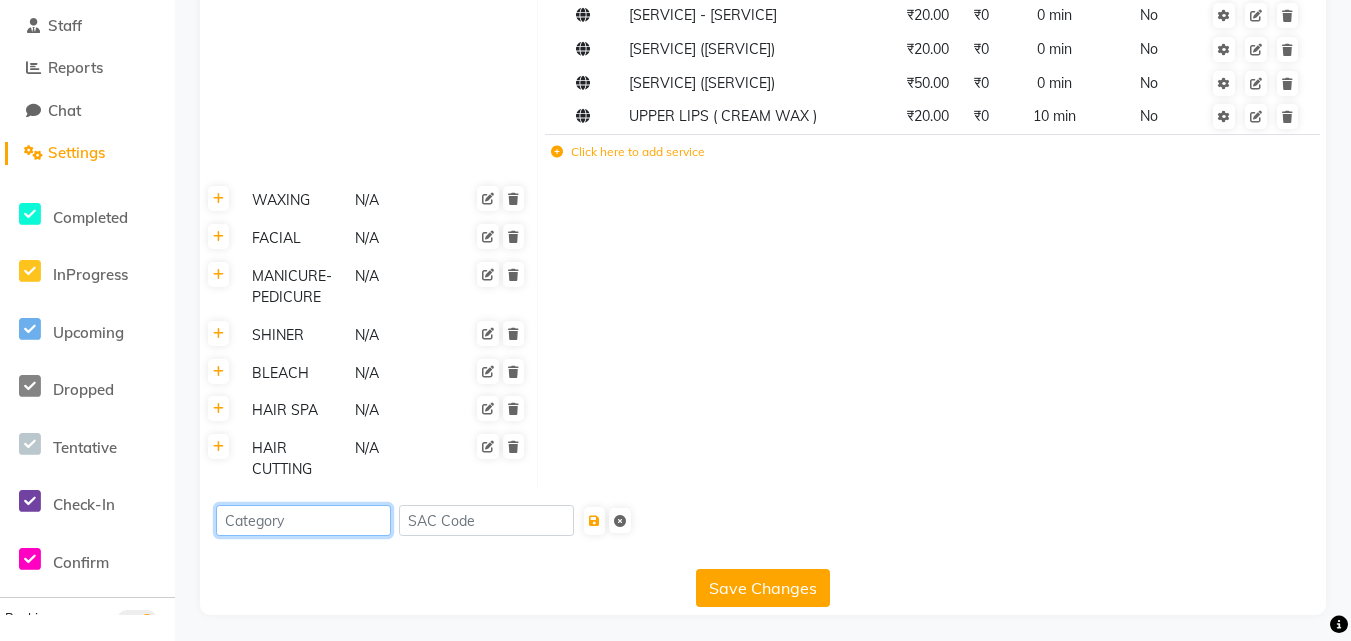 click 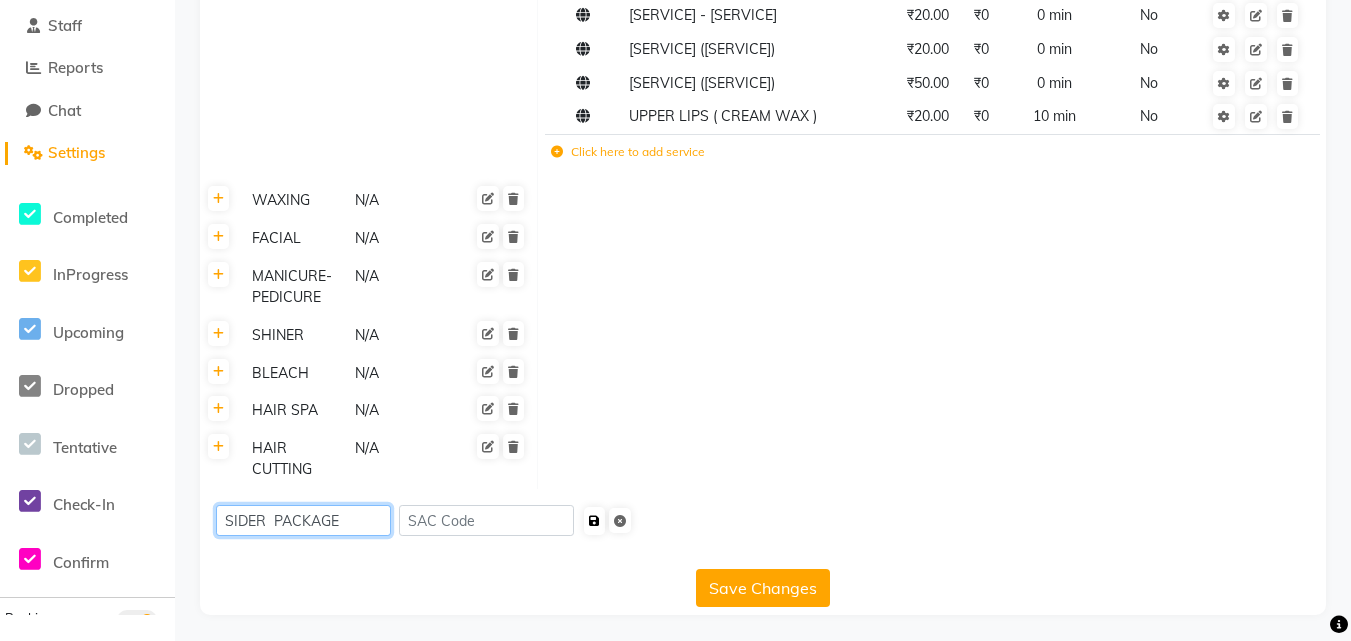 type on "SIDER  PACKAGE" 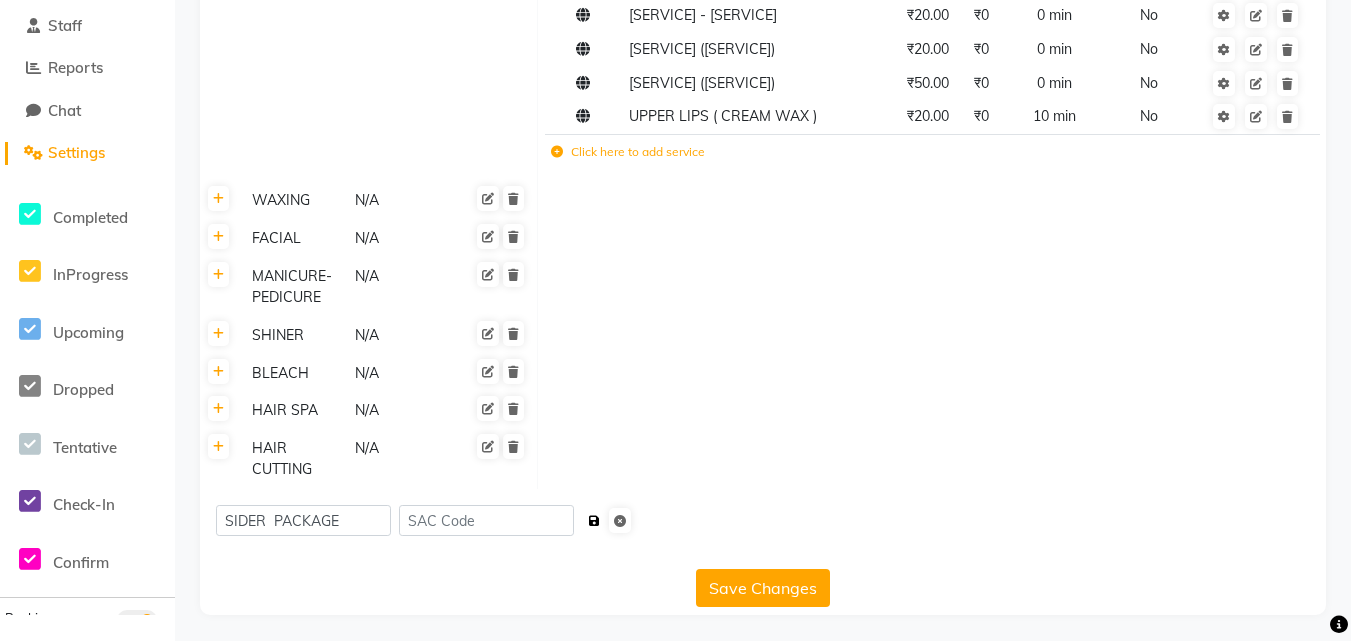 click at bounding box center (594, 521) 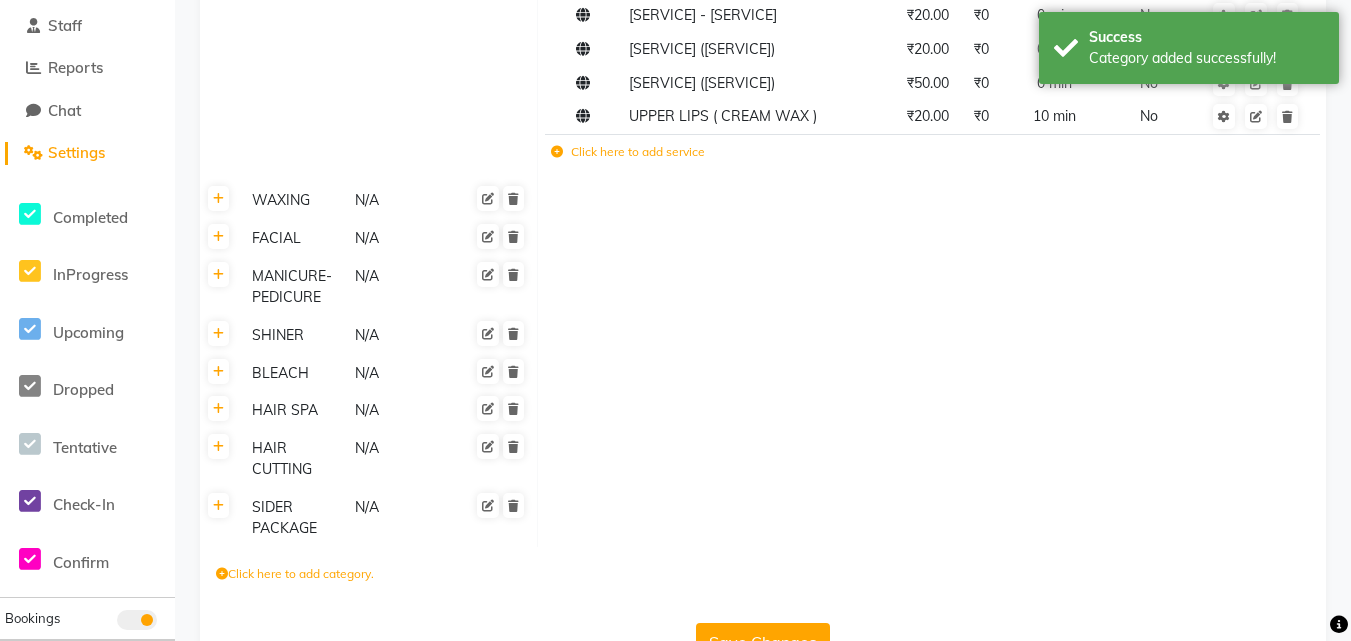 click 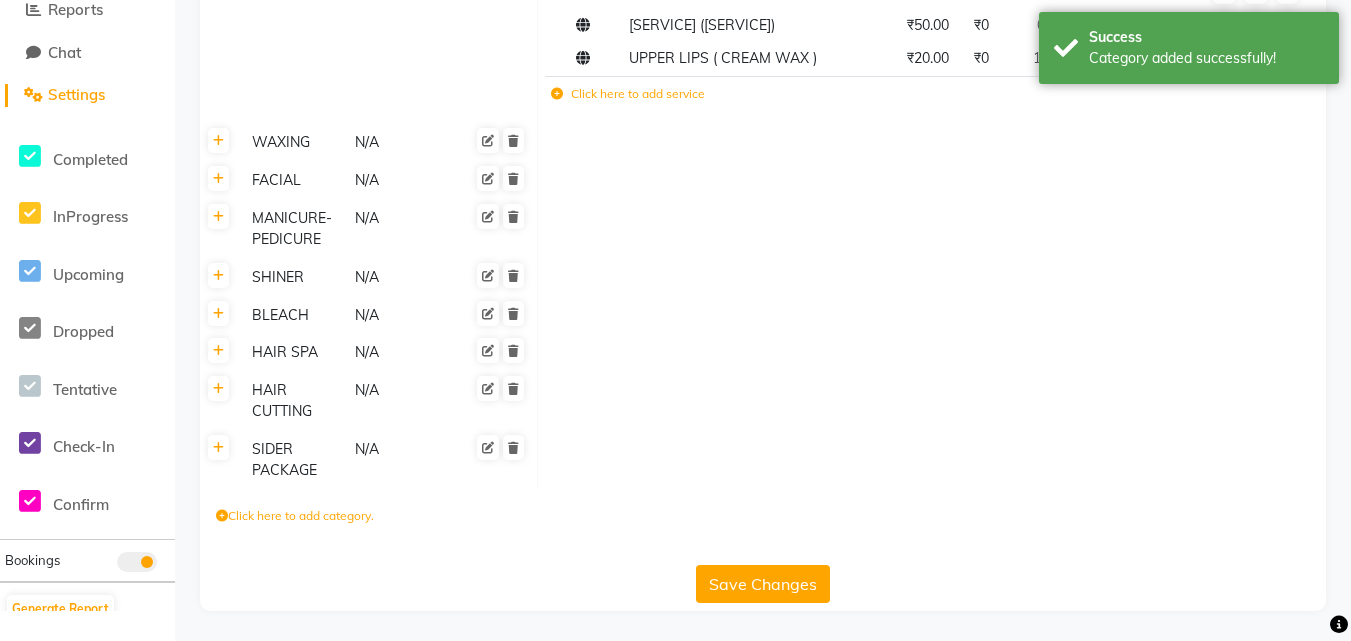 scroll, scrollTop: 333, scrollLeft: 0, axis: vertical 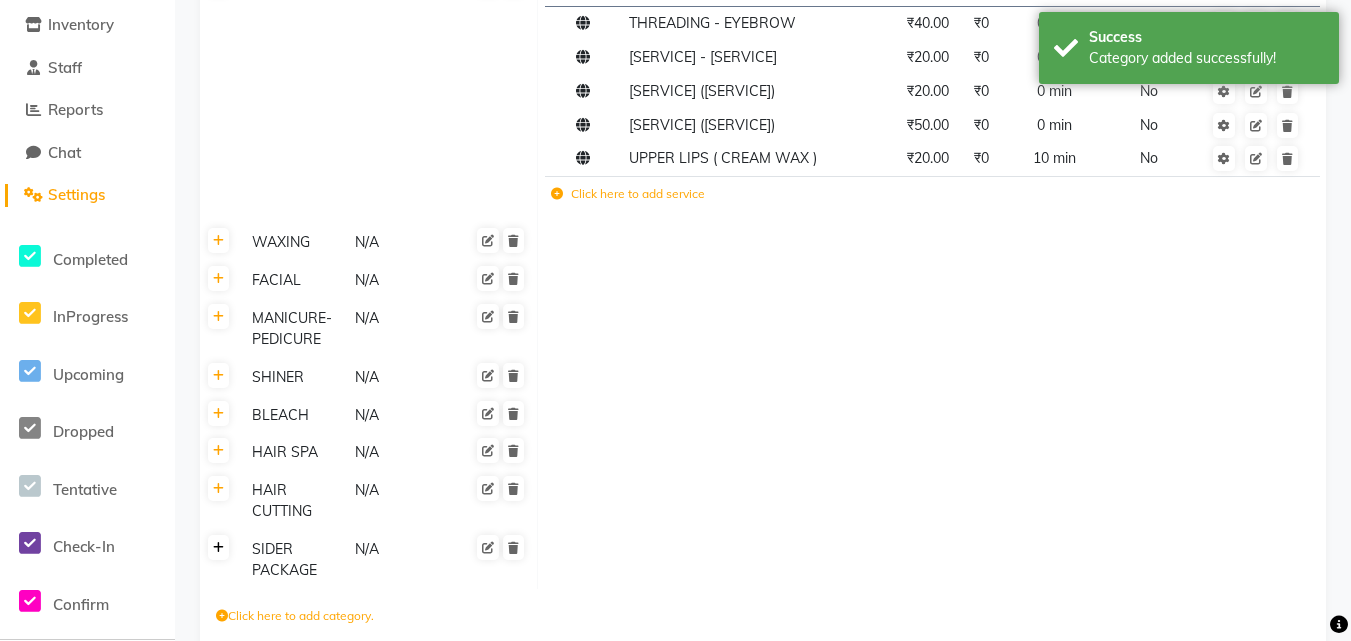 click 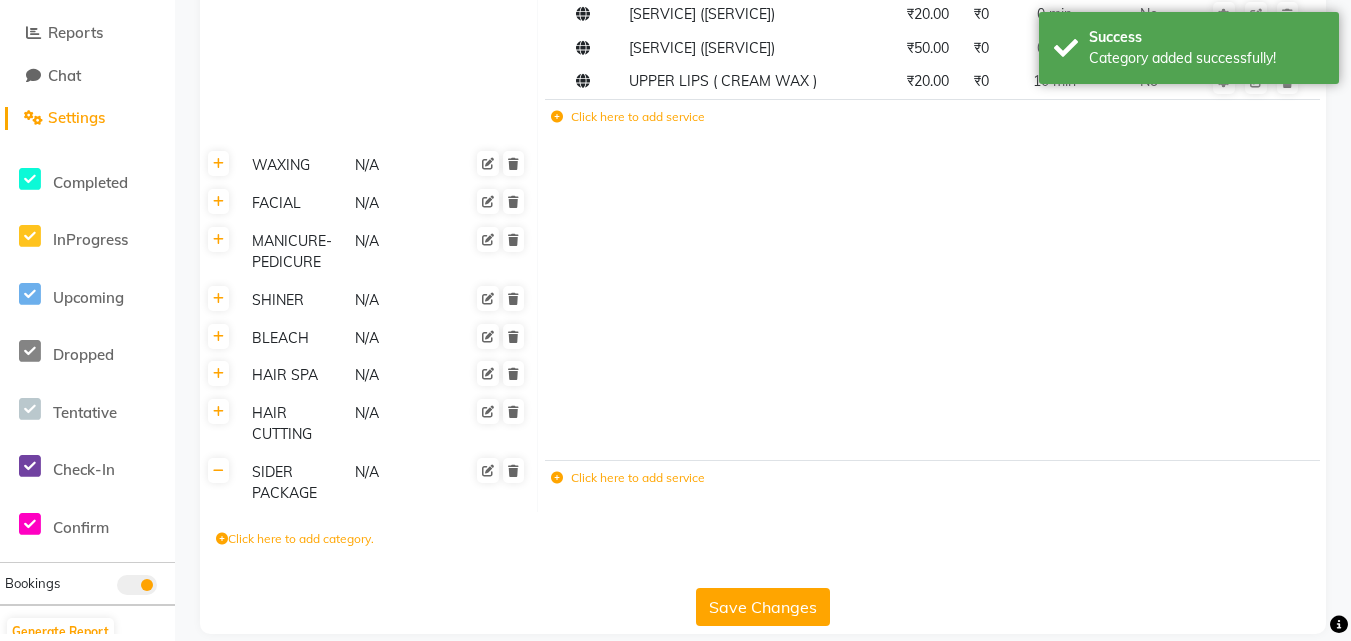scroll, scrollTop: 433, scrollLeft: 0, axis: vertical 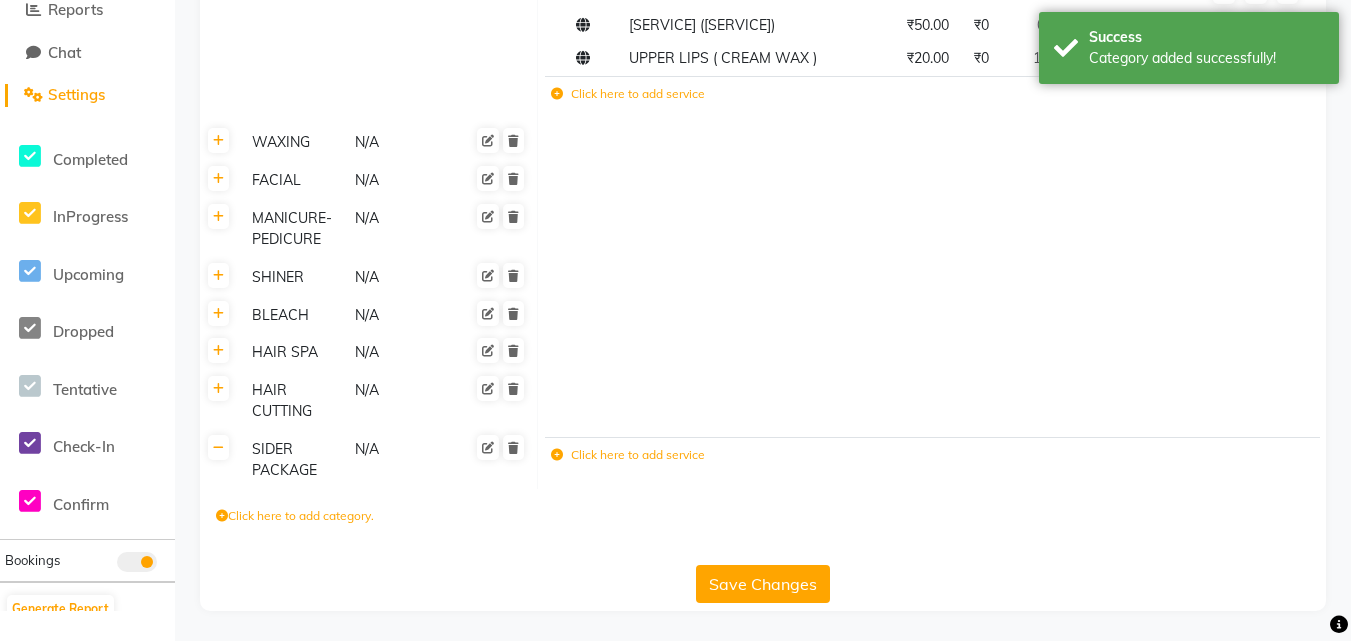click on "Click here to add service" 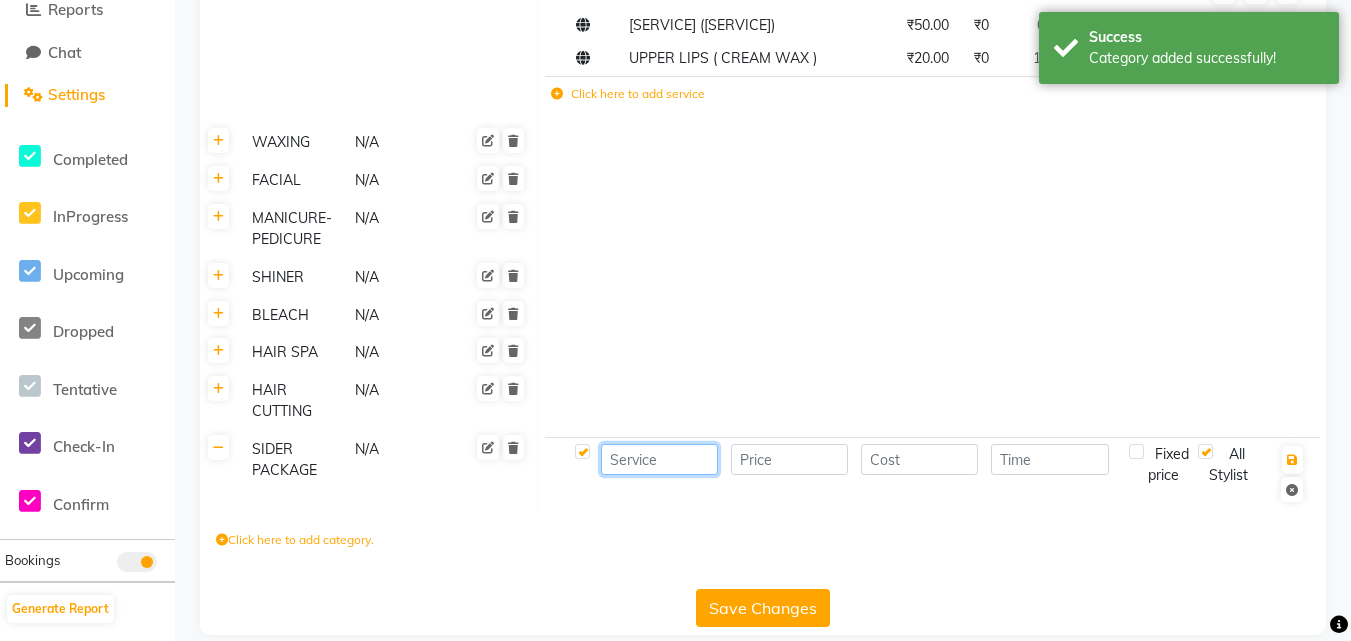 click 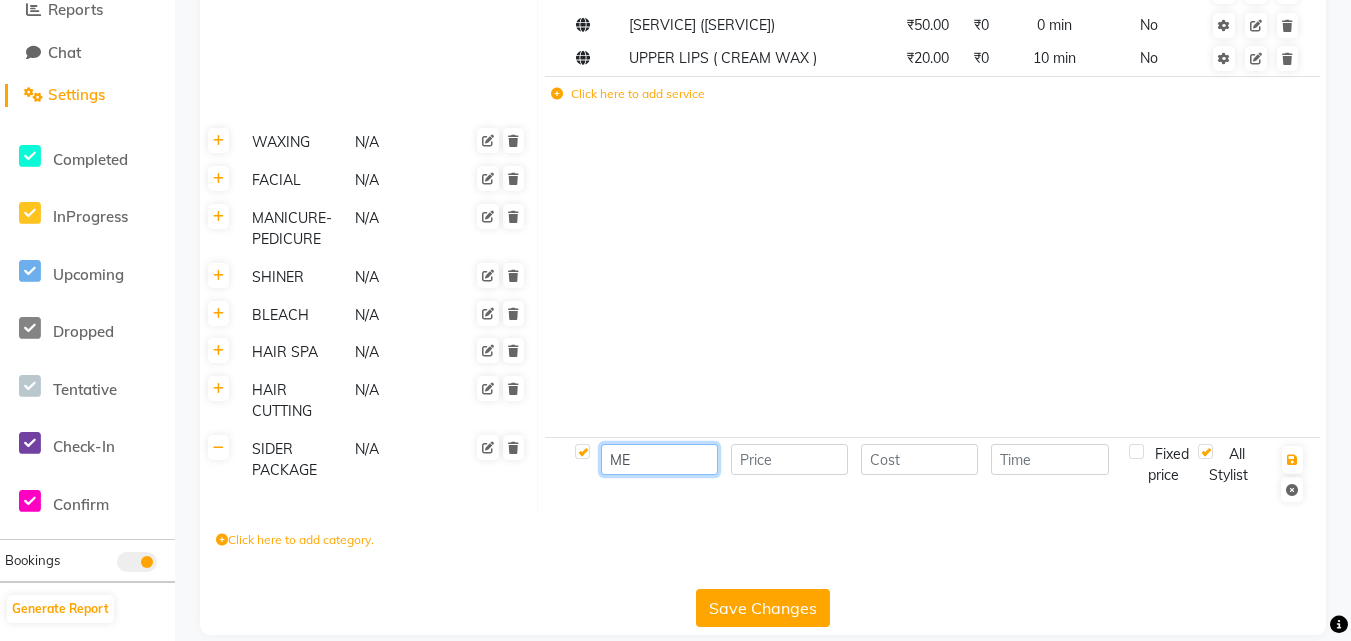type on "M" 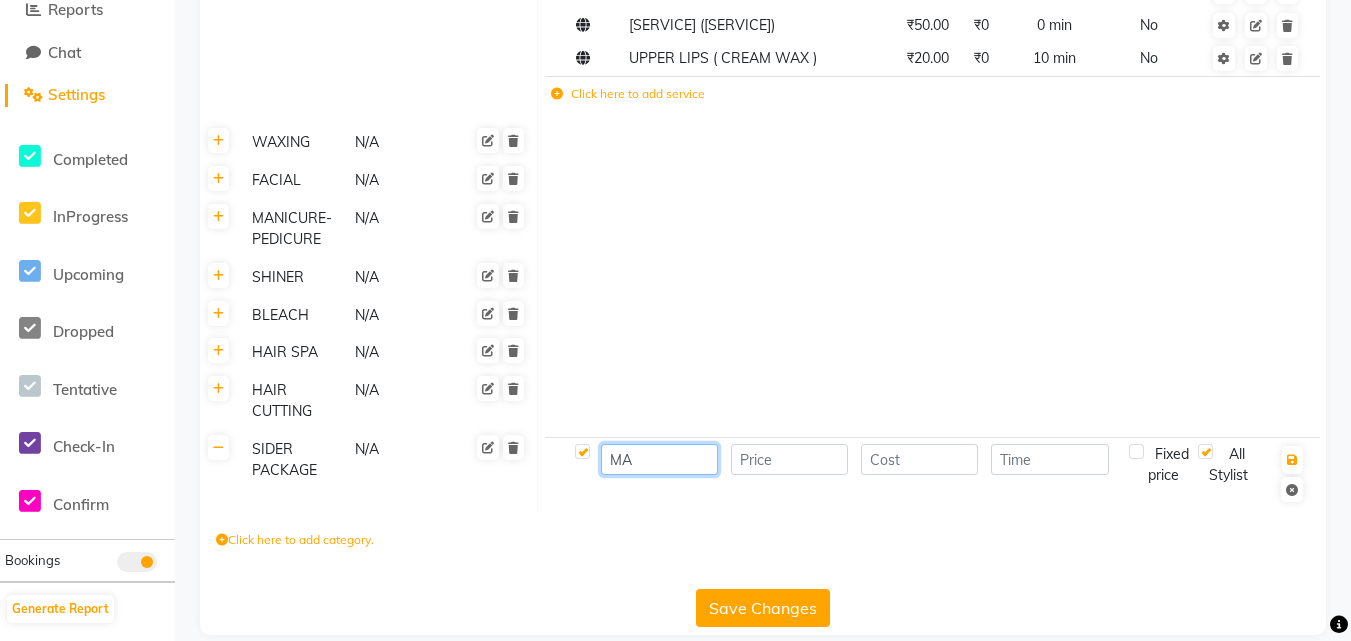 type on "M" 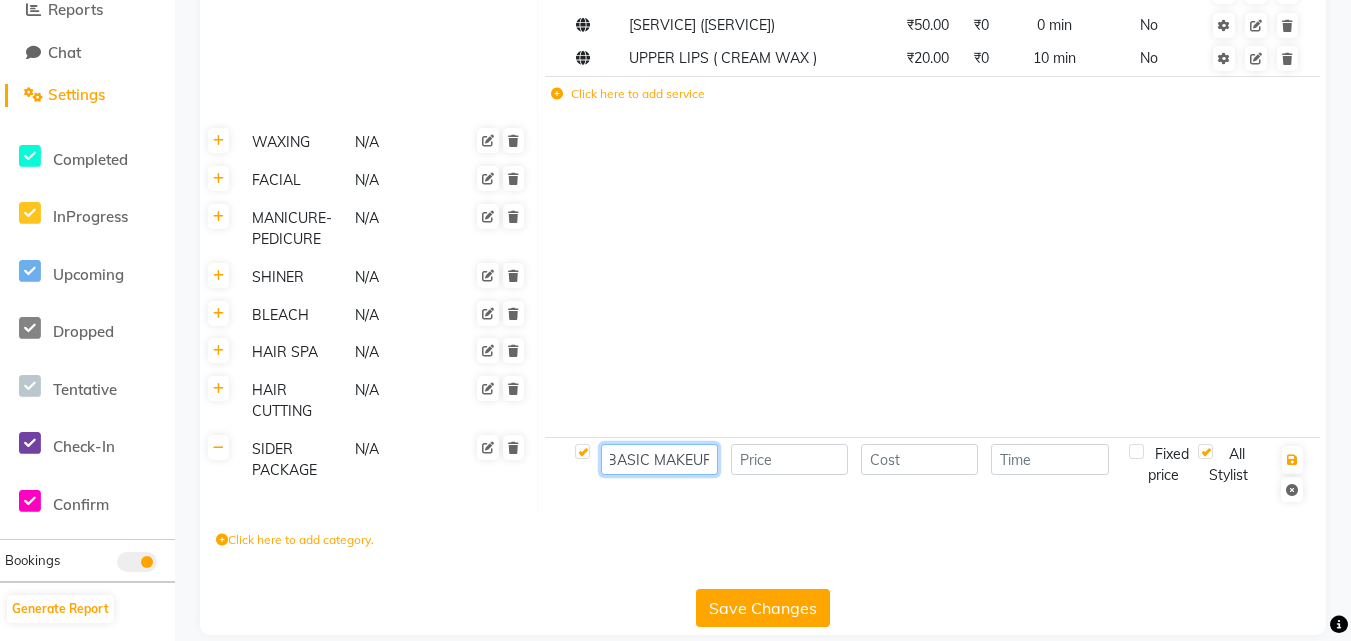 scroll, scrollTop: 0, scrollLeft: 7, axis: horizontal 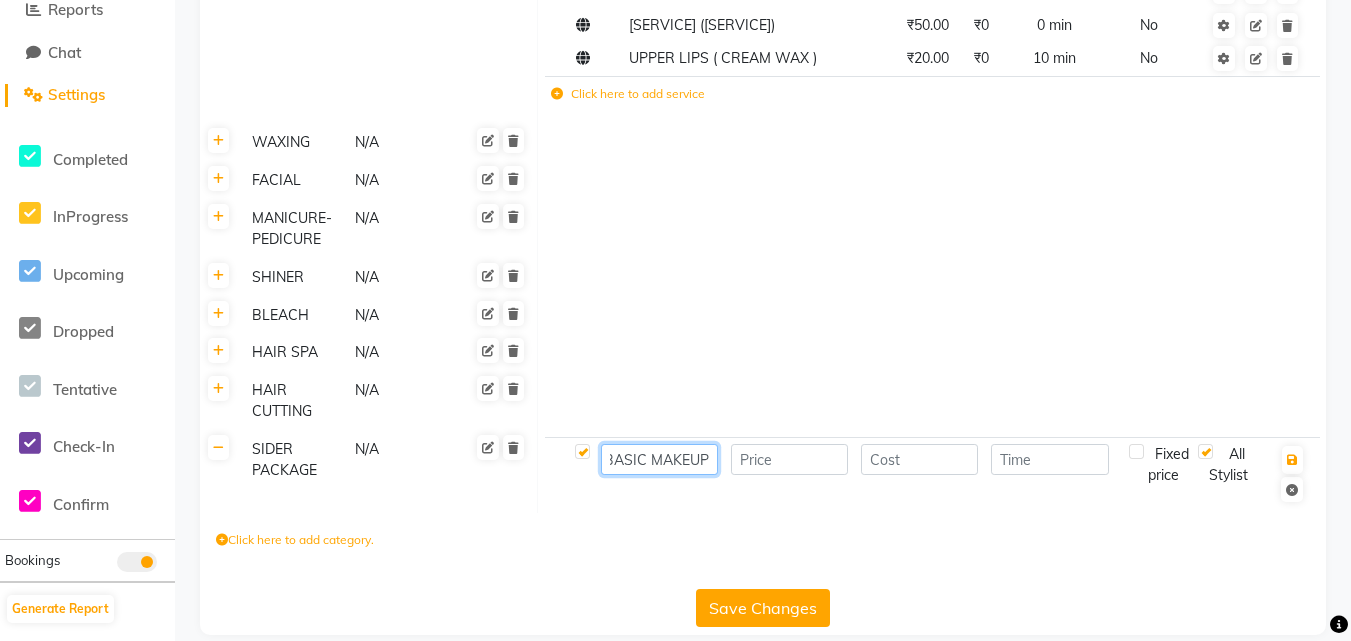 type on "BASIC MAKEUP" 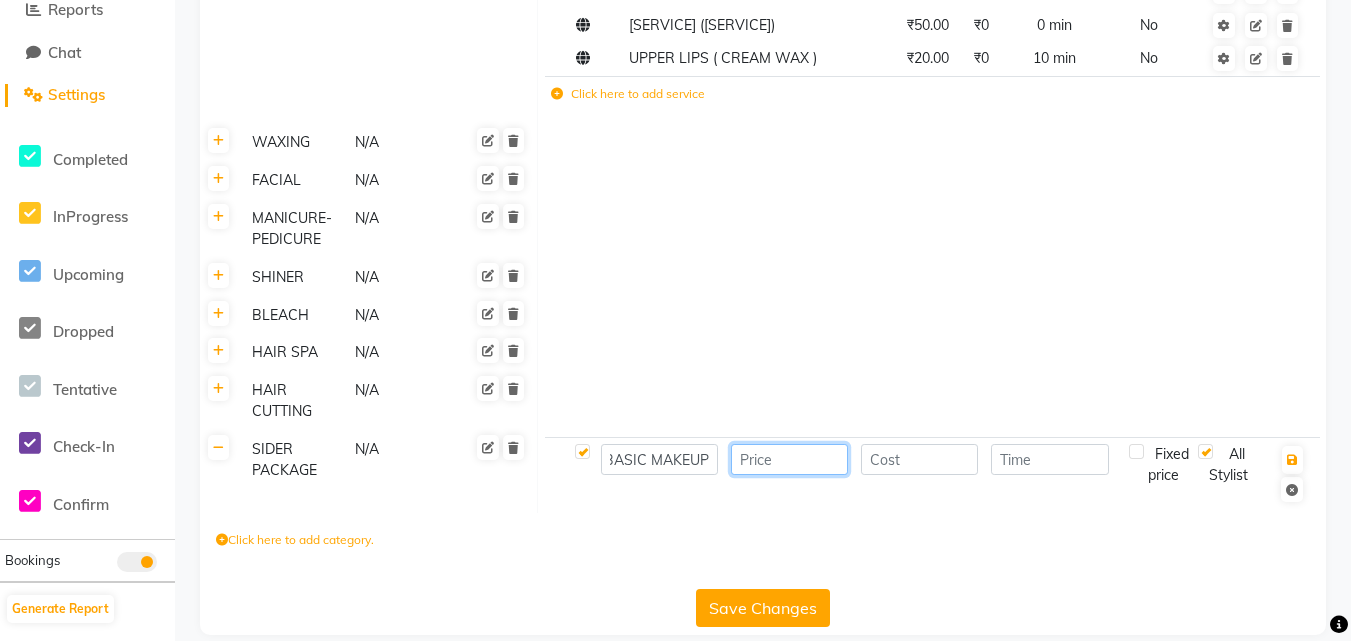 scroll, scrollTop: 0, scrollLeft: 0, axis: both 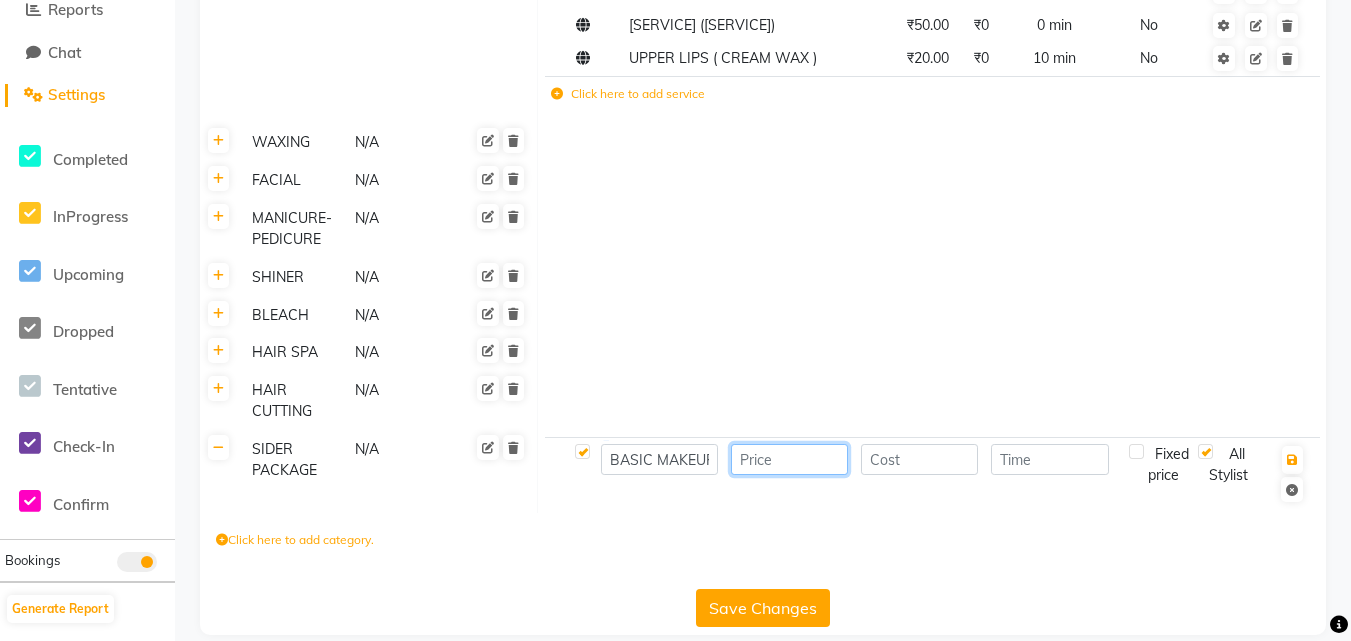 click 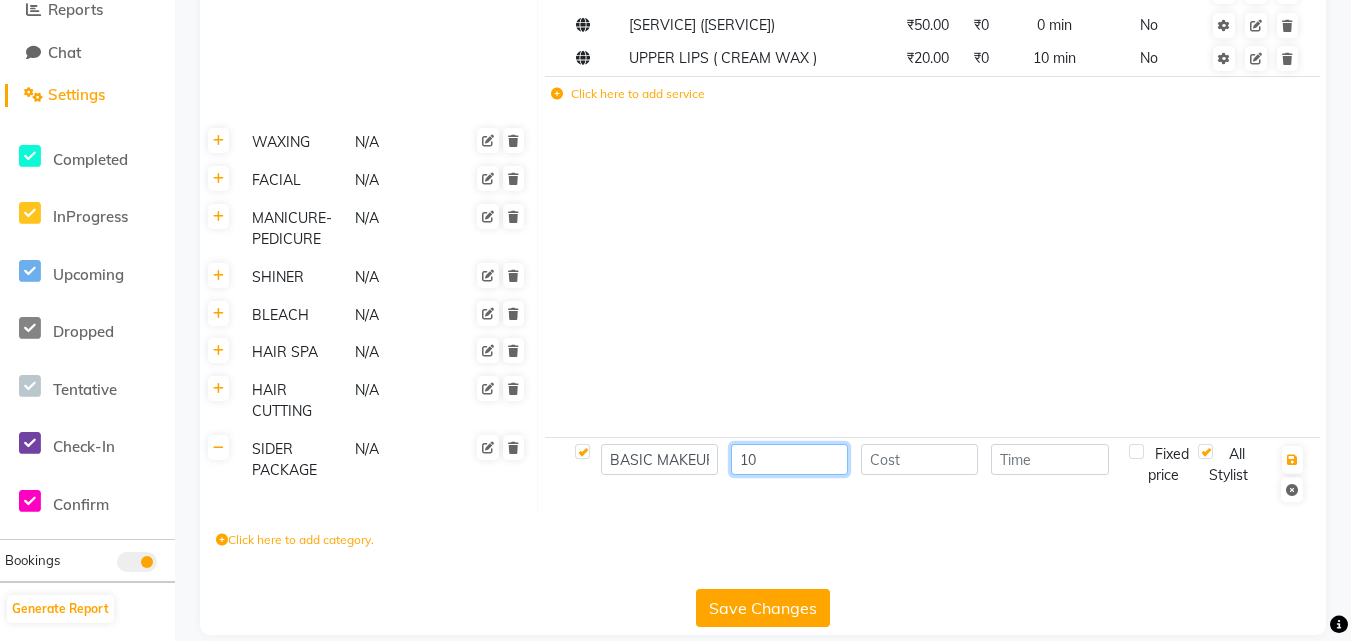 type on "1" 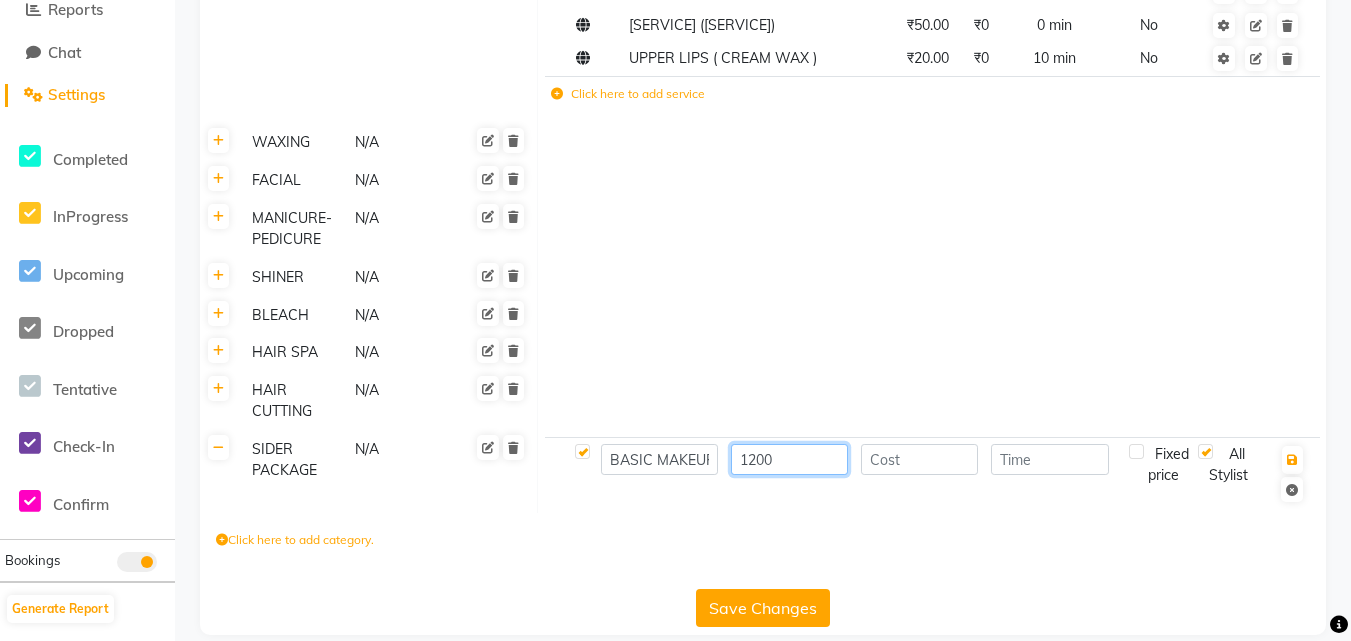 type on "1200" 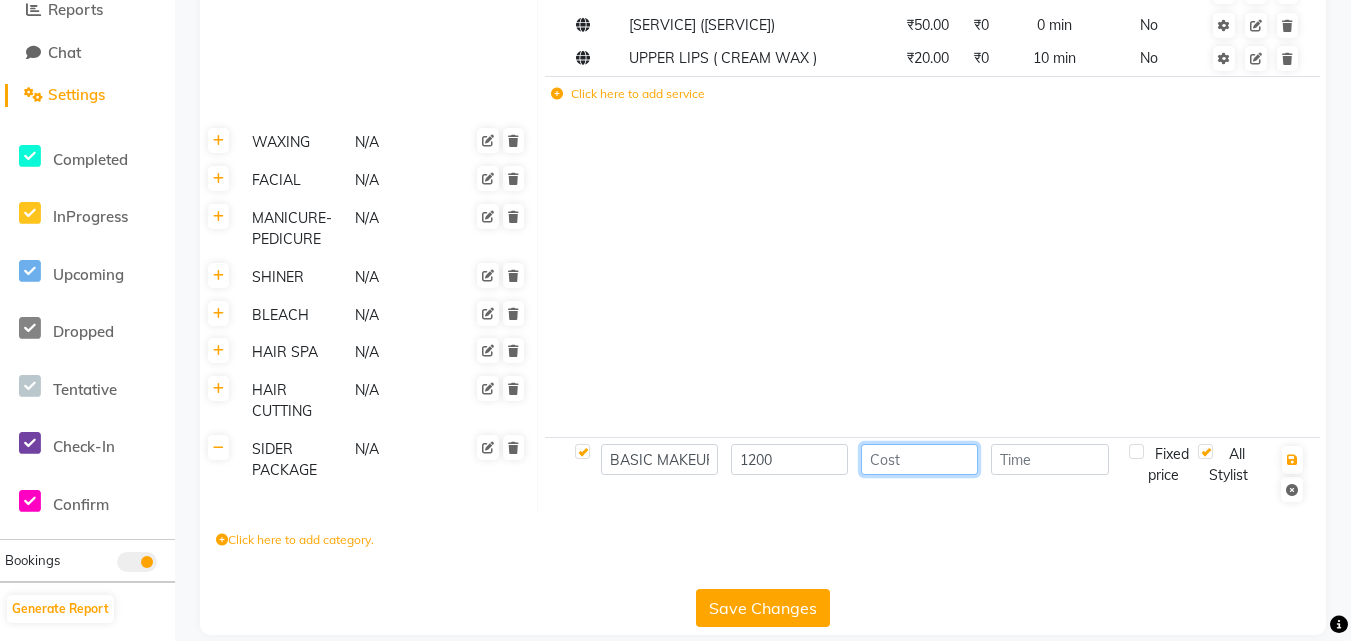click 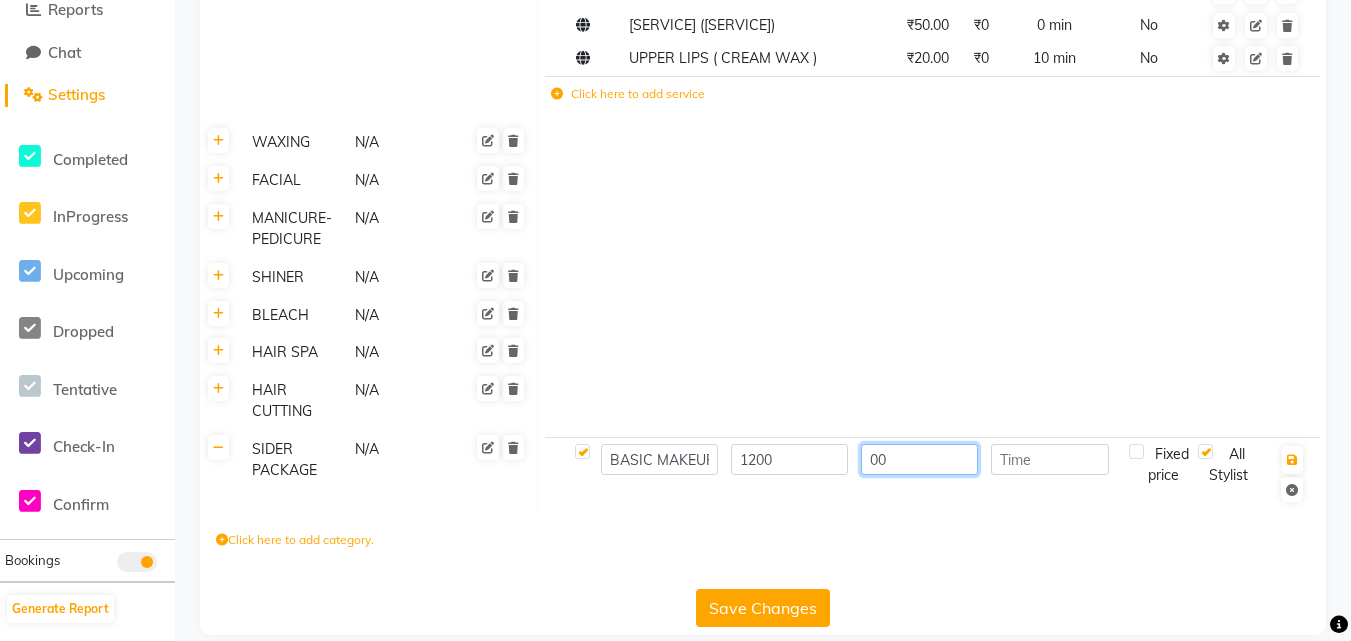 type on "00" 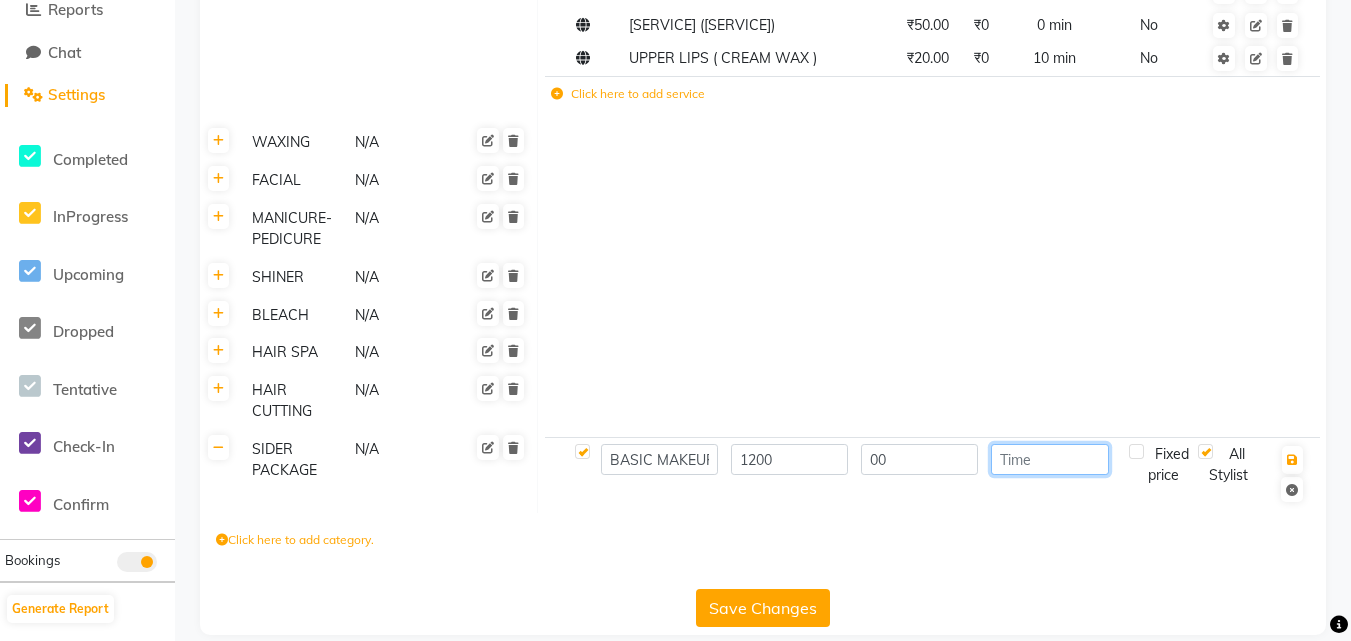 click 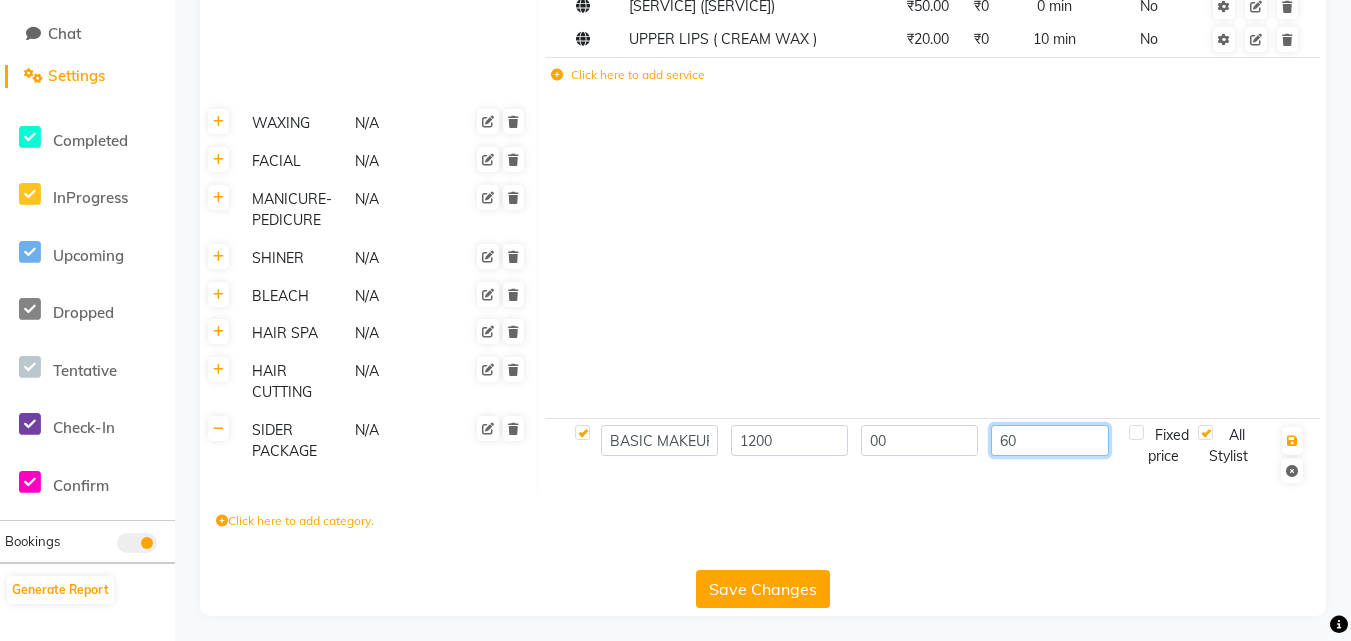 scroll, scrollTop: 457, scrollLeft: 0, axis: vertical 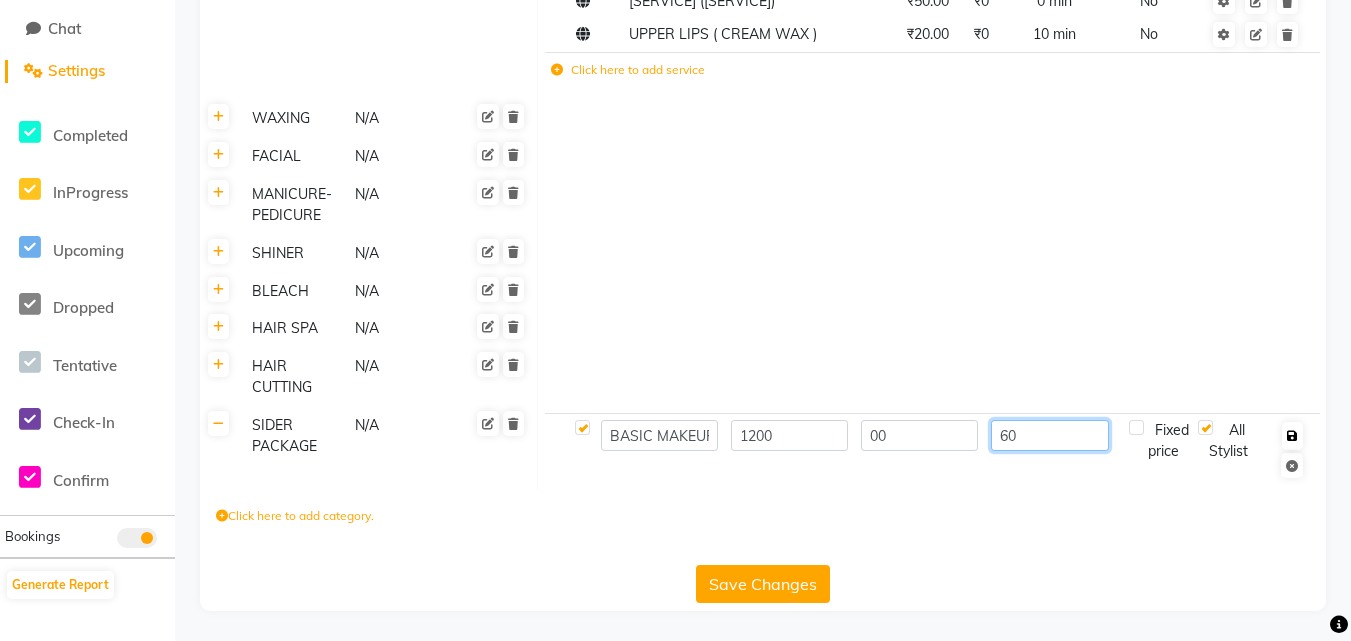 type on "60" 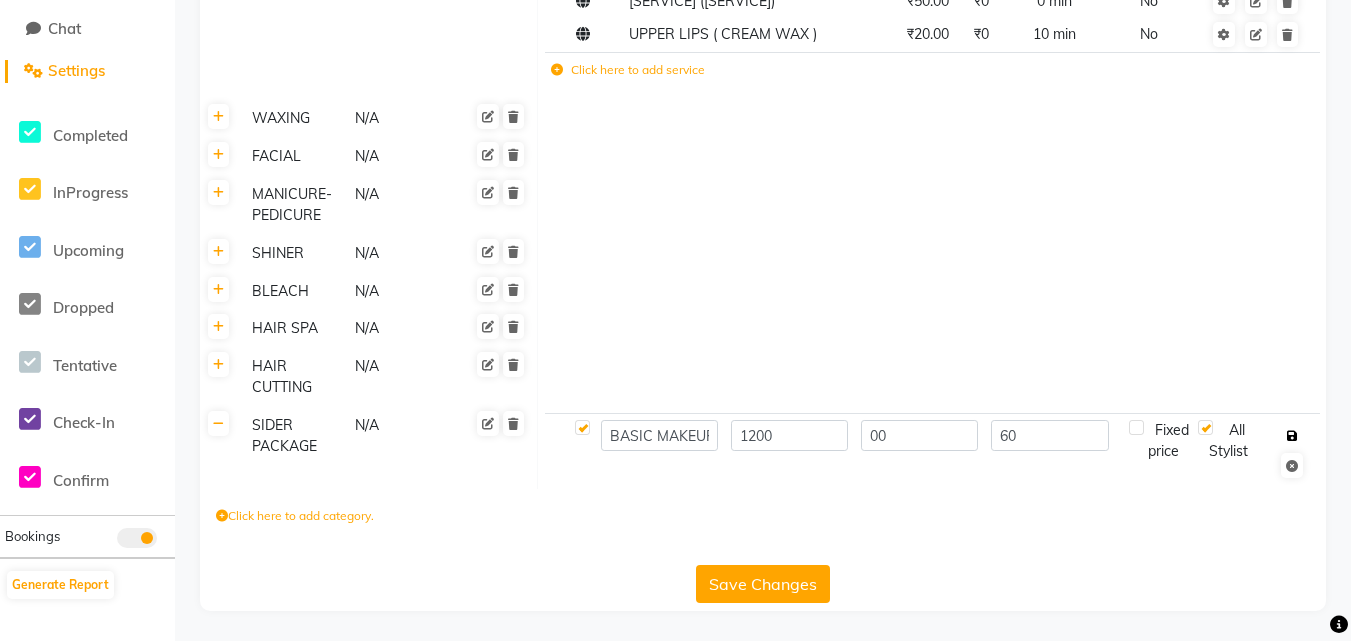 click at bounding box center [1292, 436] 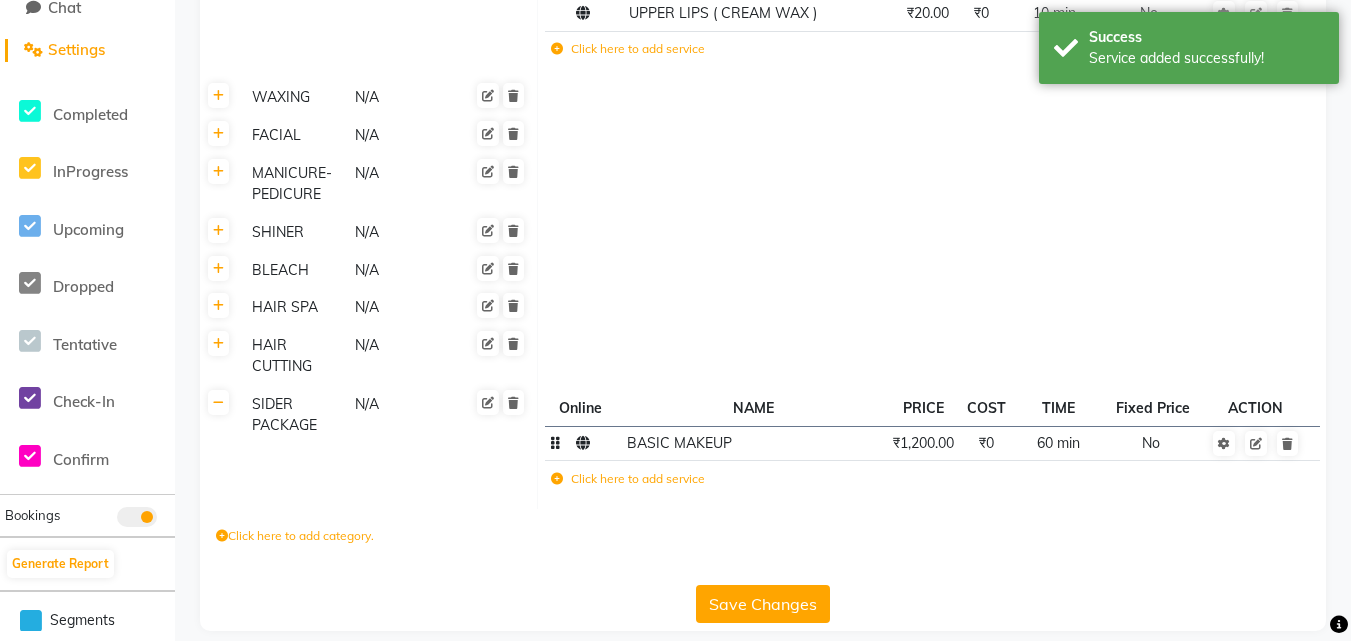 scroll, scrollTop: 498, scrollLeft: 0, axis: vertical 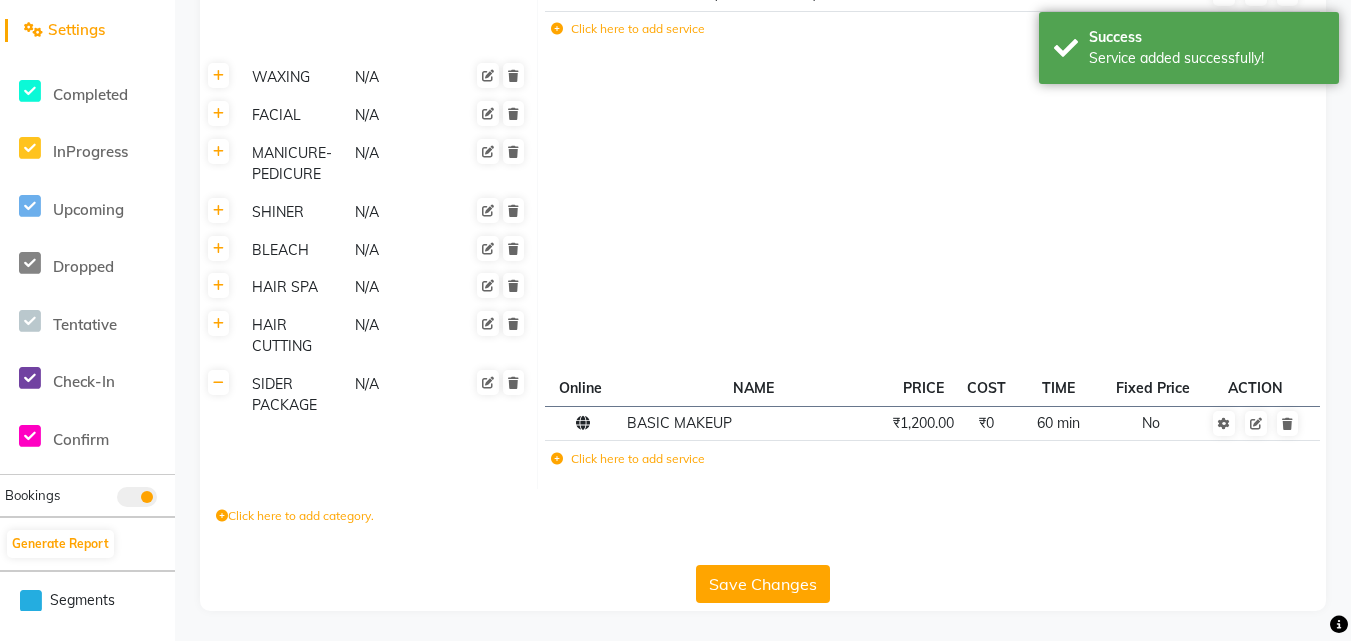click on "Click here to add service" 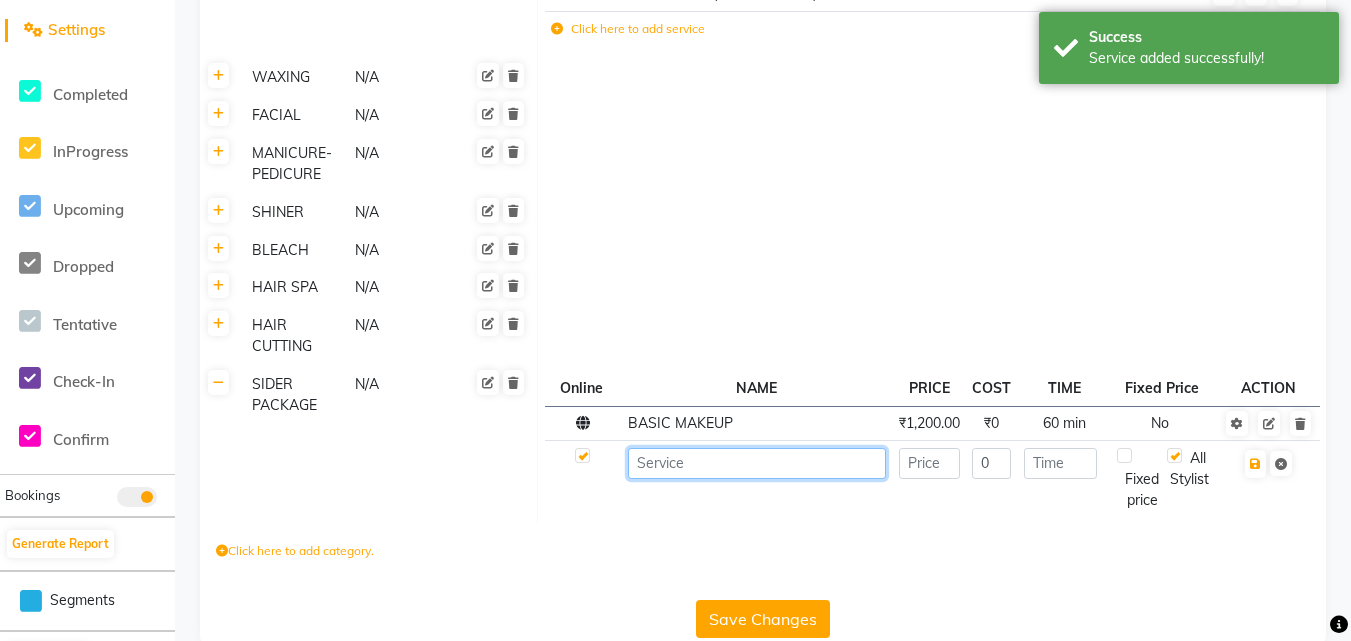 click 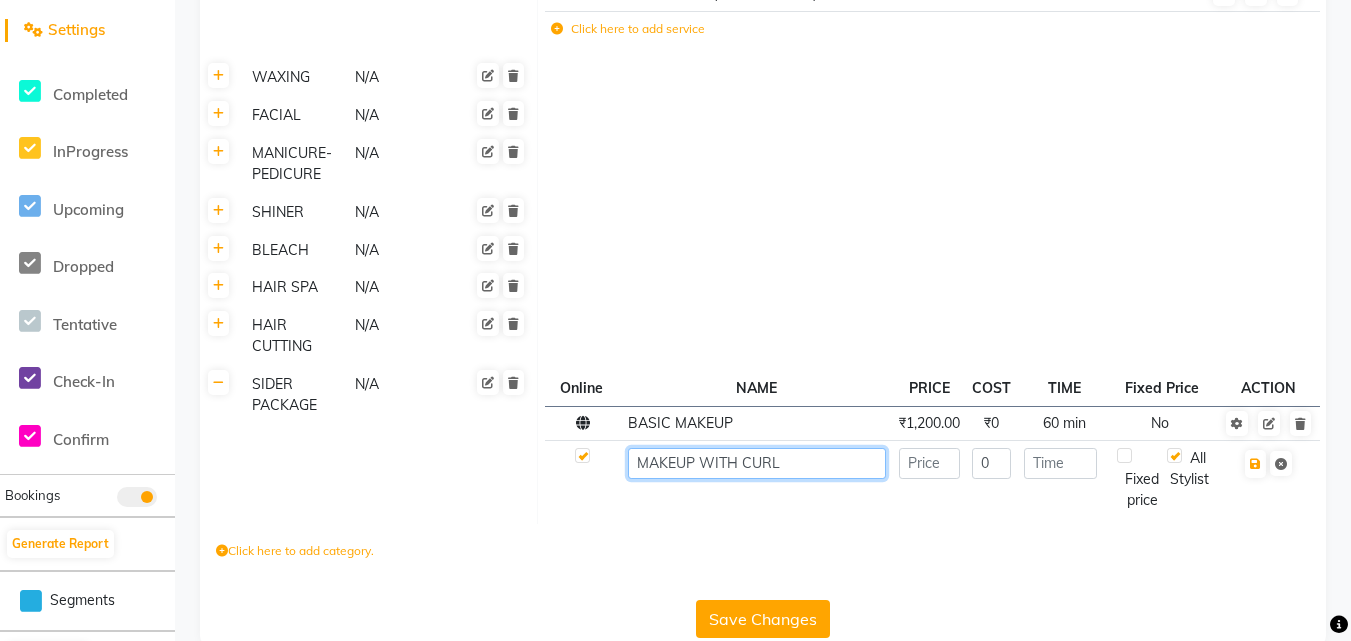 type on "MAKEUP WITH CURL" 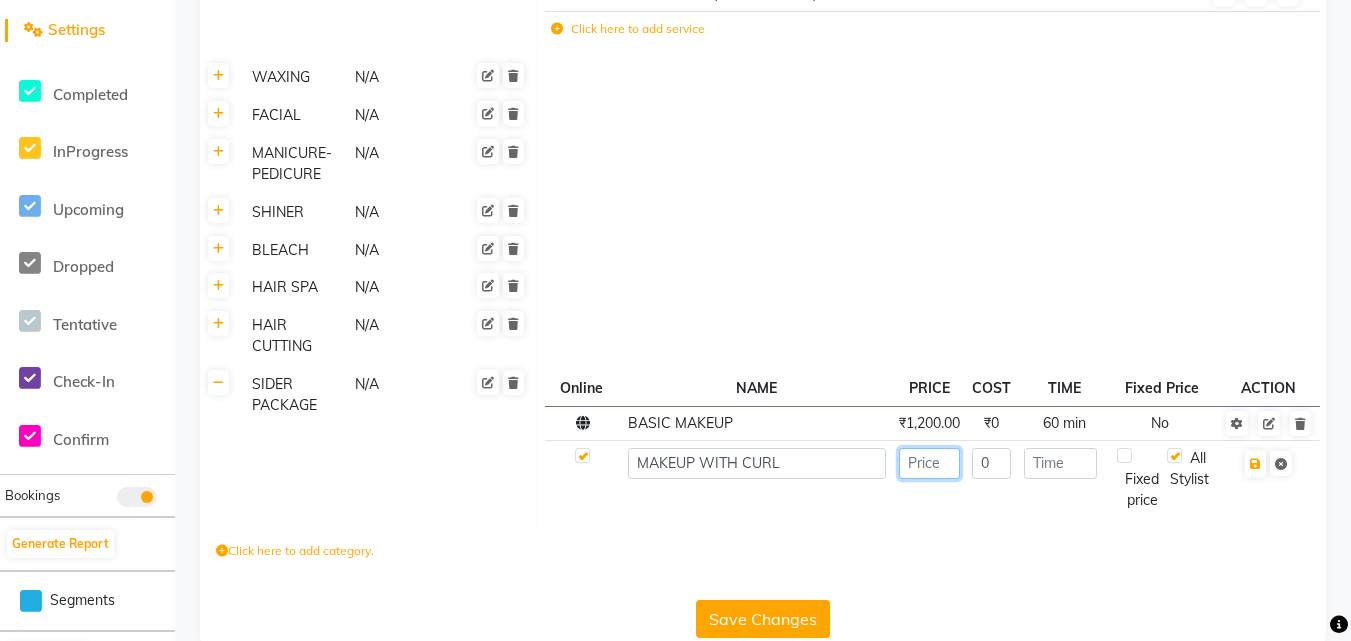 click 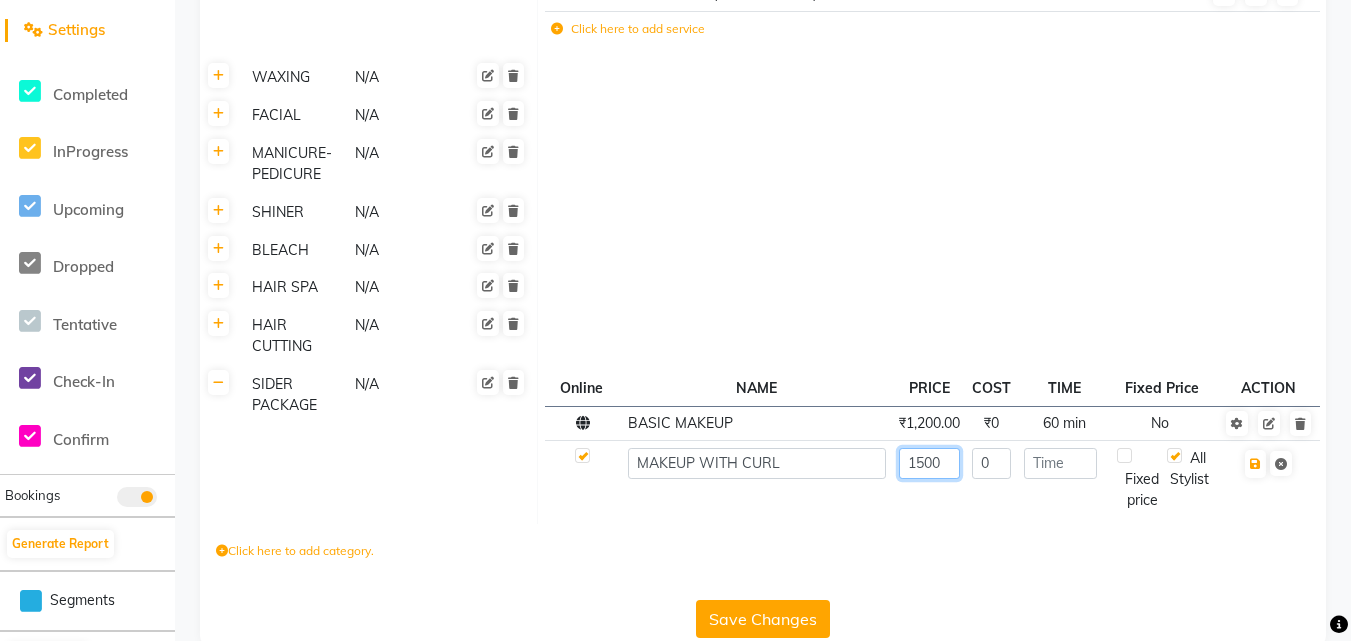 type on "1500" 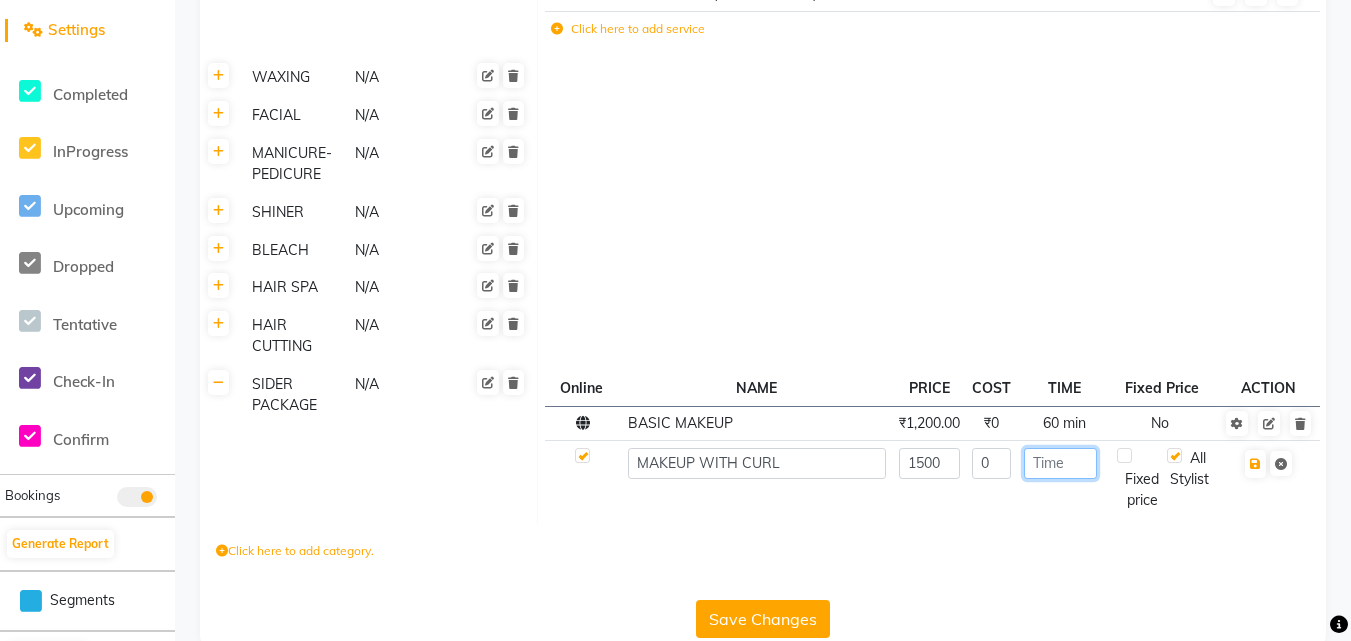 click 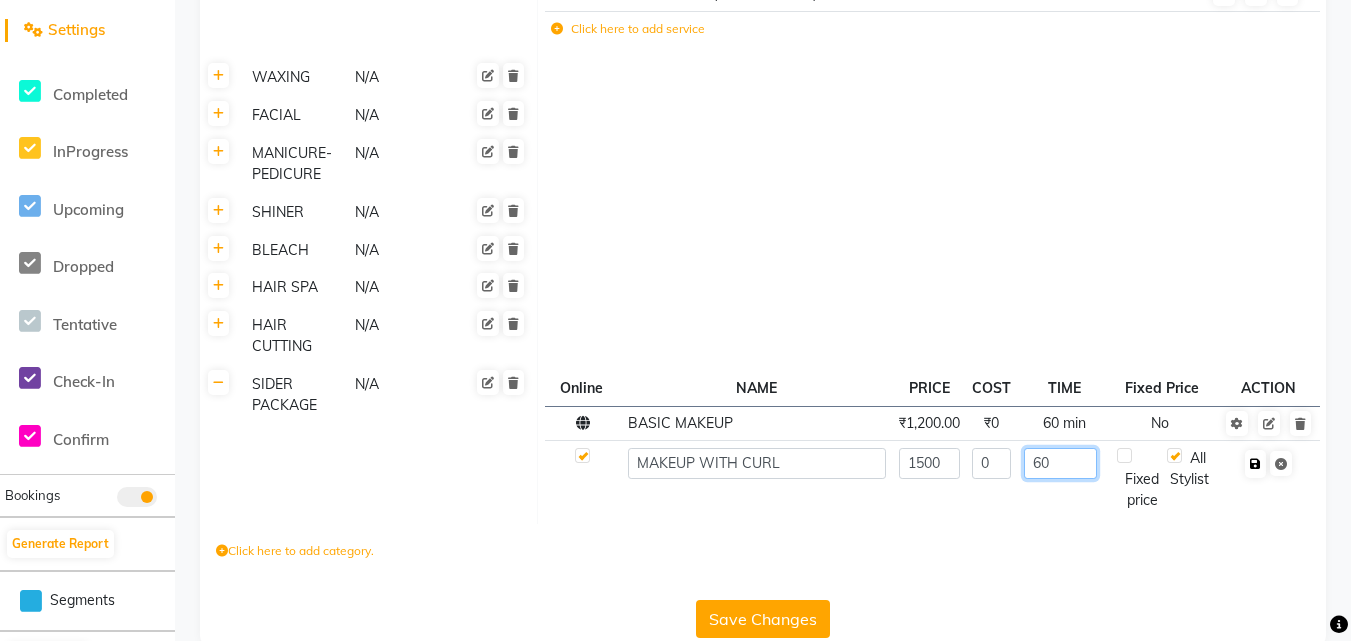 type on "60" 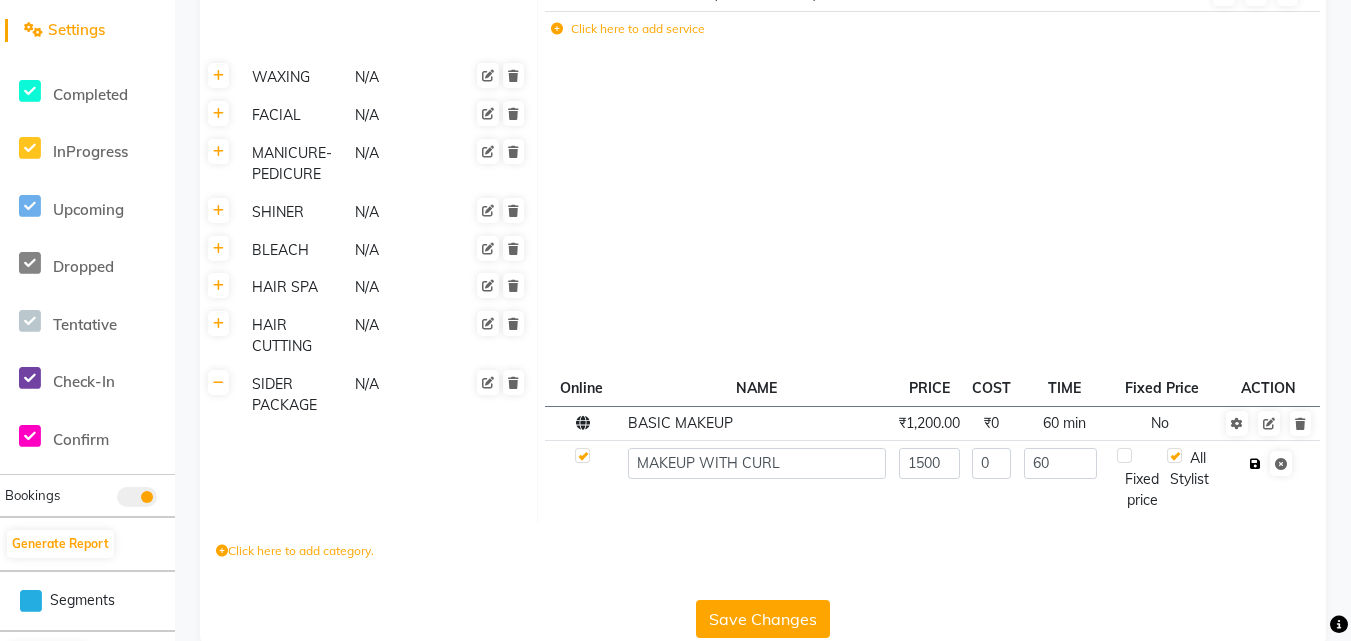 click at bounding box center (1255, 464) 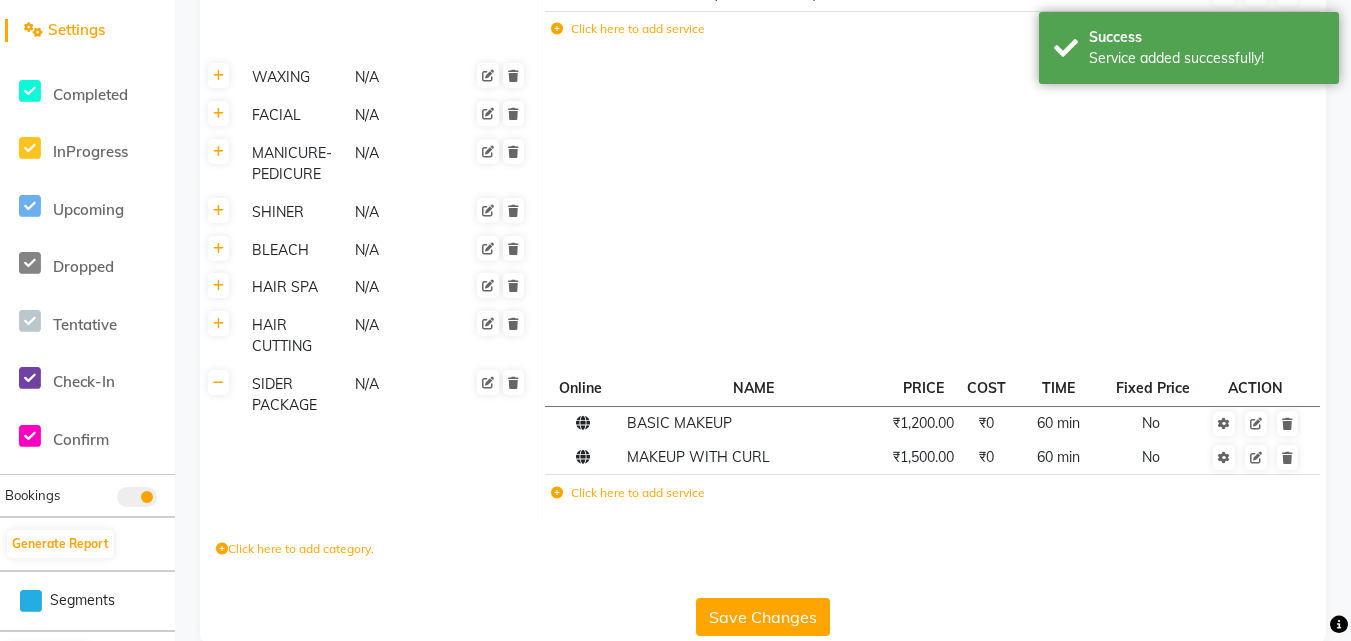 click on "Click here to add service" 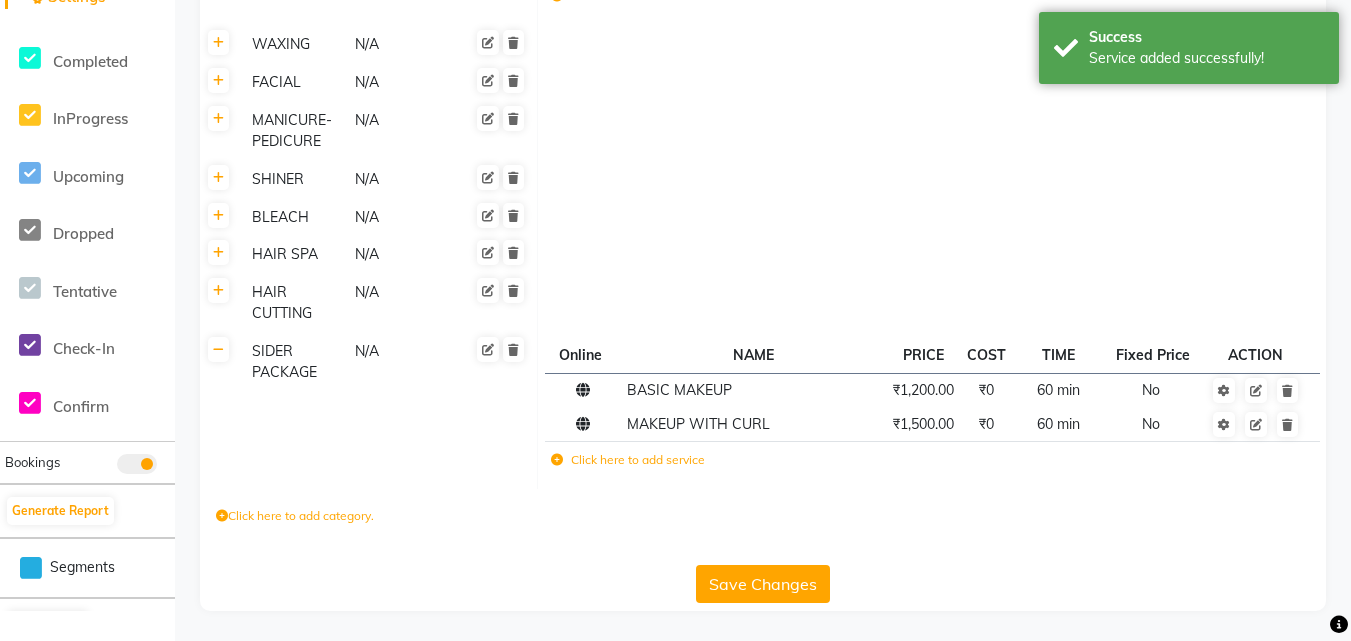 click on "Click here to add service" 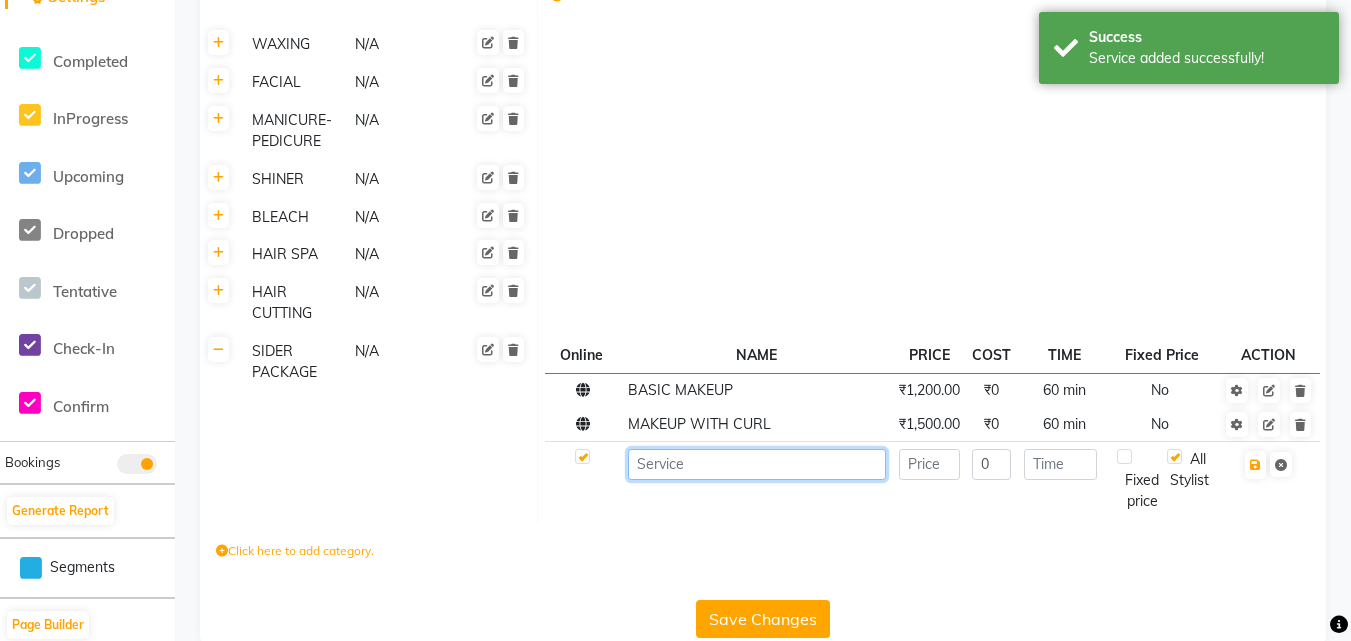 click 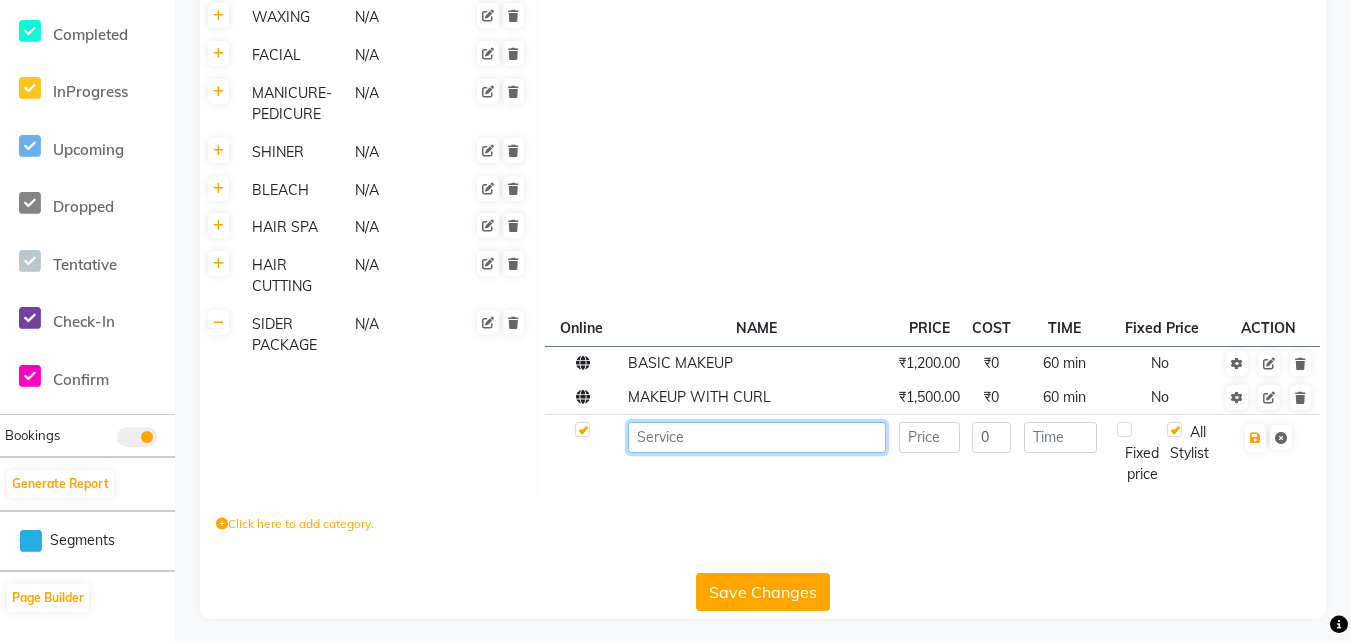 scroll, scrollTop: 566, scrollLeft: 0, axis: vertical 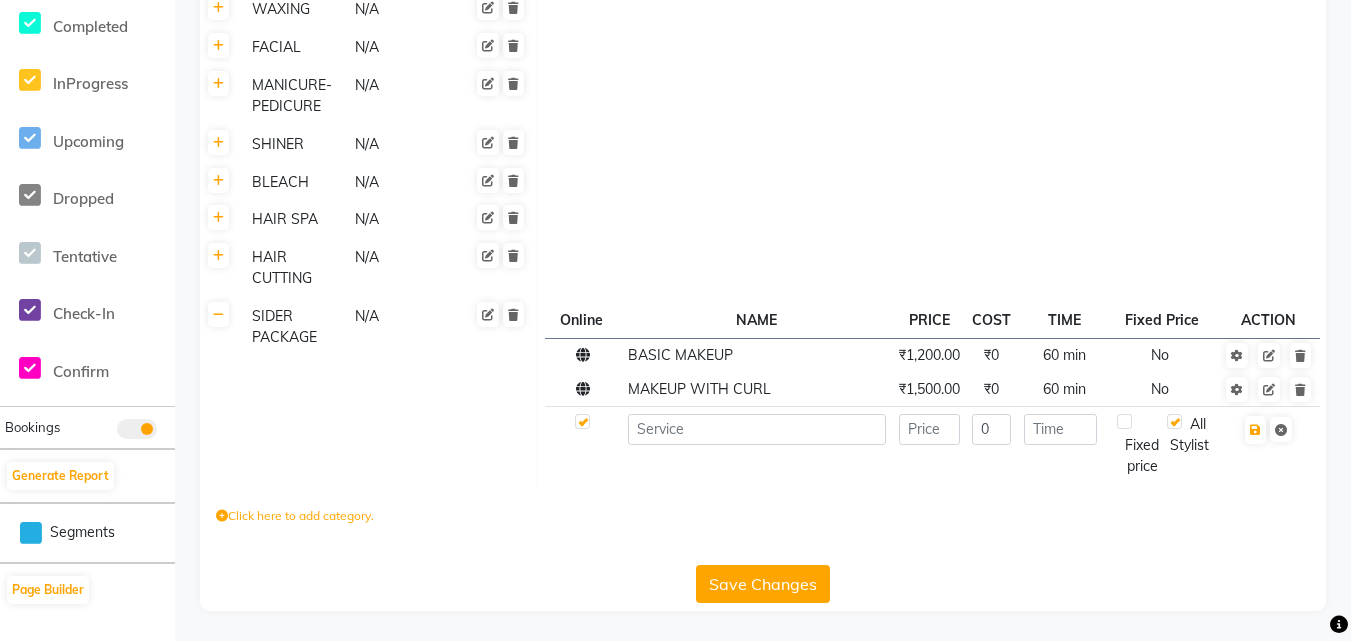 click on "SIDER  PACKAGE  N/A" 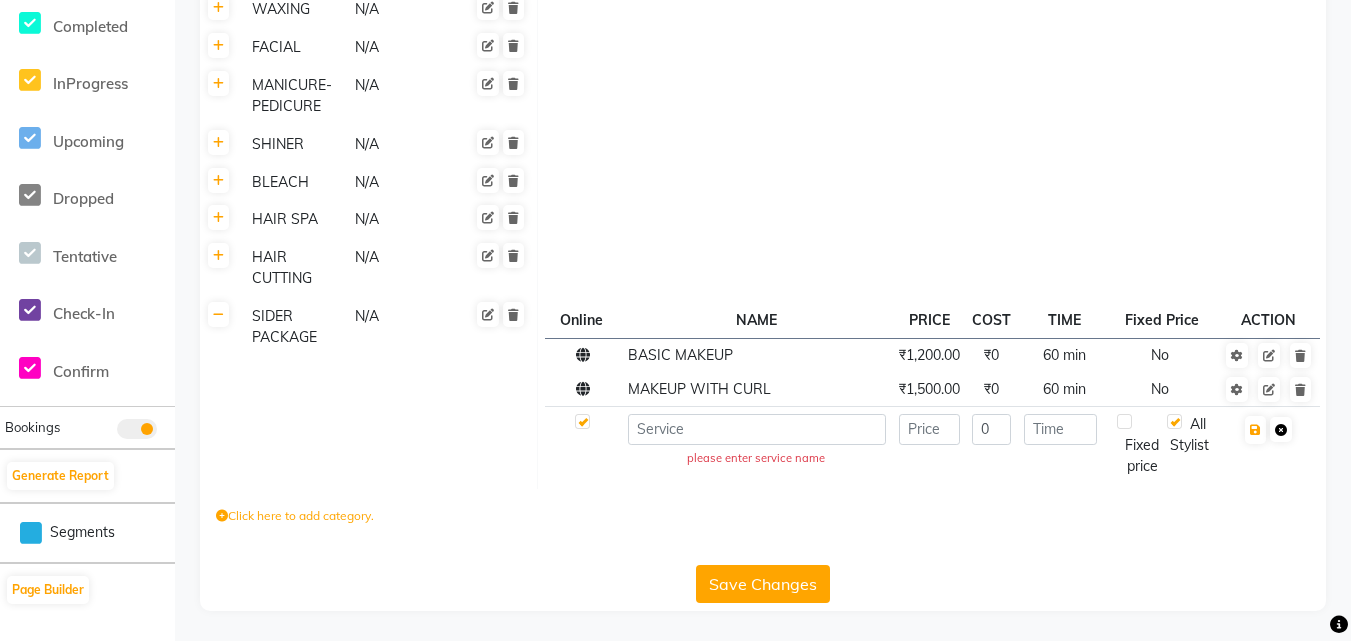 click at bounding box center [1281, 429] 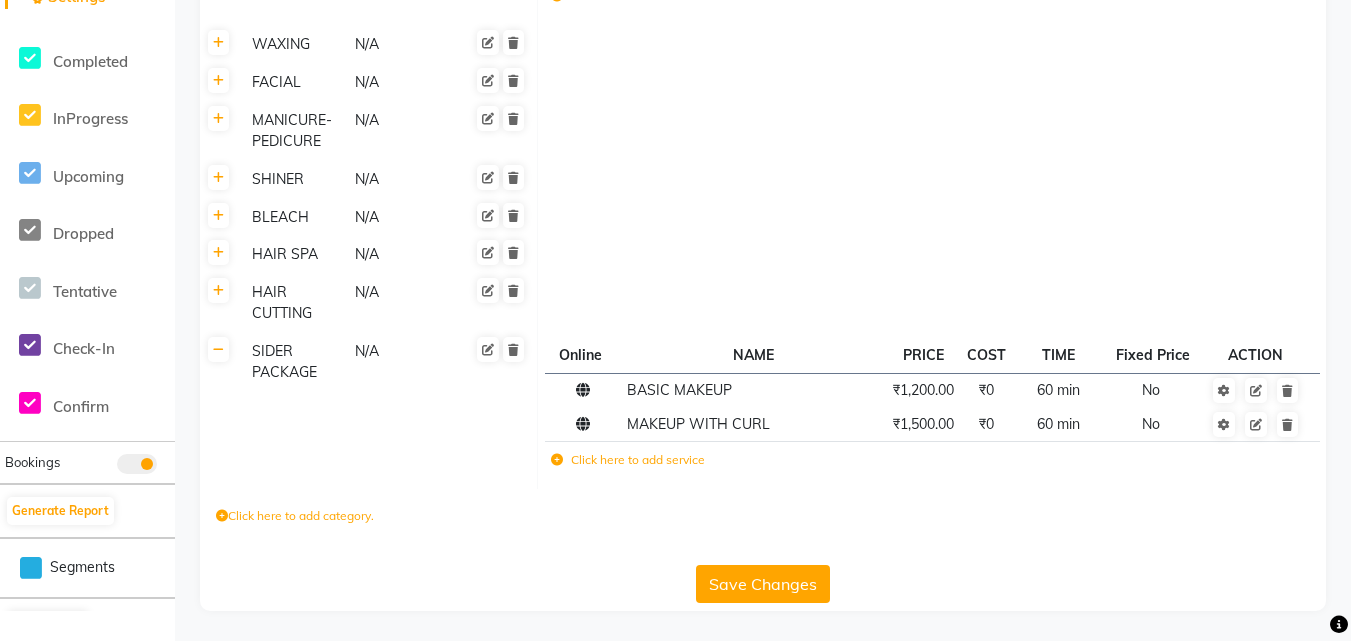 click on "Click here to add category." 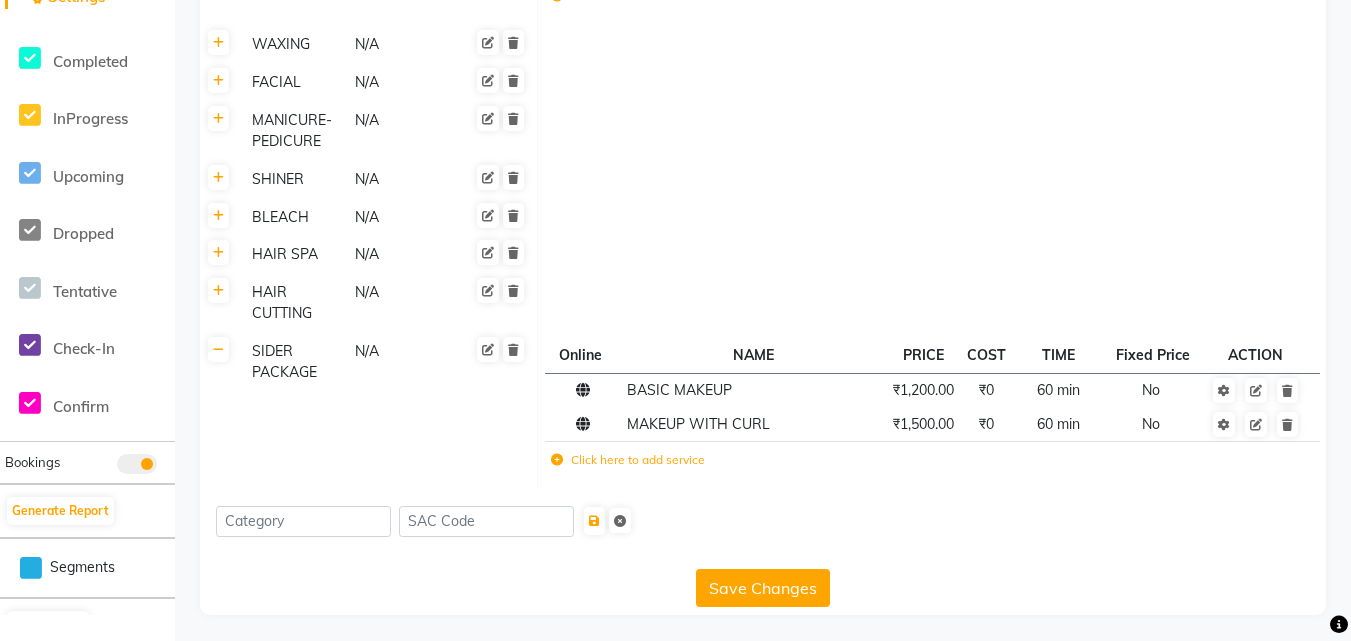 scroll, scrollTop: 535, scrollLeft: 0, axis: vertical 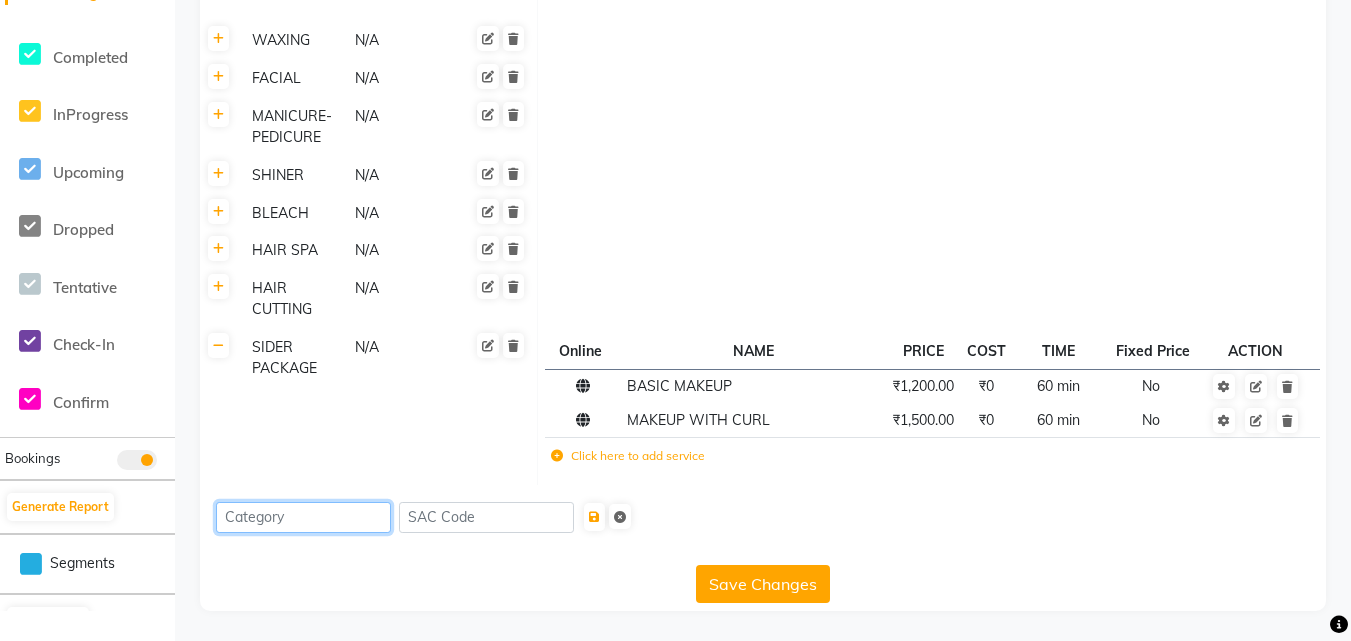 click 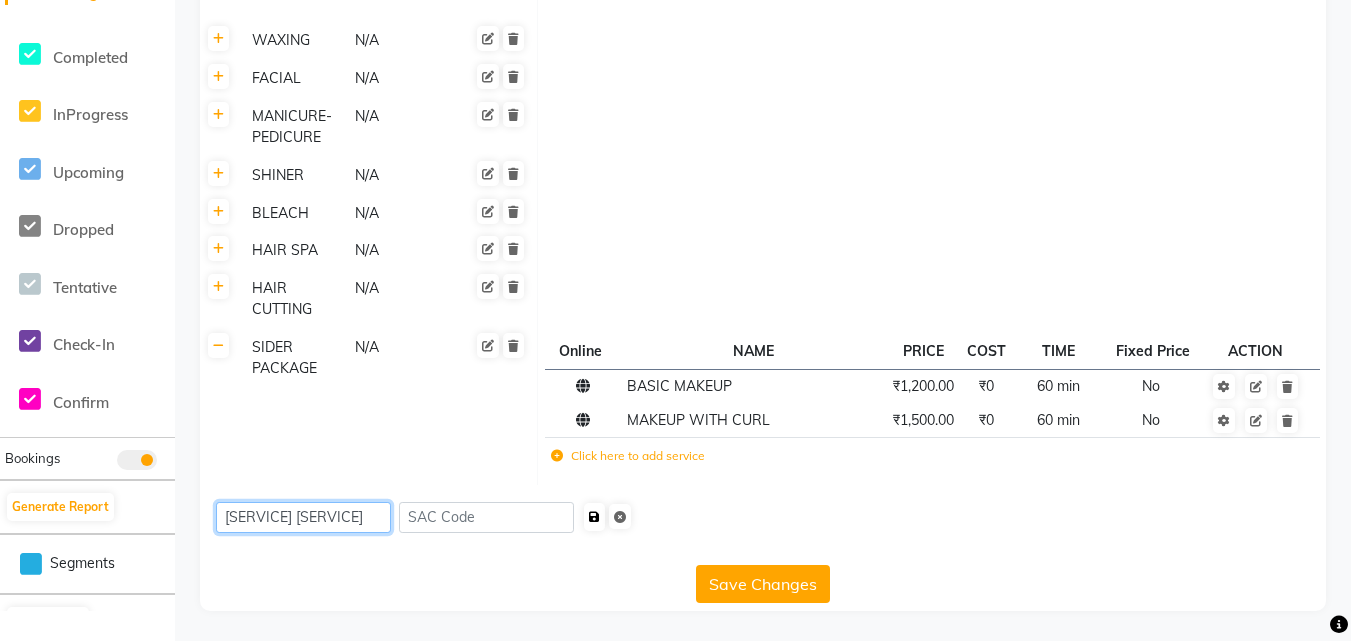 type on "[SERVICE] [SERVICE]" 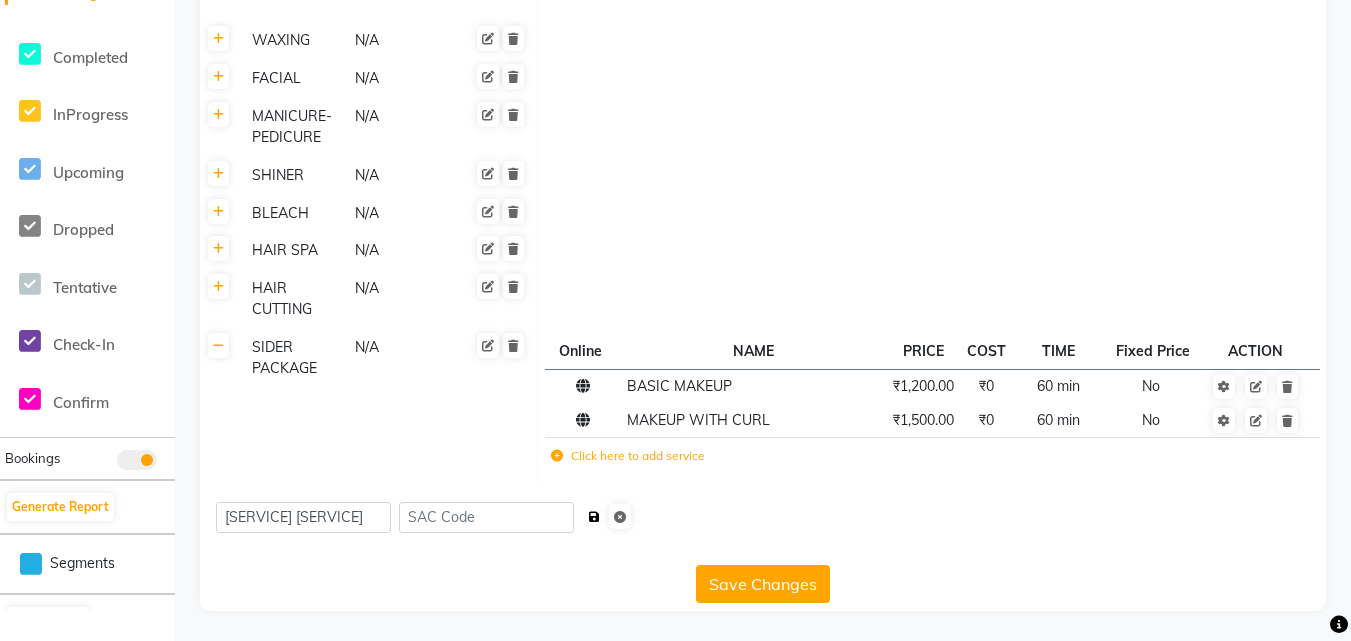 click at bounding box center (594, 517) 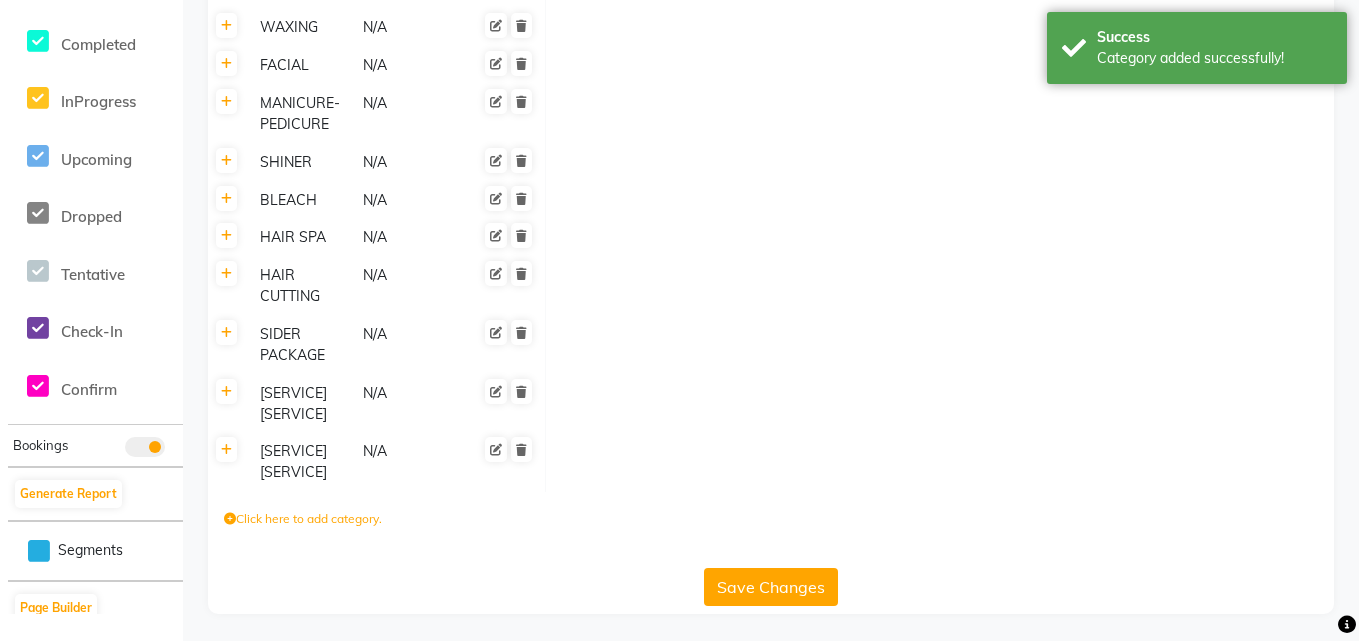 scroll, scrollTop: 551, scrollLeft: 0, axis: vertical 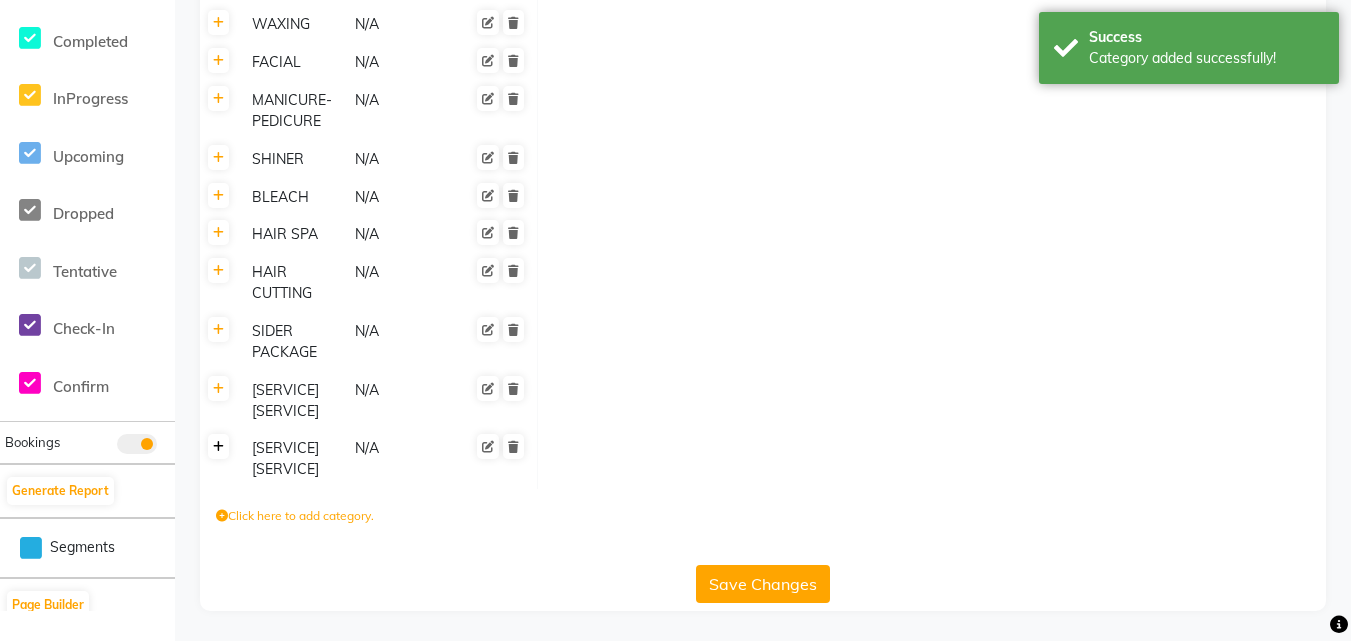 click 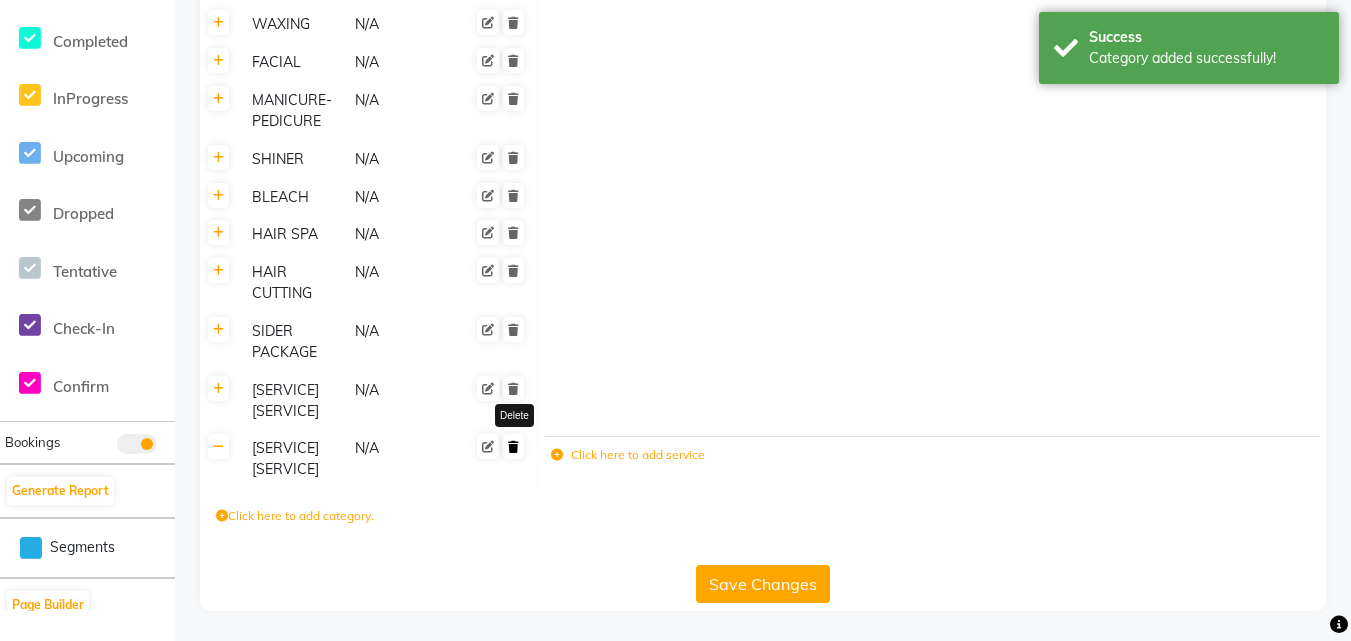 click 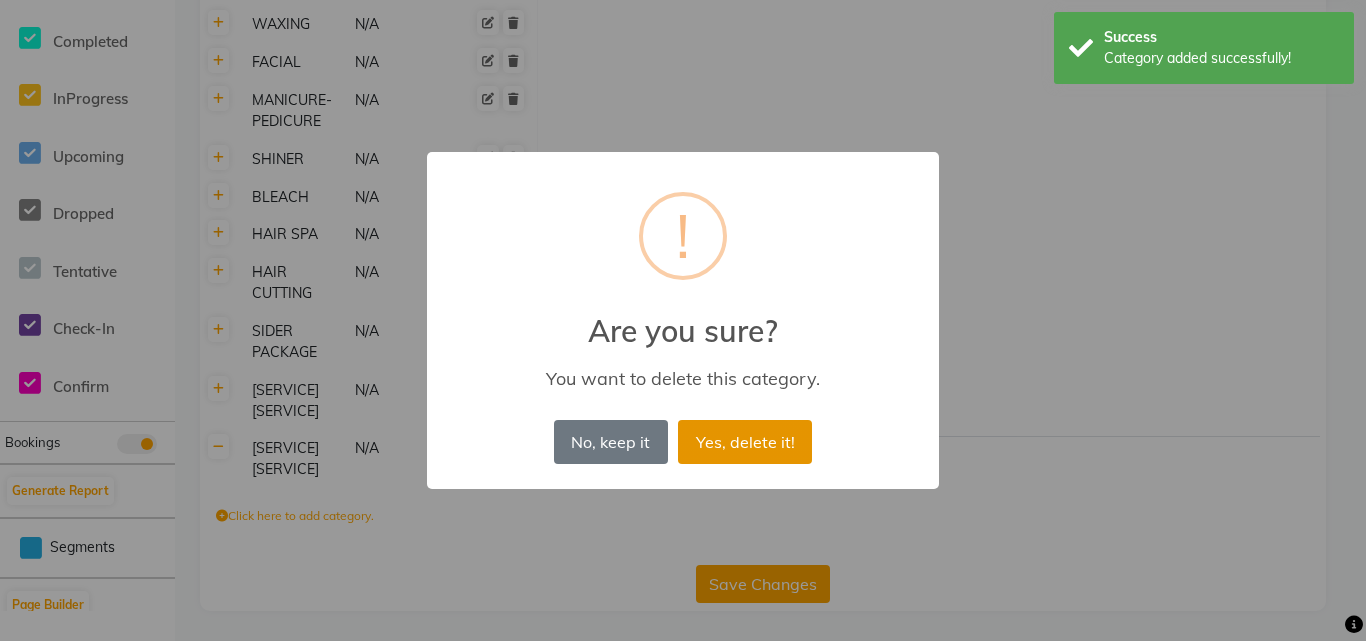 click on "Yes, delete it!" at bounding box center (745, 442) 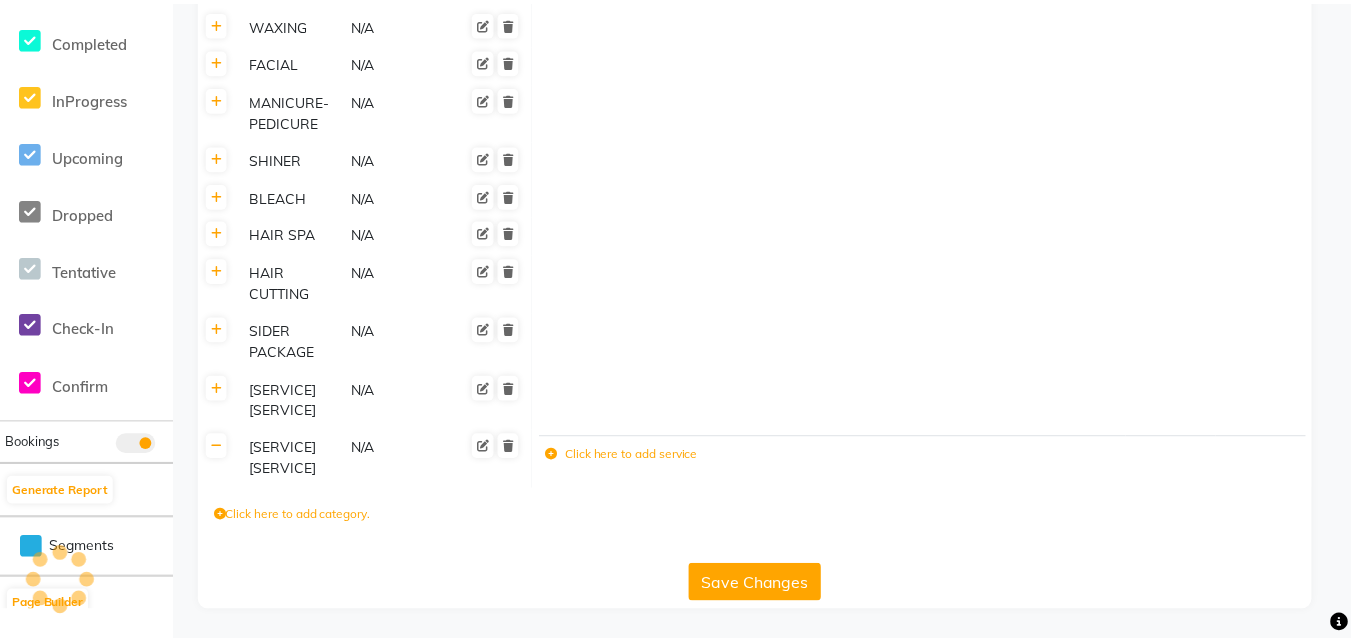 scroll, scrollTop: 492, scrollLeft: 0, axis: vertical 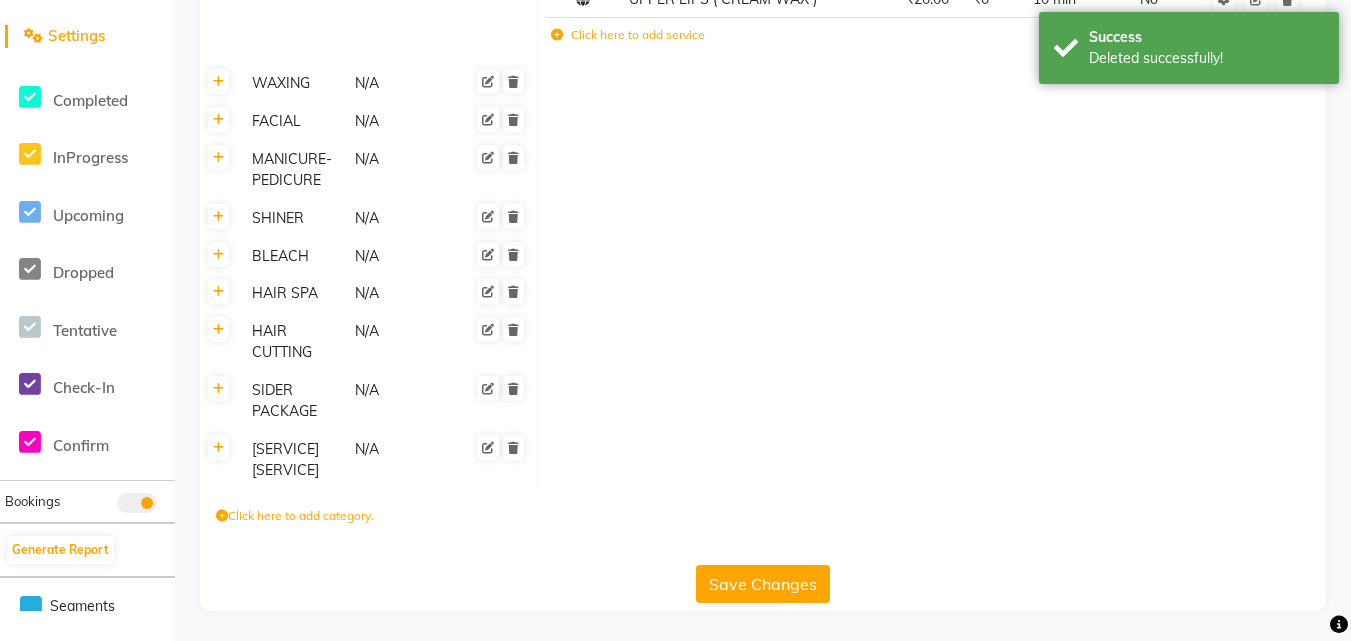 click 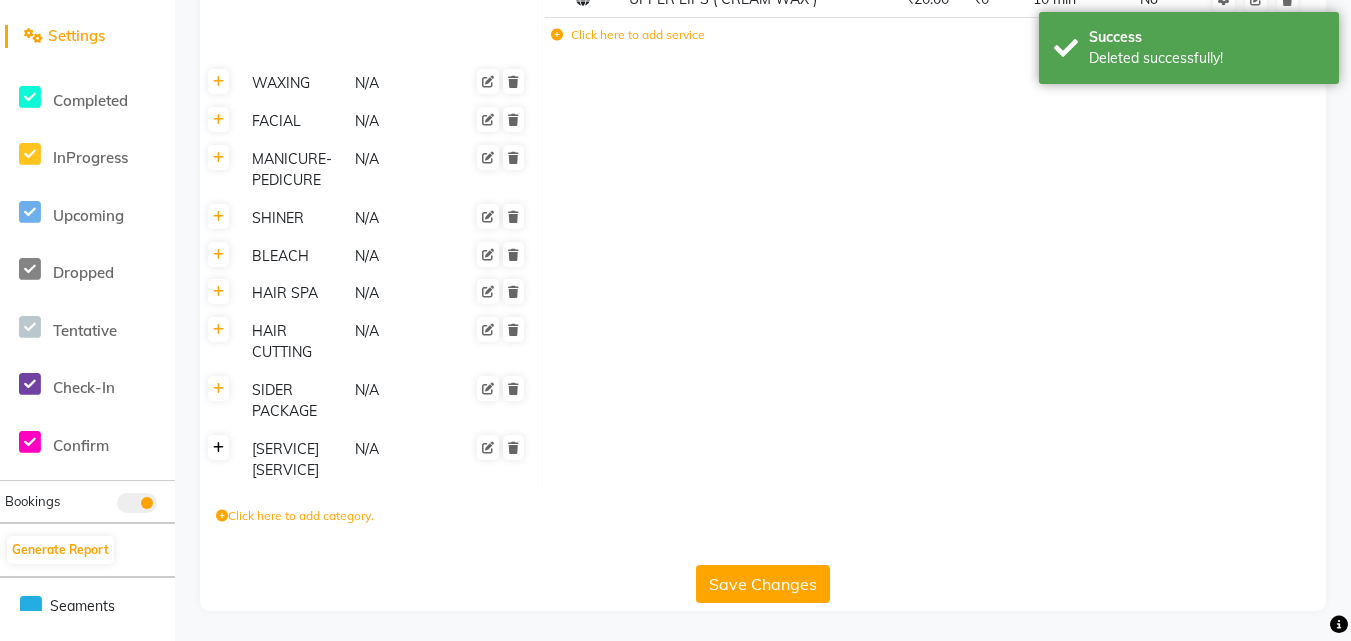 click 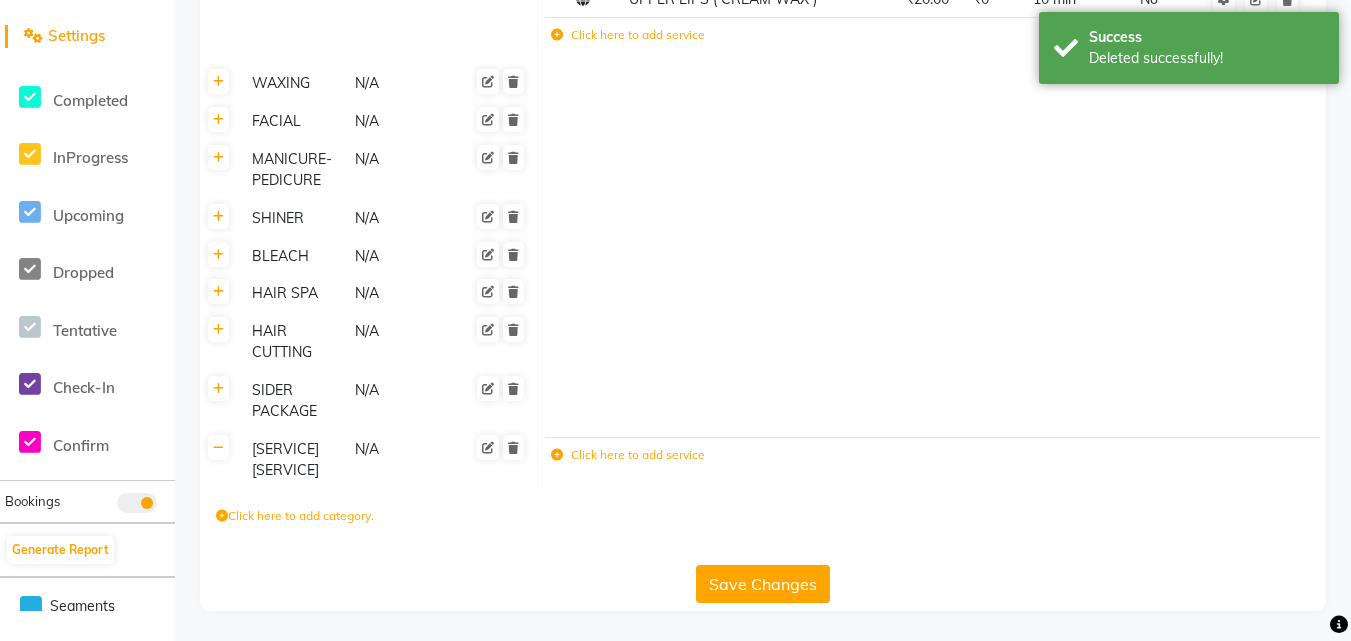 click on "Click here to add service" 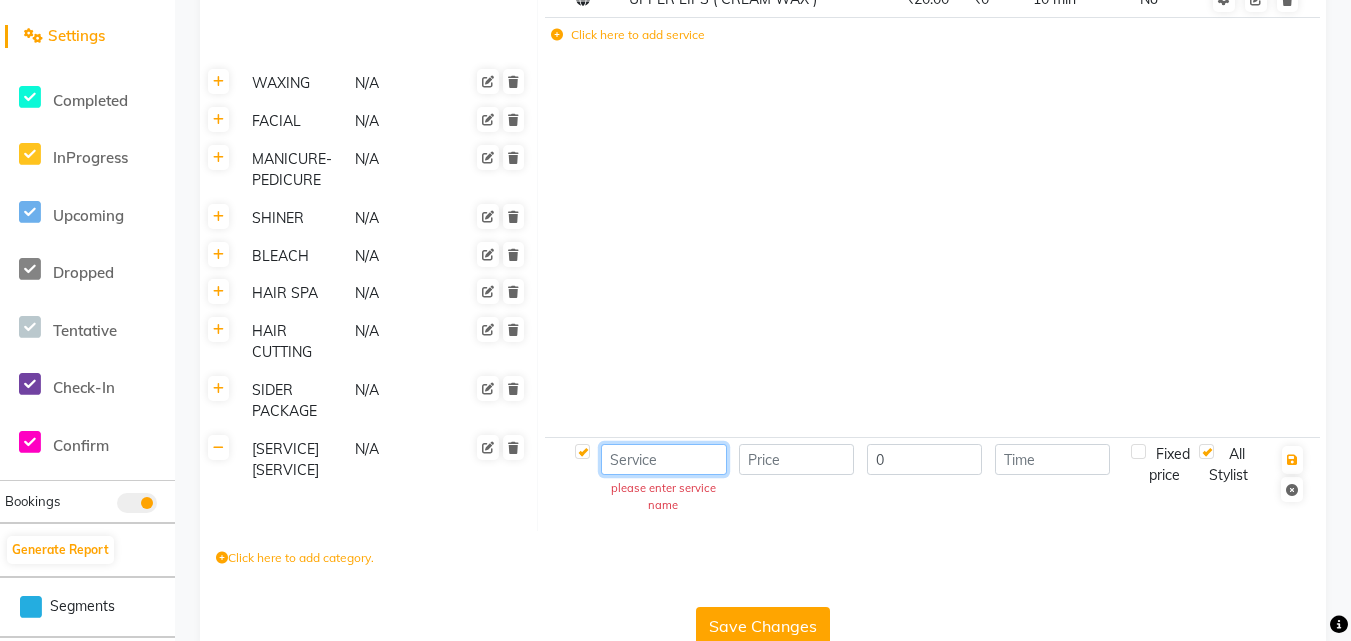 click 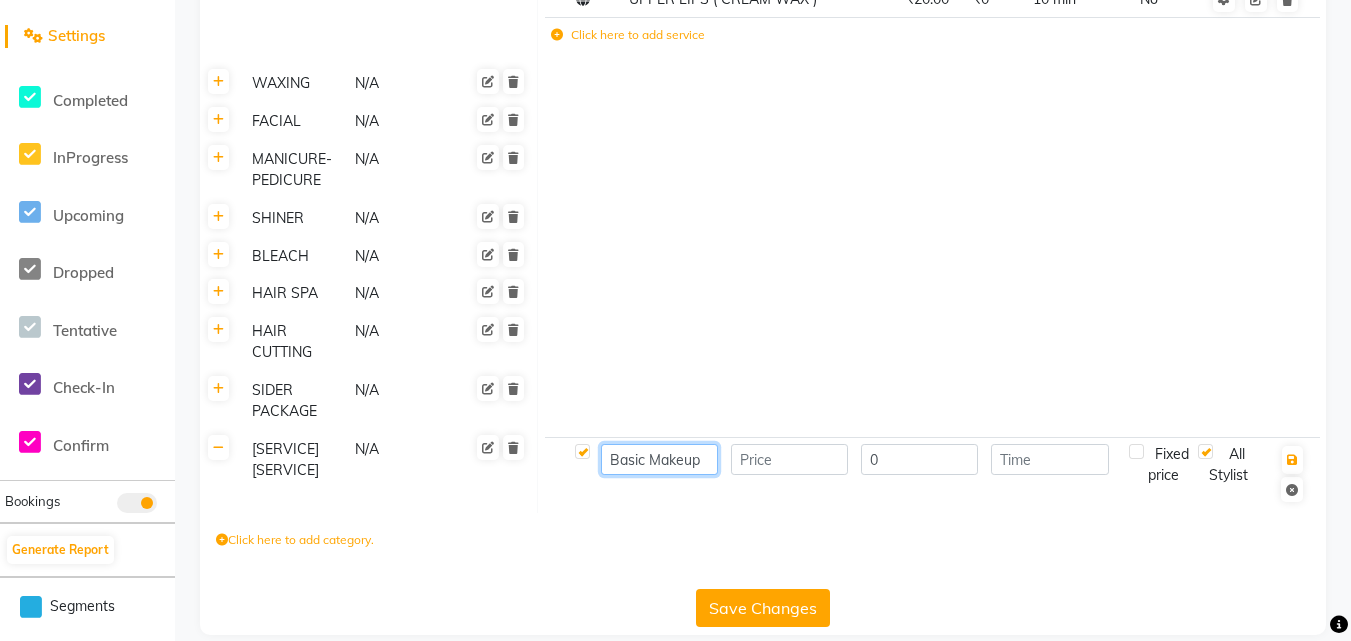 type on "Basic Makeup" 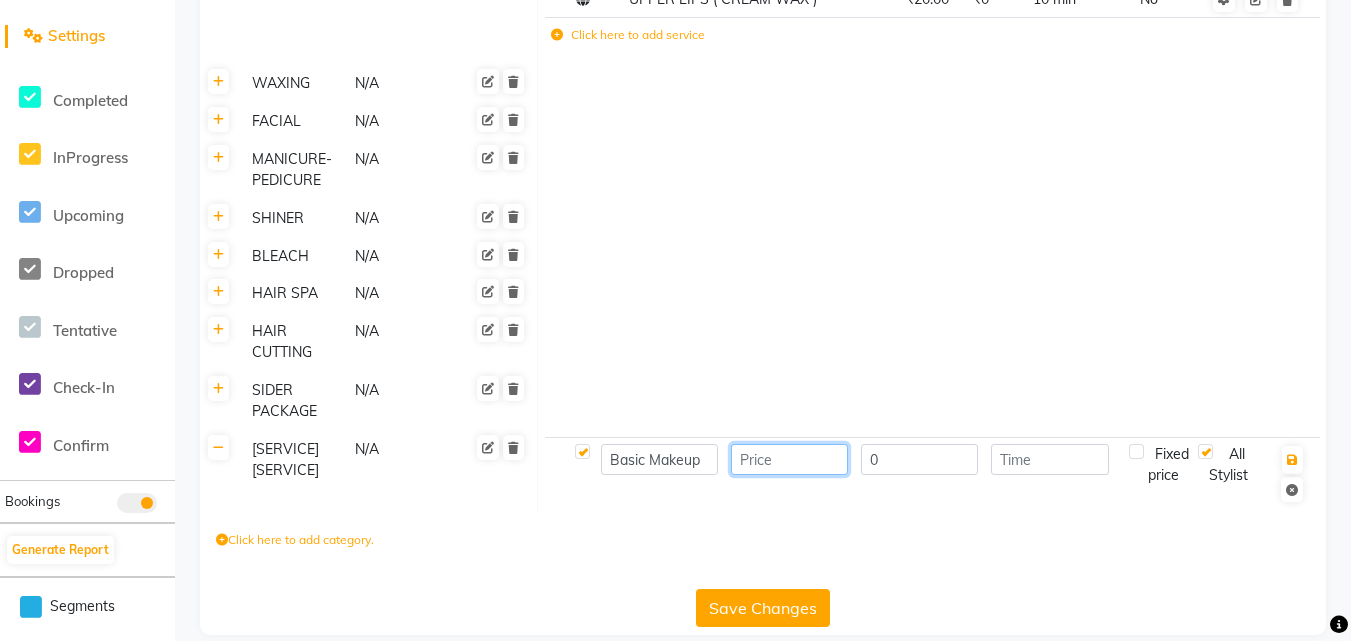 click 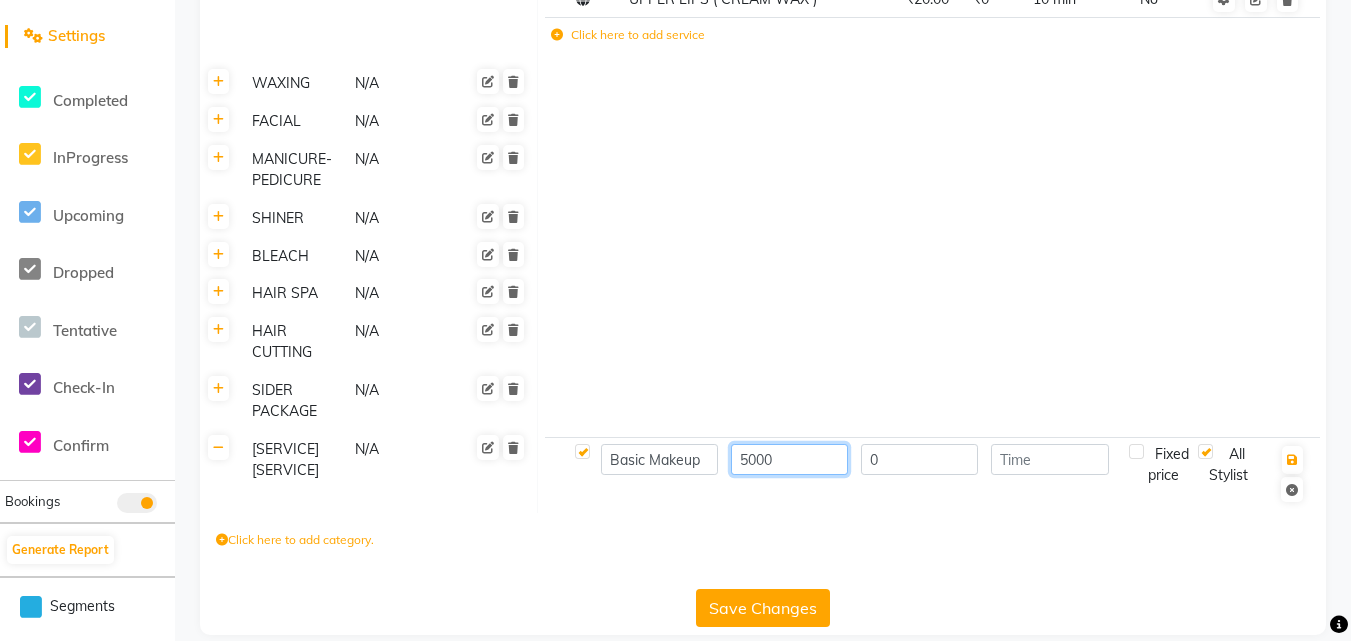 type on "5000" 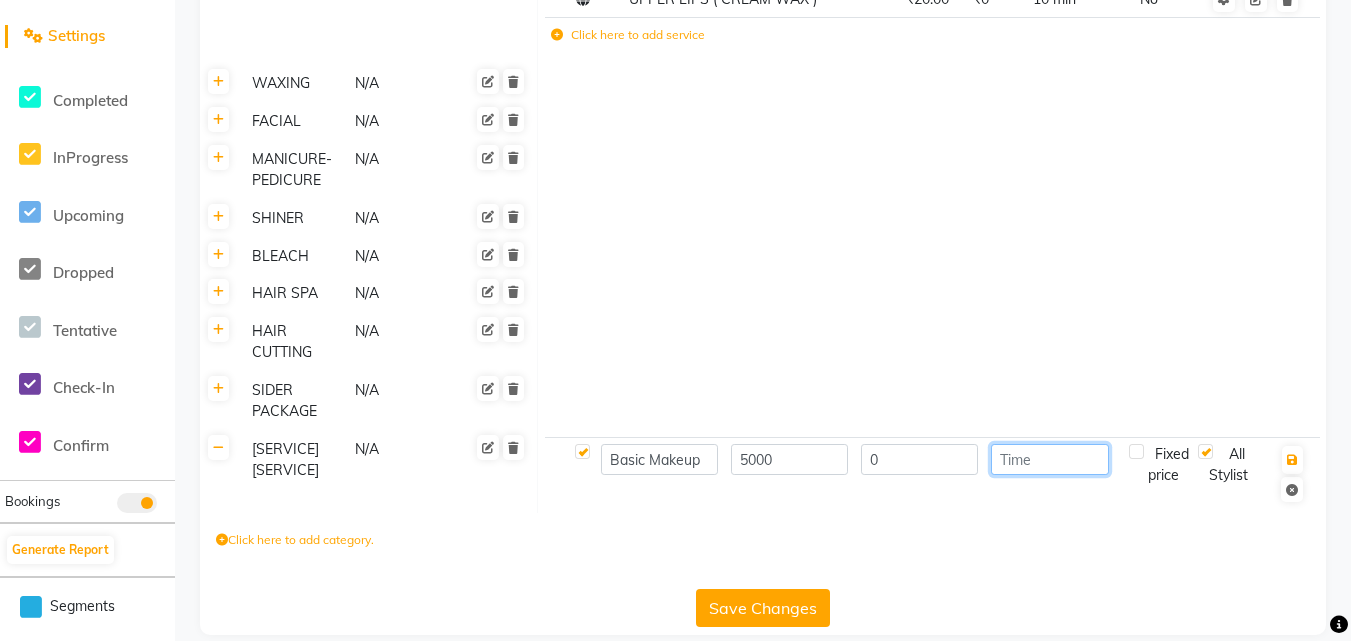 click 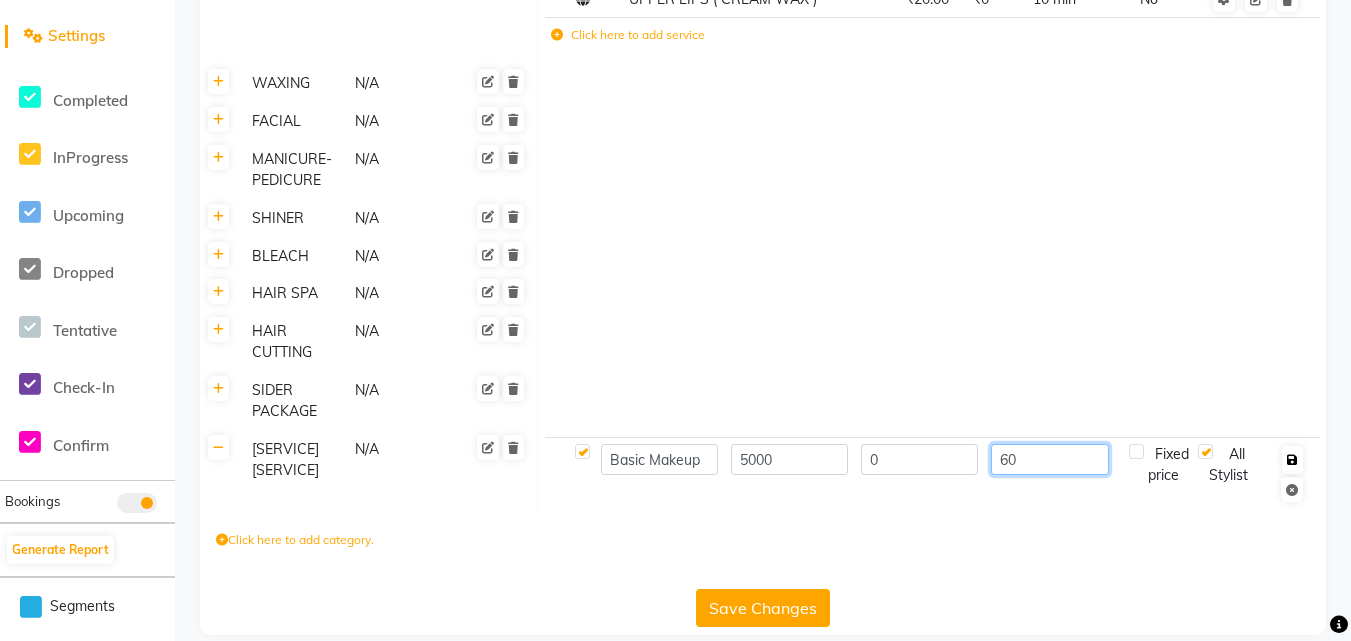 type on "60" 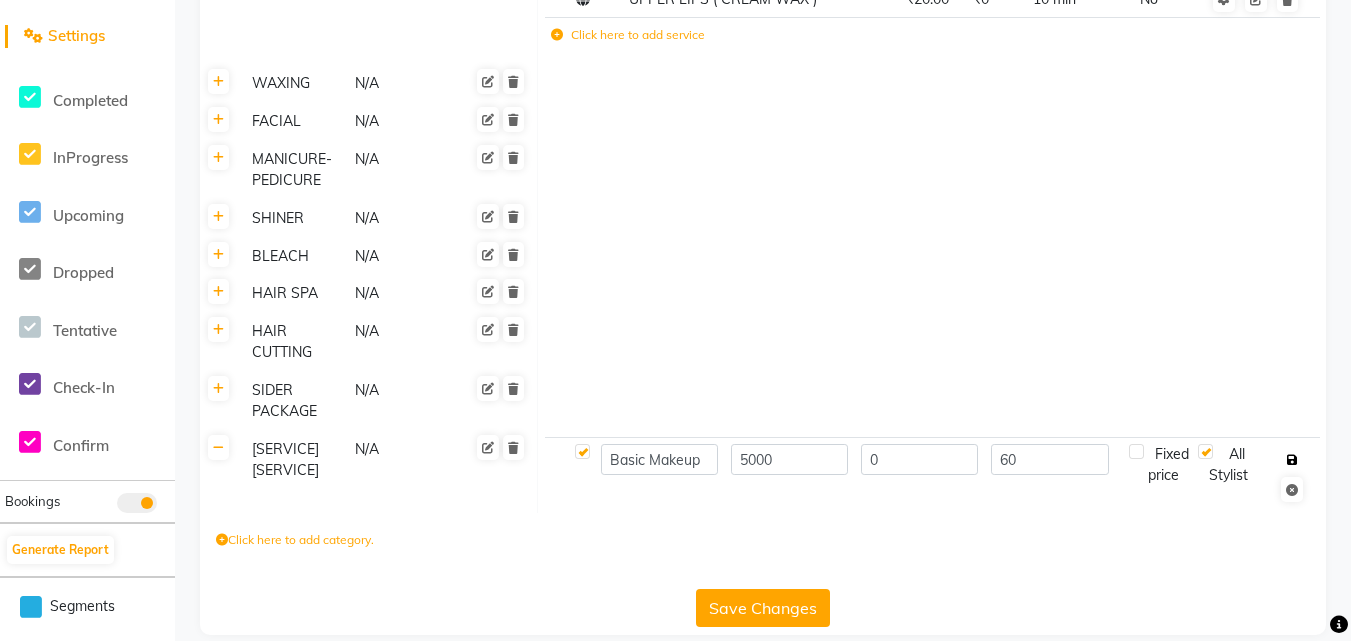 click at bounding box center [1292, 460] 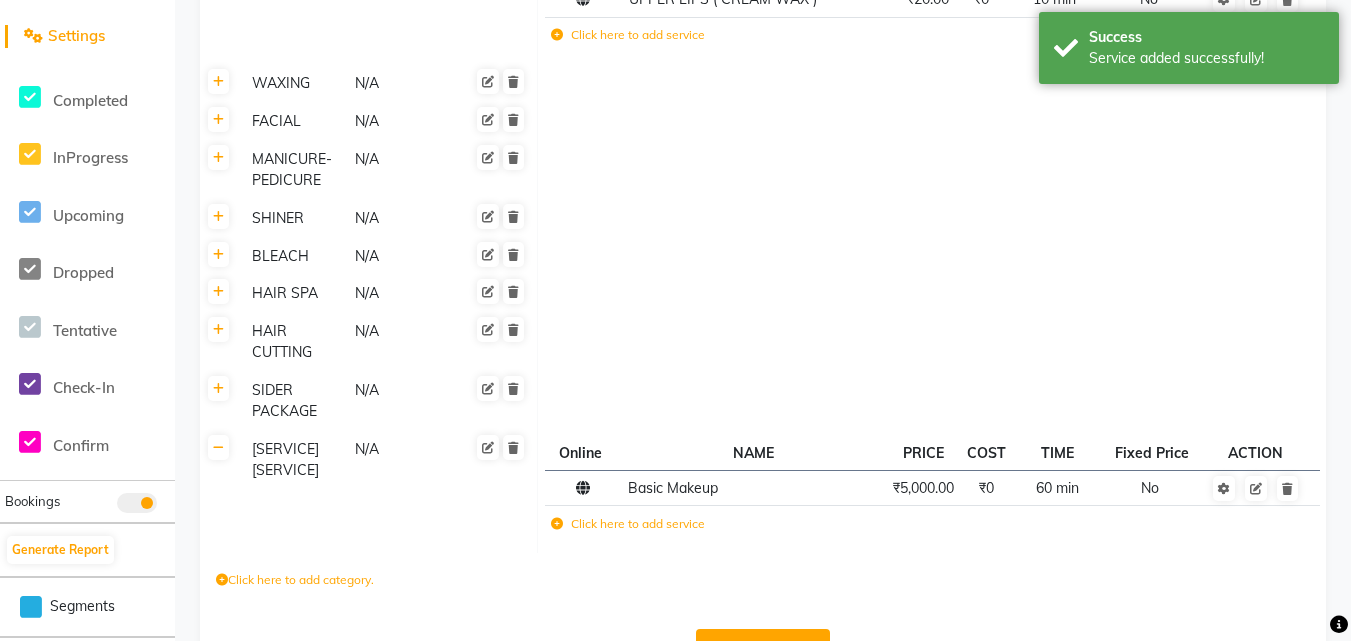 click on "Click here to add service" 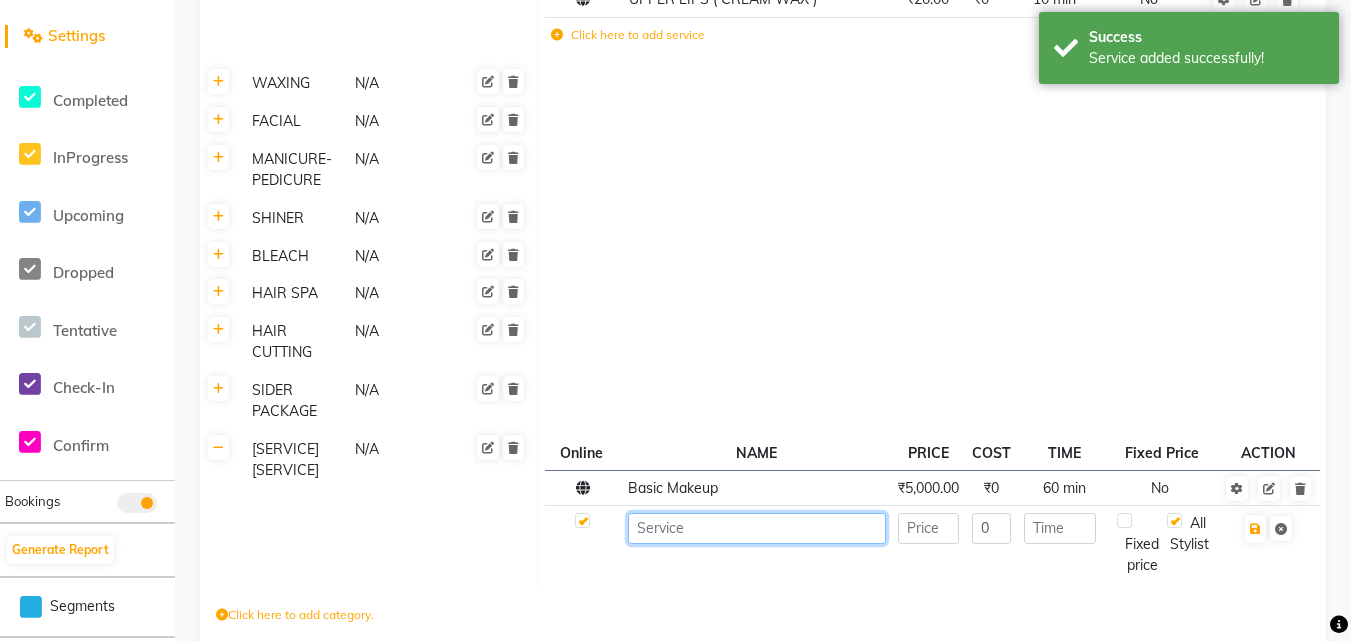 click 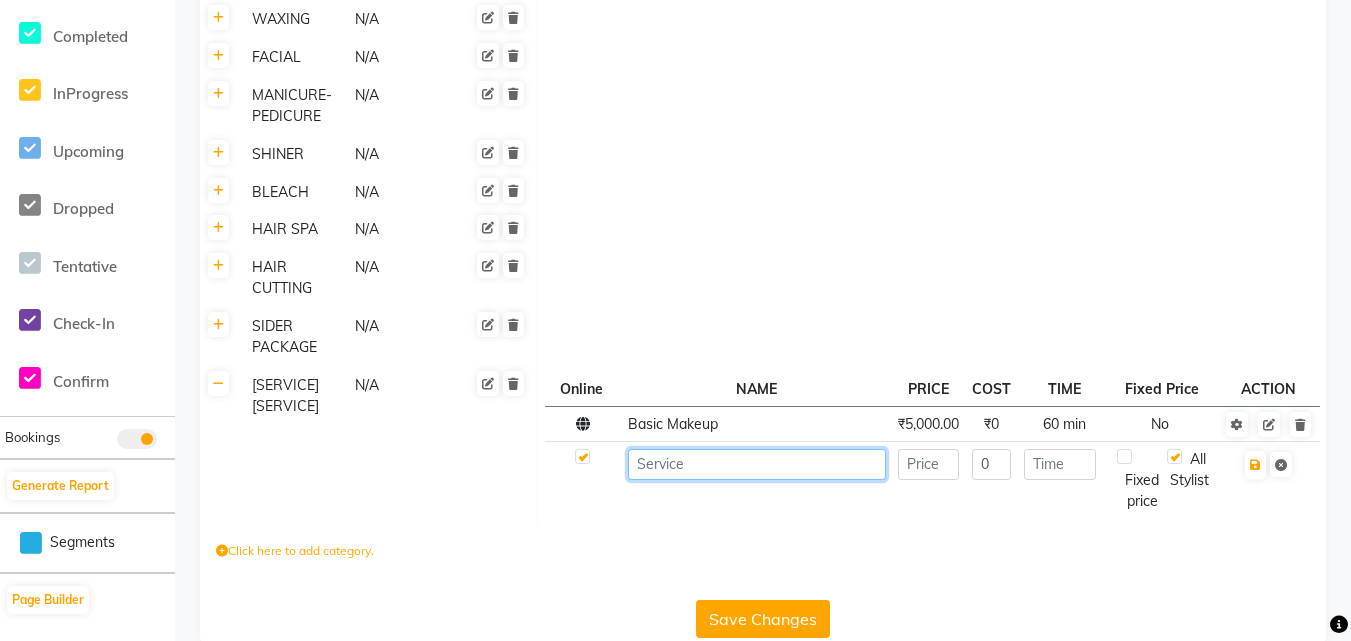 scroll, scrollTop: 591, scrollLeft: 0, axis: vertical 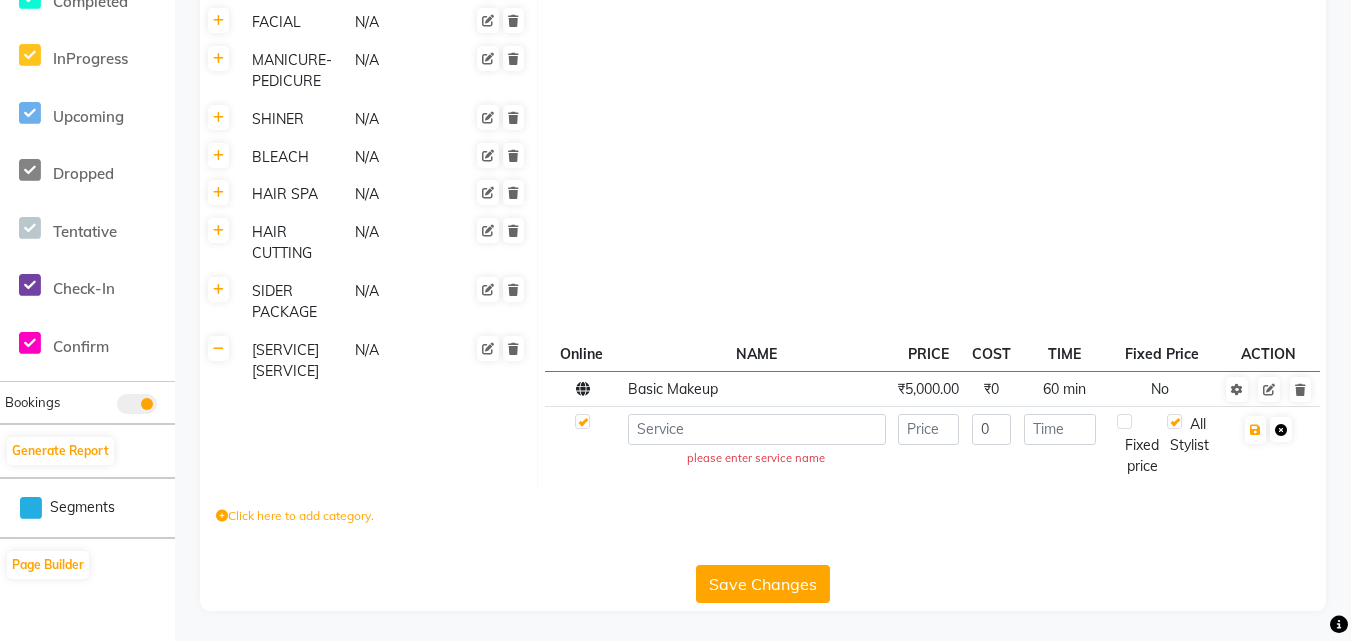 click at bounding box center (1281, 430) 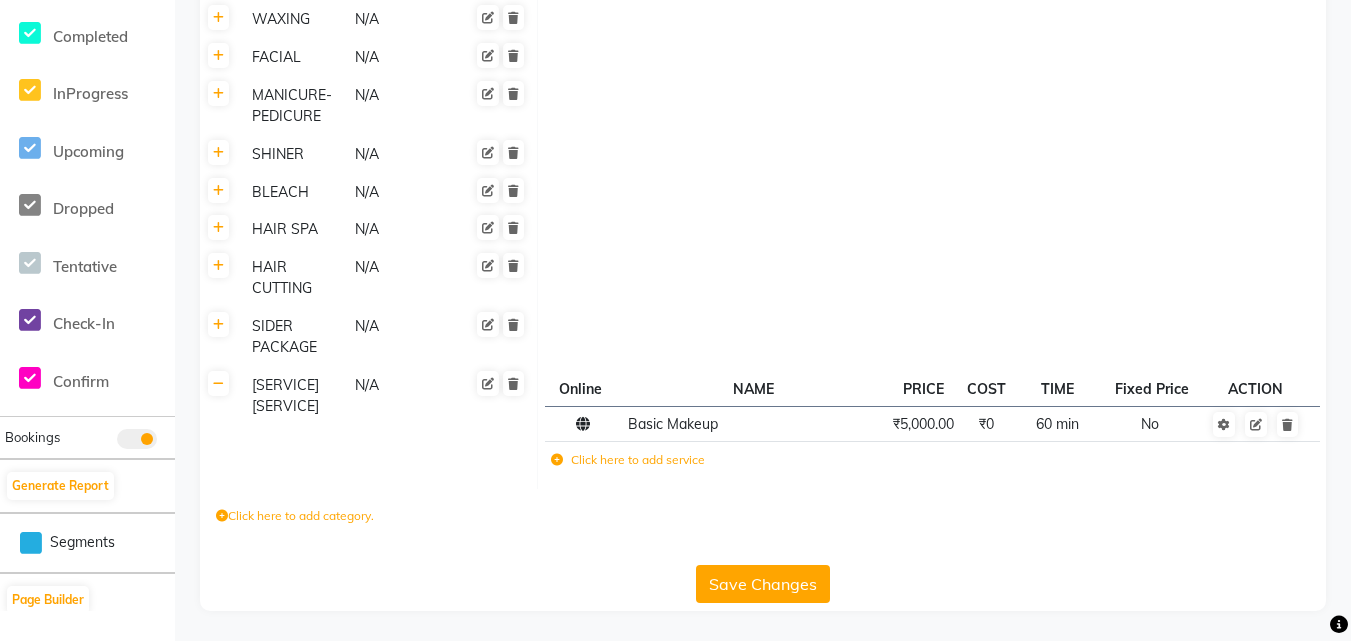 click on "Click here to add category." 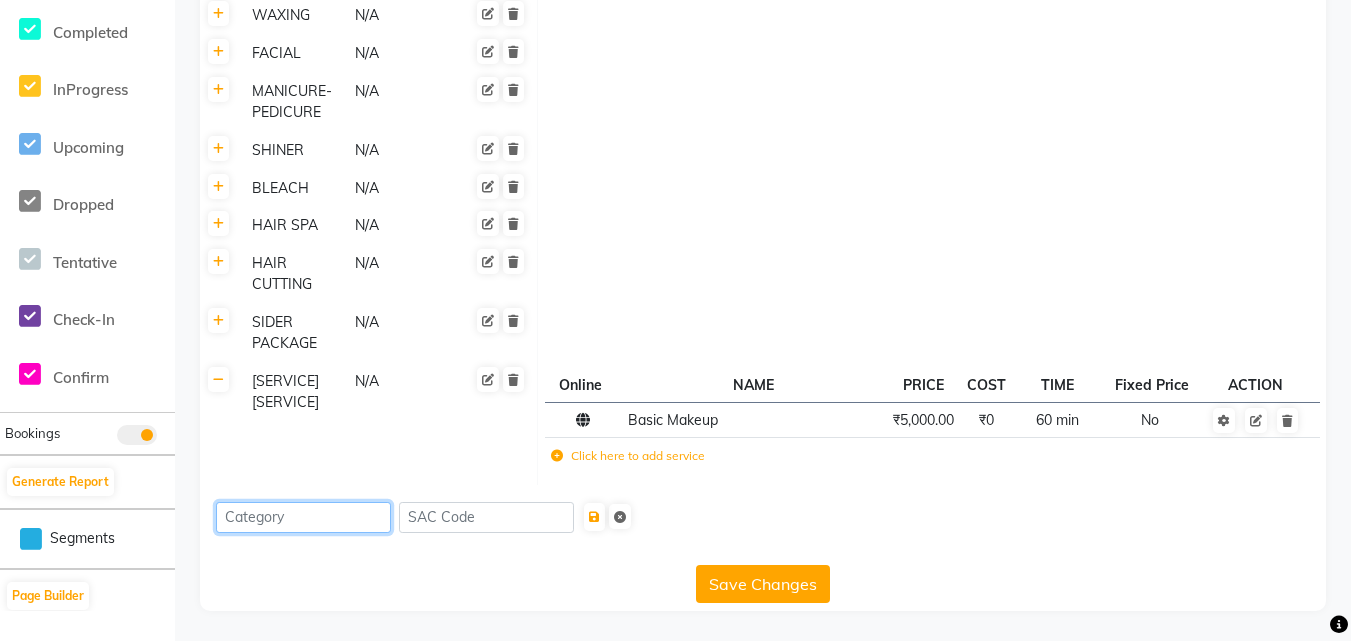 click 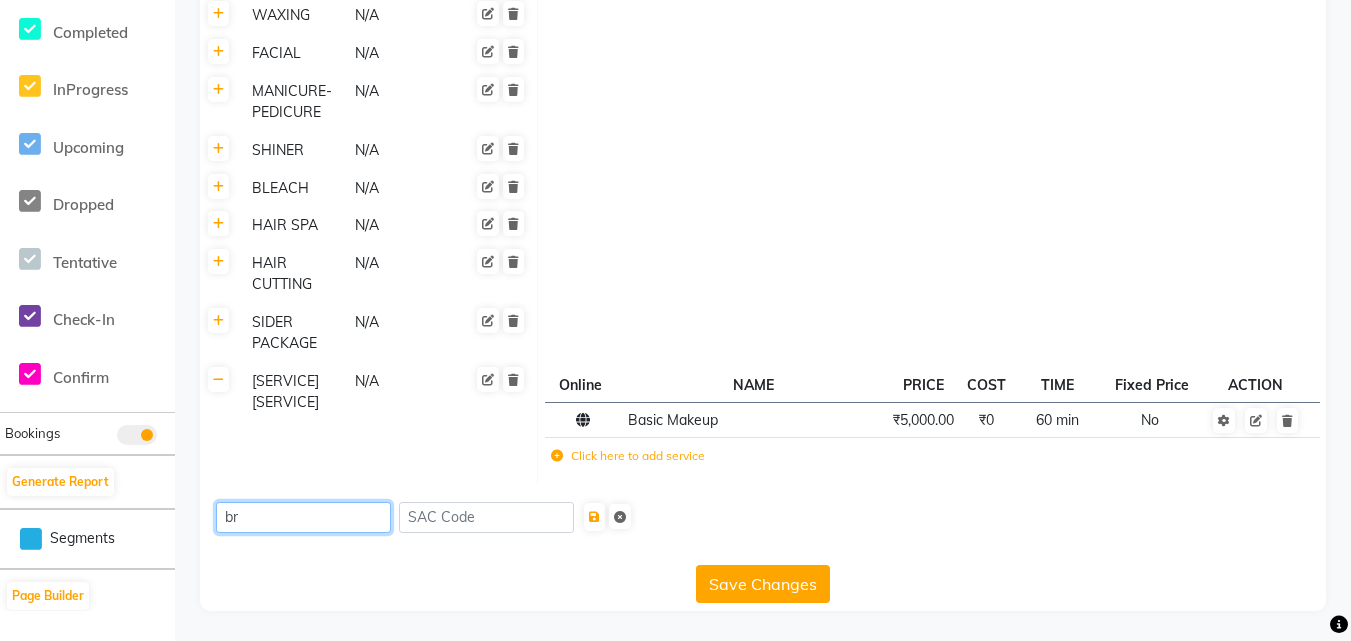 type on "b" 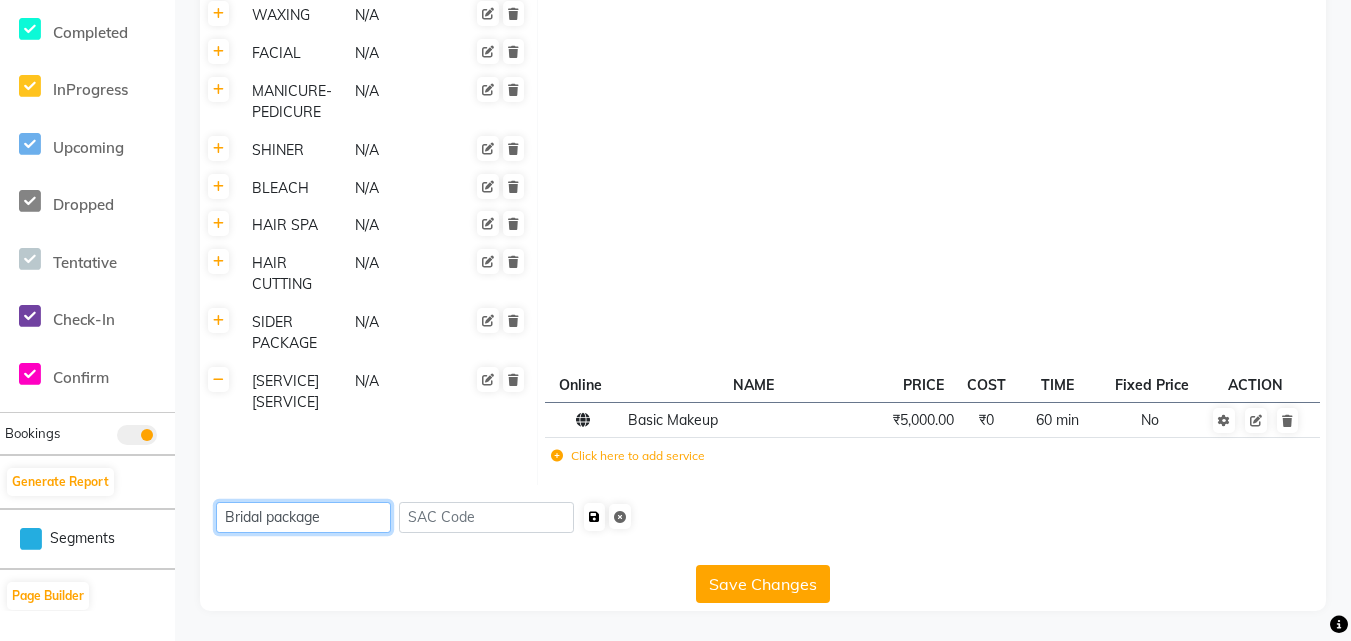 type on "Bridal package" 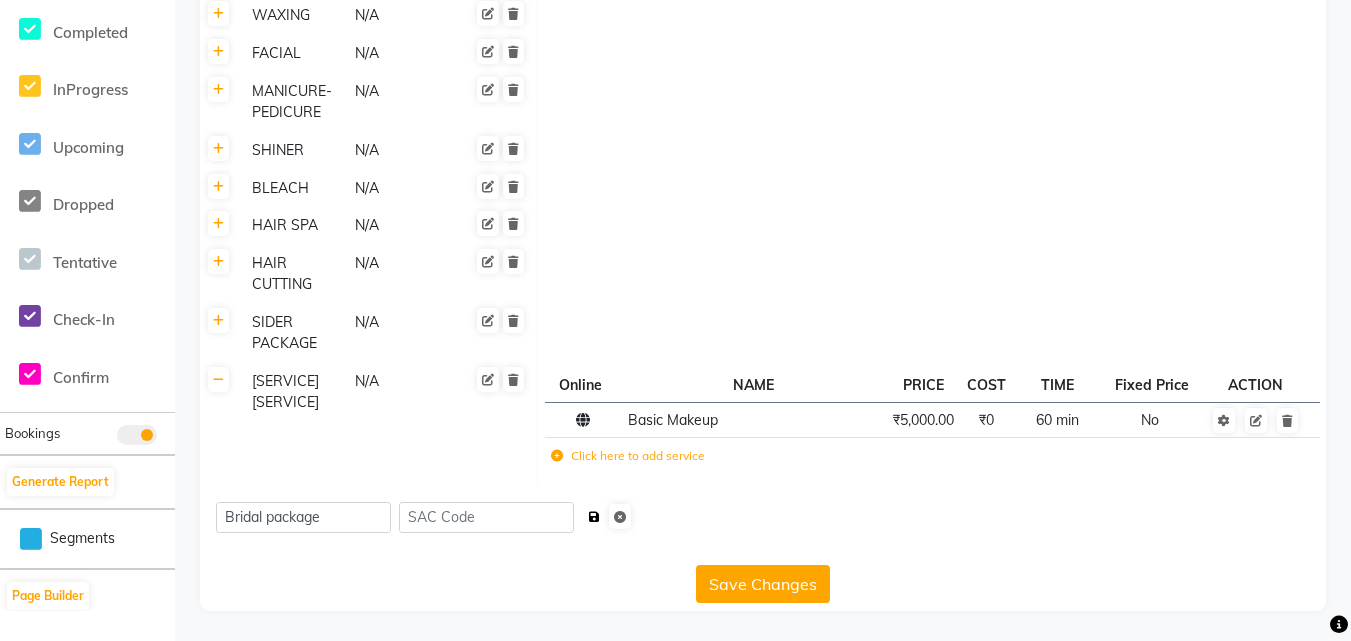 click at bounding box center (594, 517) 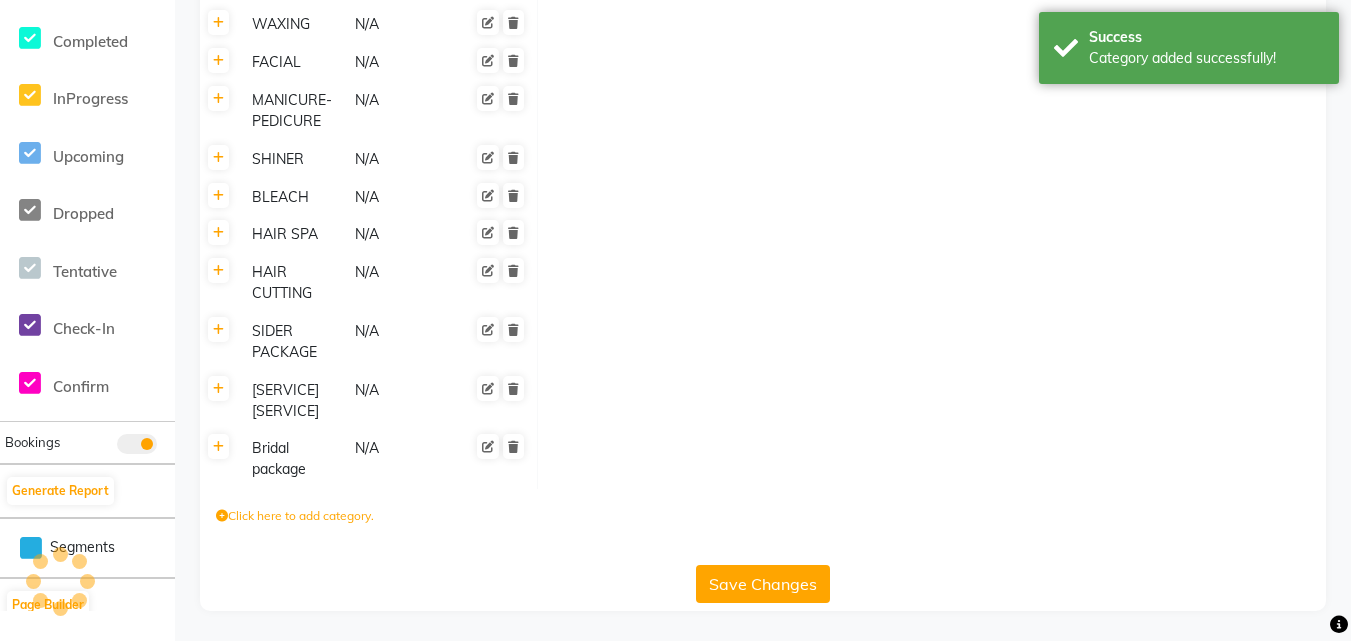 scroll, scrollTop: 551, scrollLeft: 0, axis: vertical 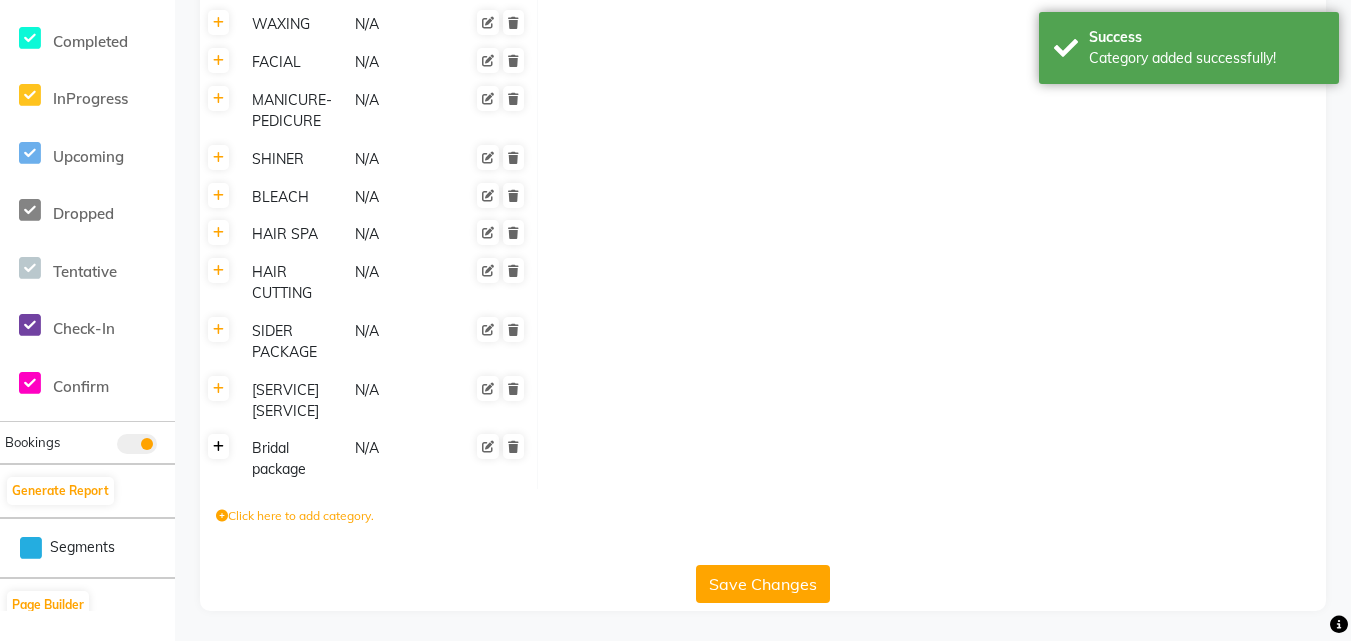 click 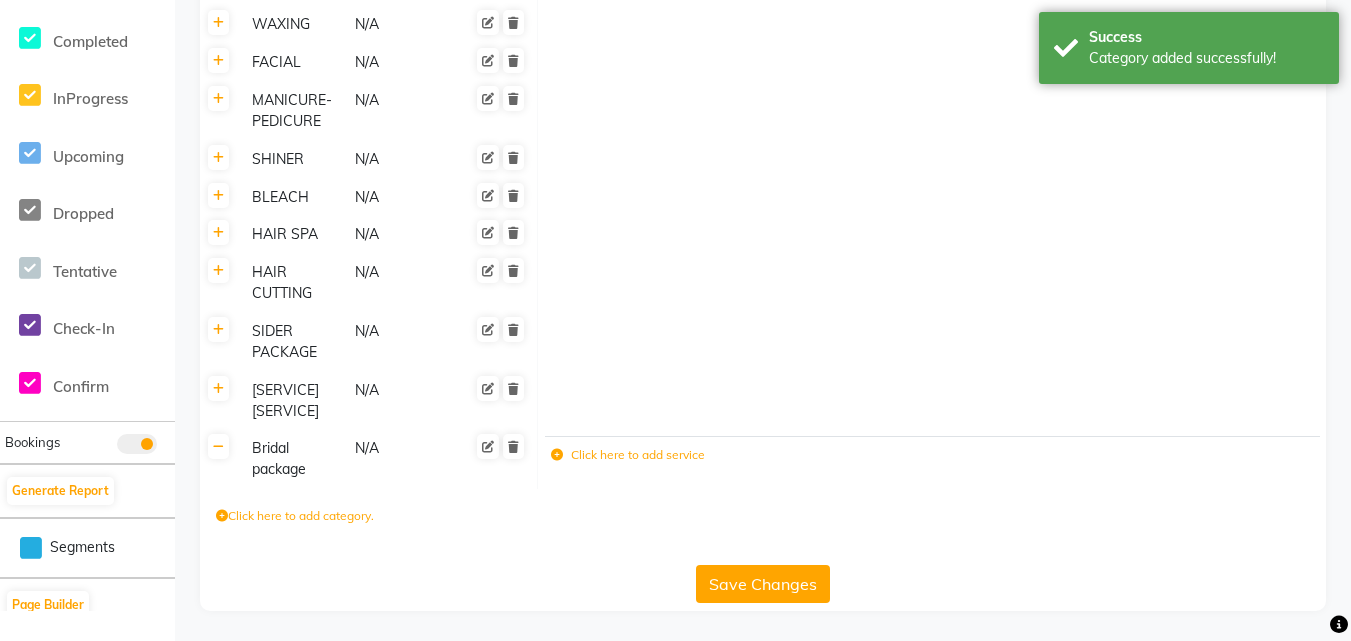 click on "Click here to add service" 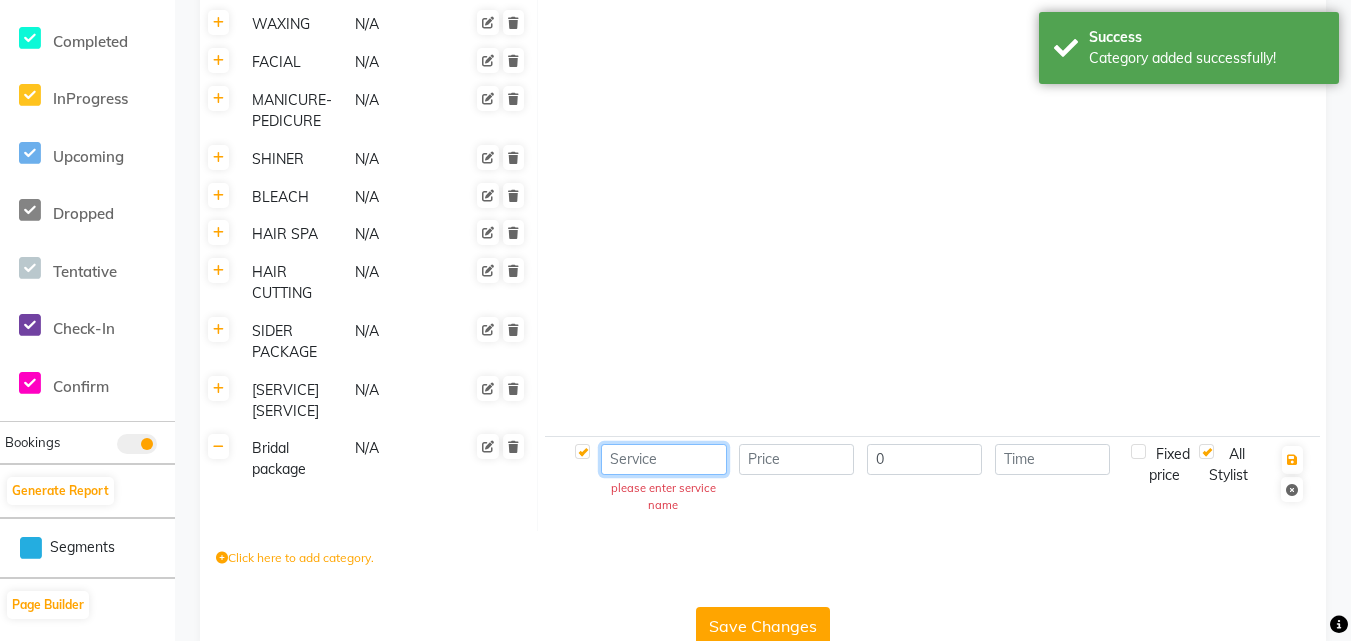 click 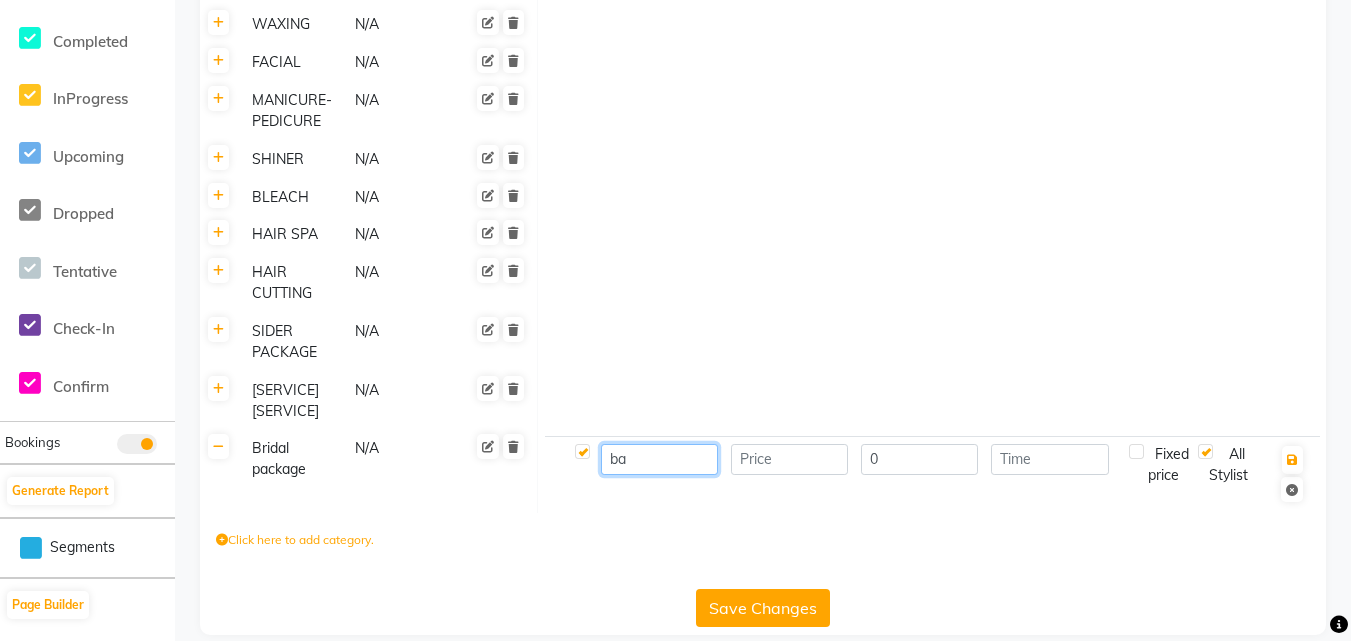 type on "b" 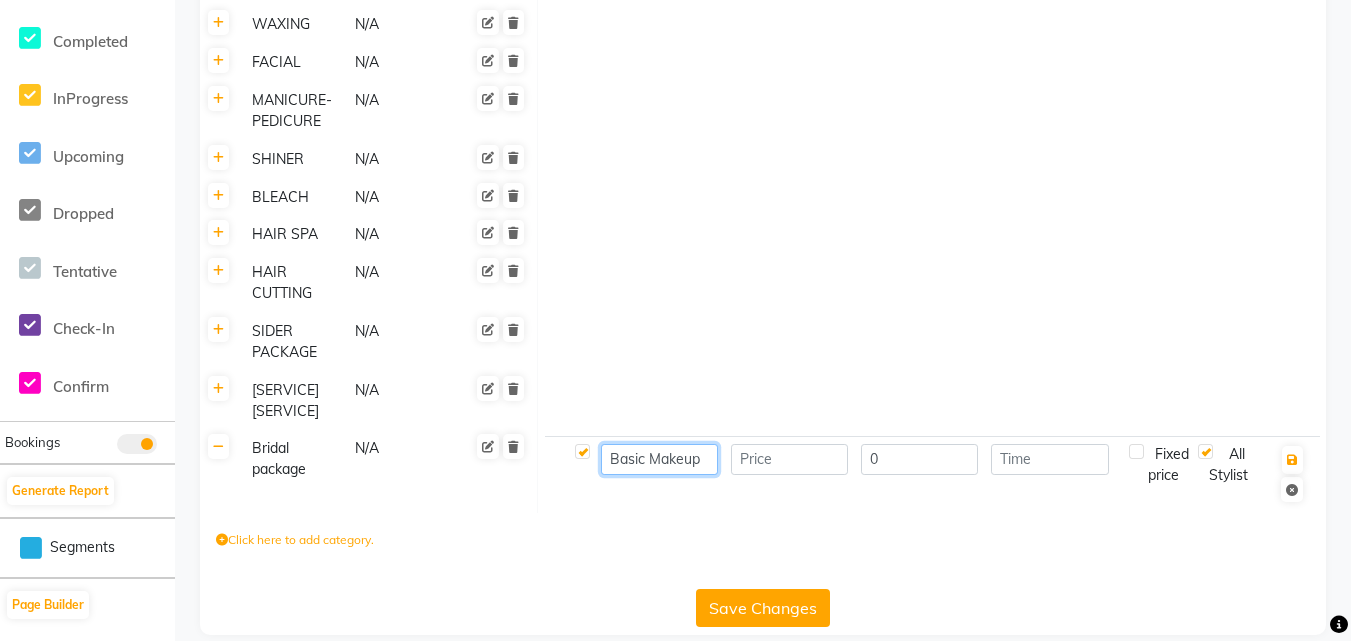 type on "Basic Makeup" 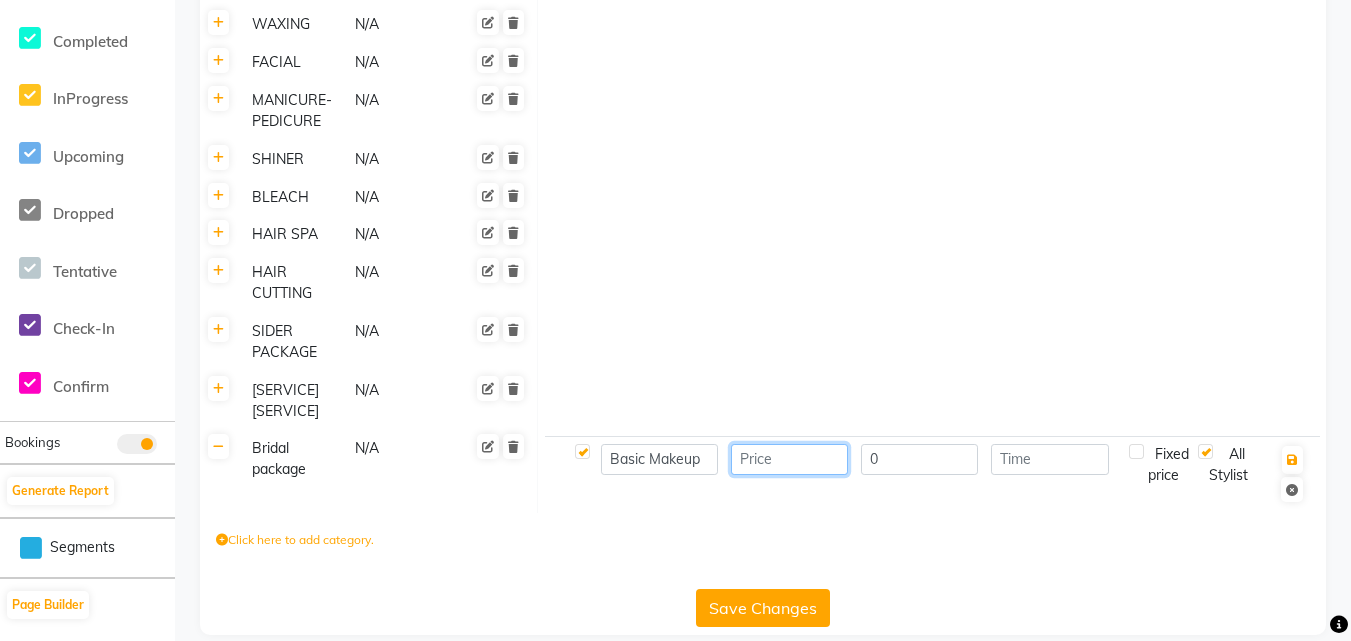 click 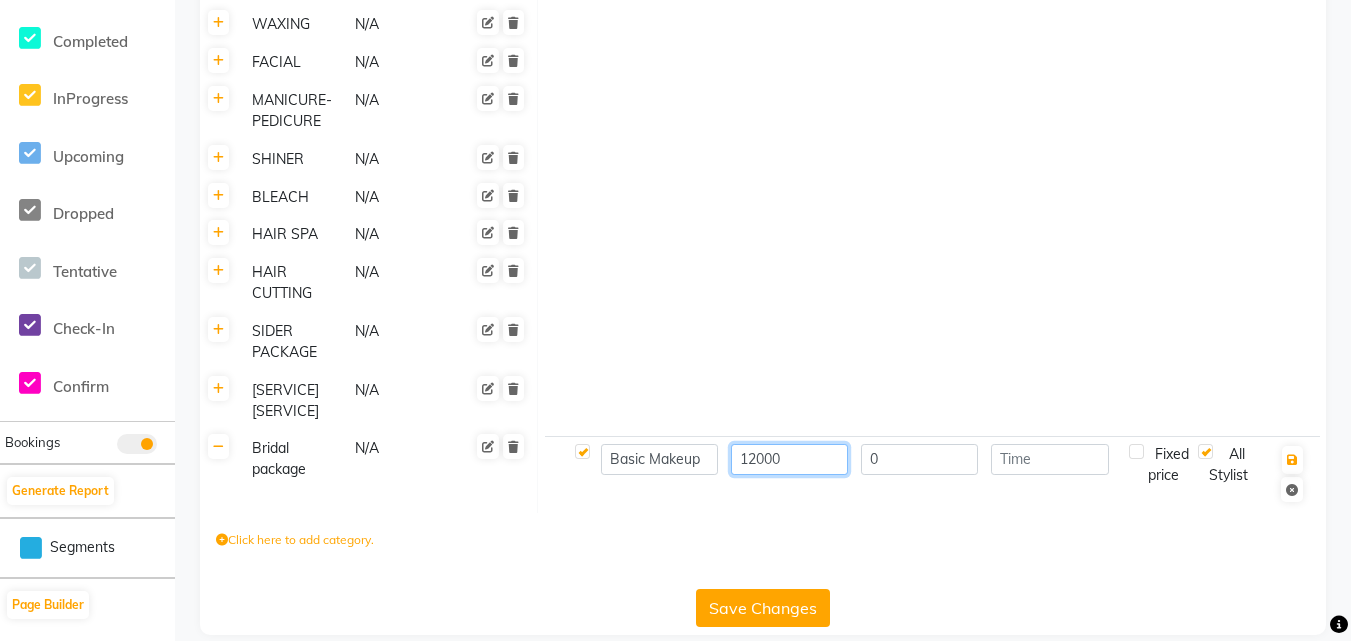 type on "12000" 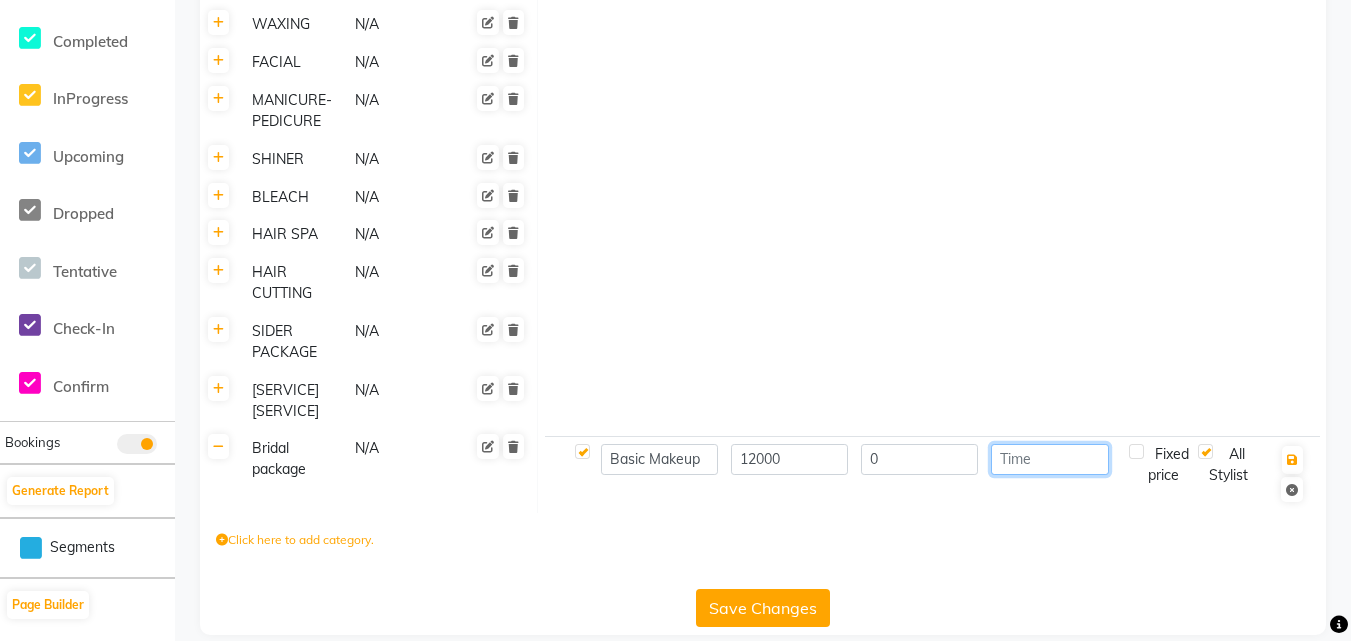 click 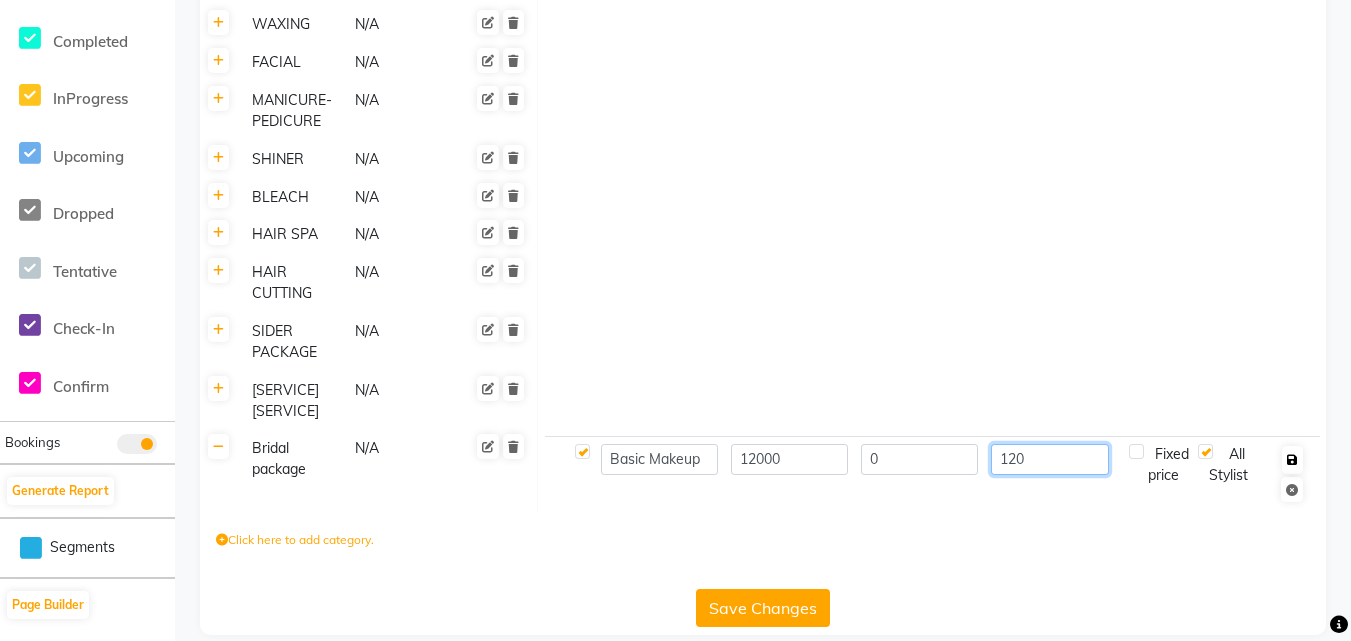 type on "120" 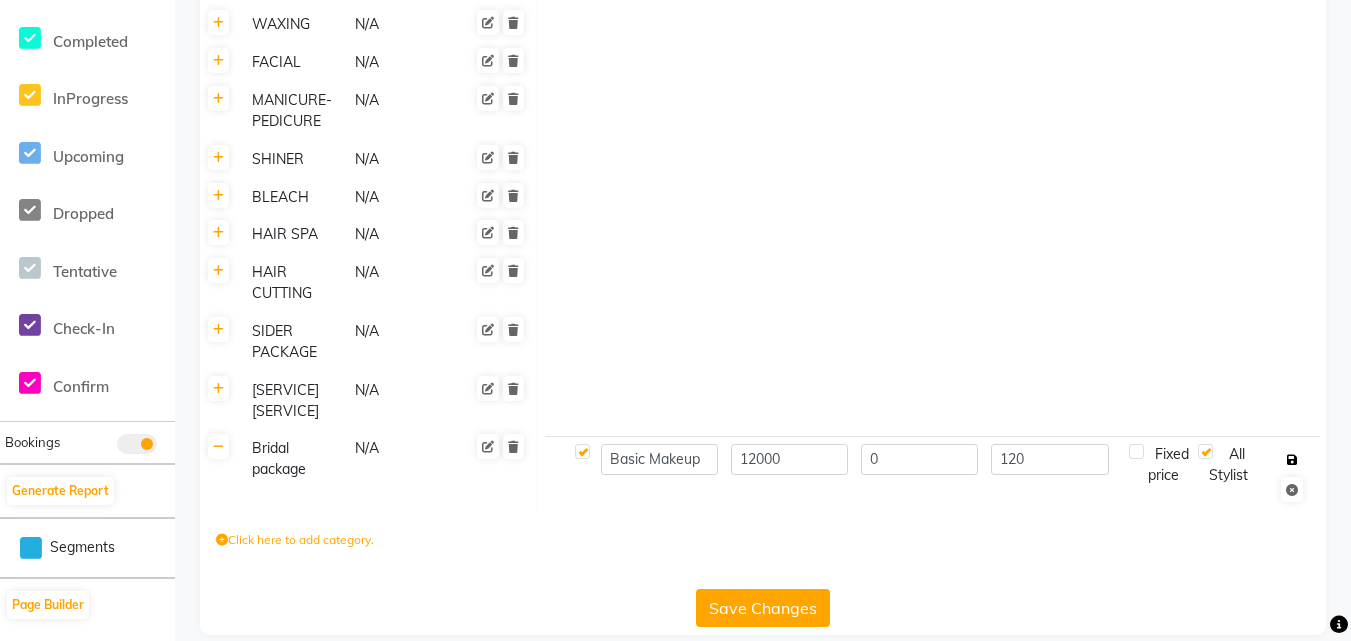 click at bounding box center (1292, 460) 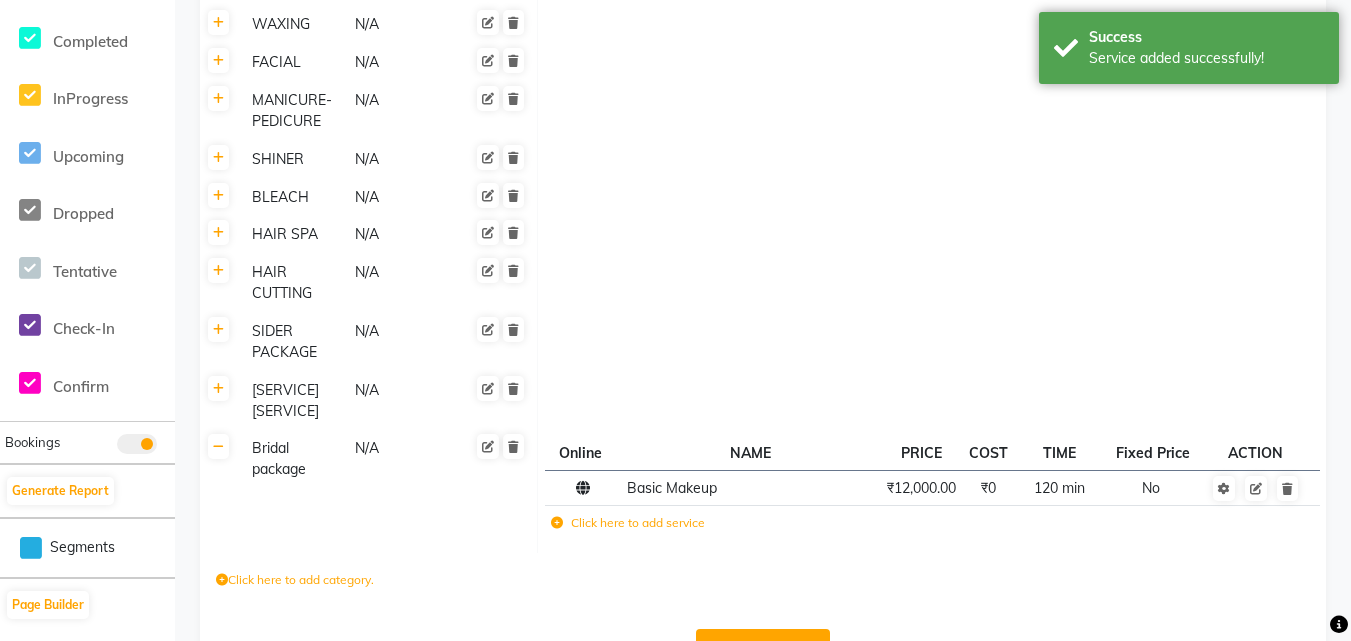 click on "Click here to add service" 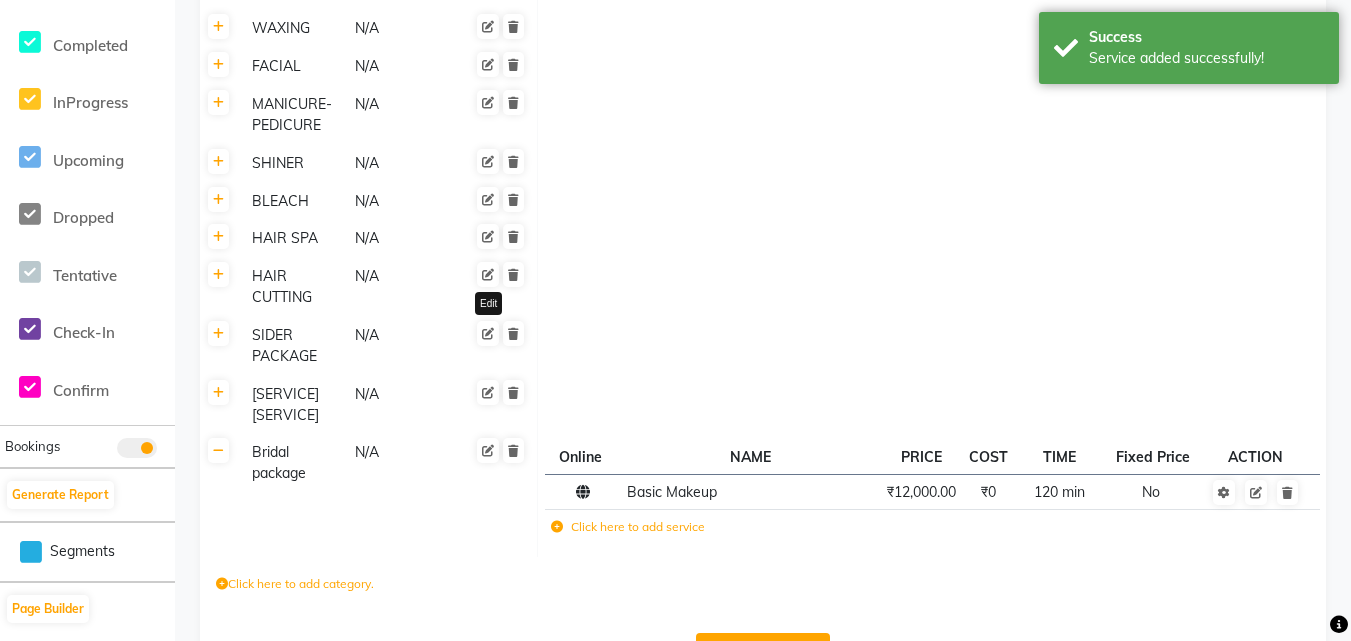 scroll, scrollTop: 615, scrollLeft: 0, axis: vertical 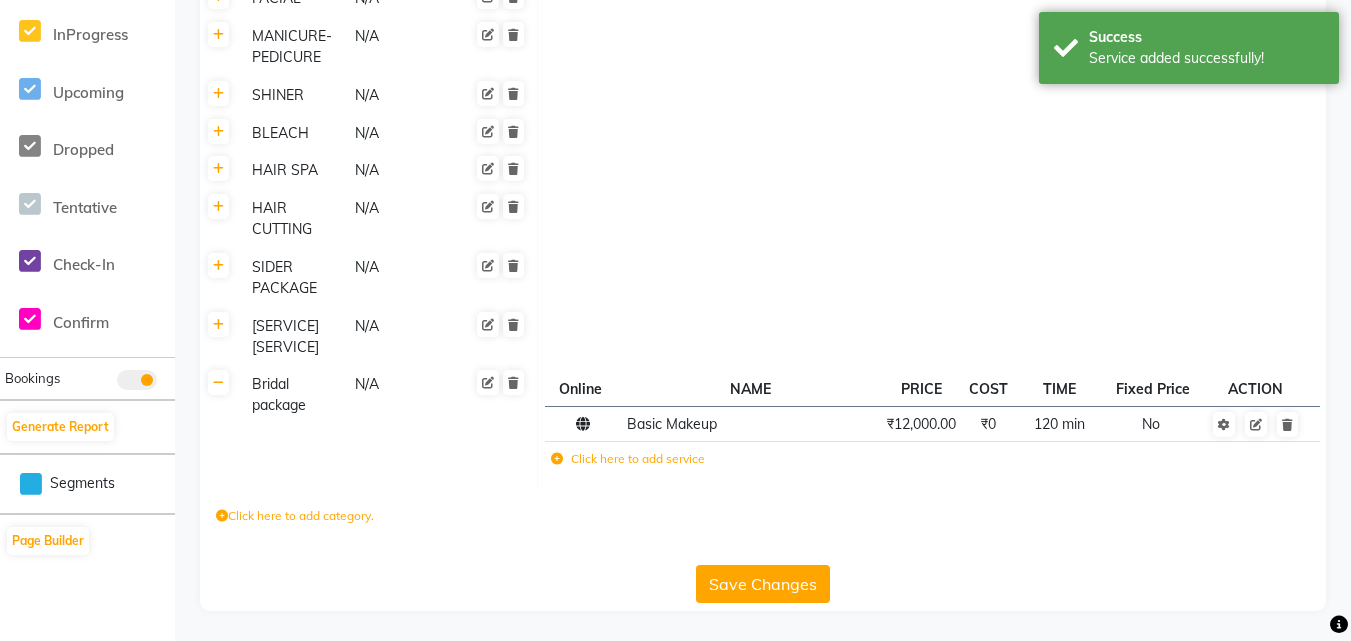 click on "Save Changes" 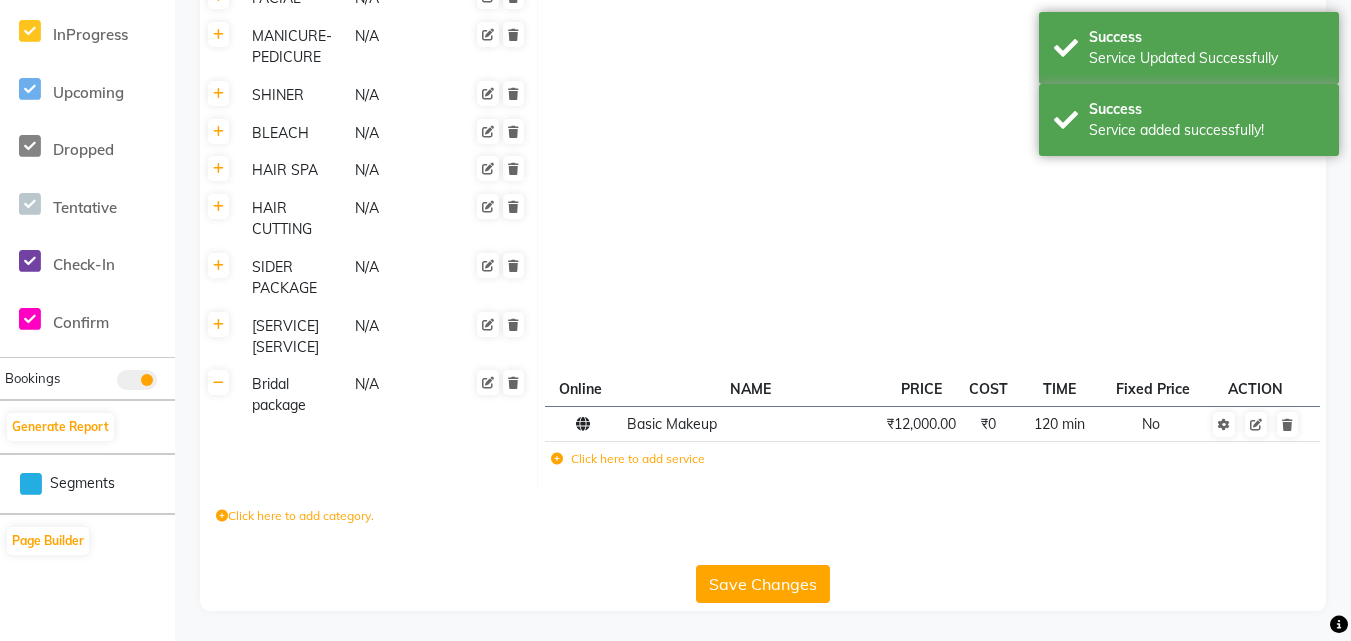 click on "Save Changes" 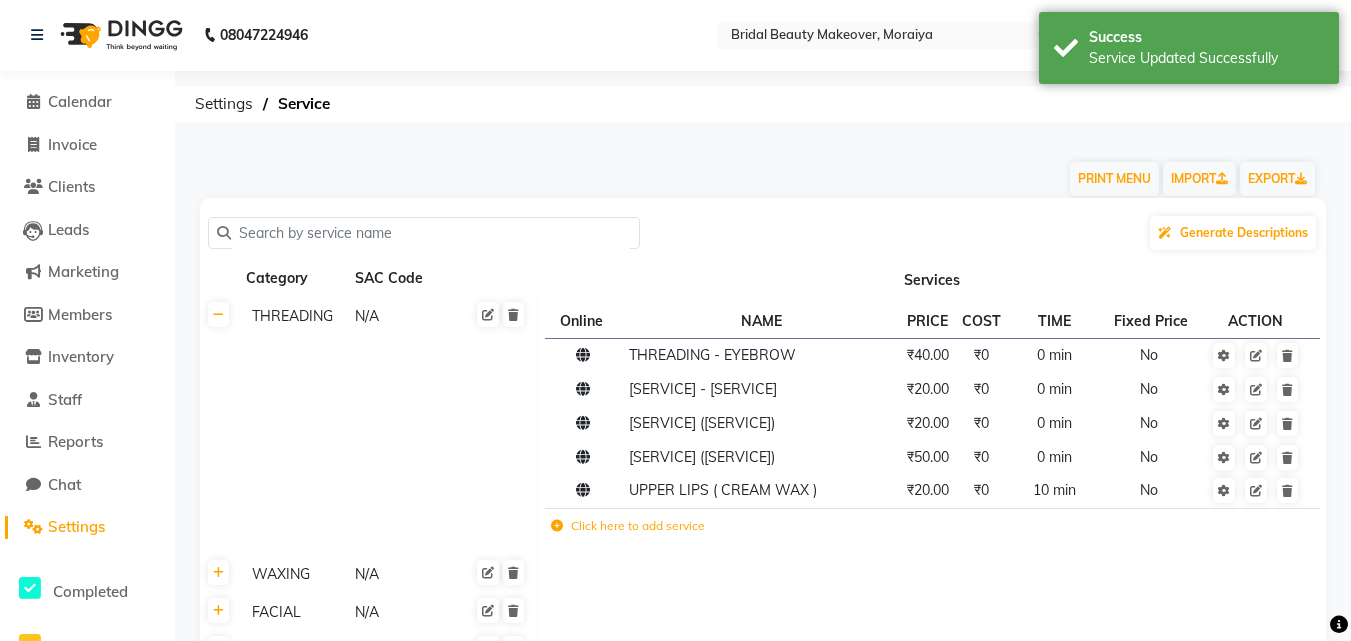 scroll, scrollTop: 0, scrollLeft: 0, axis: both 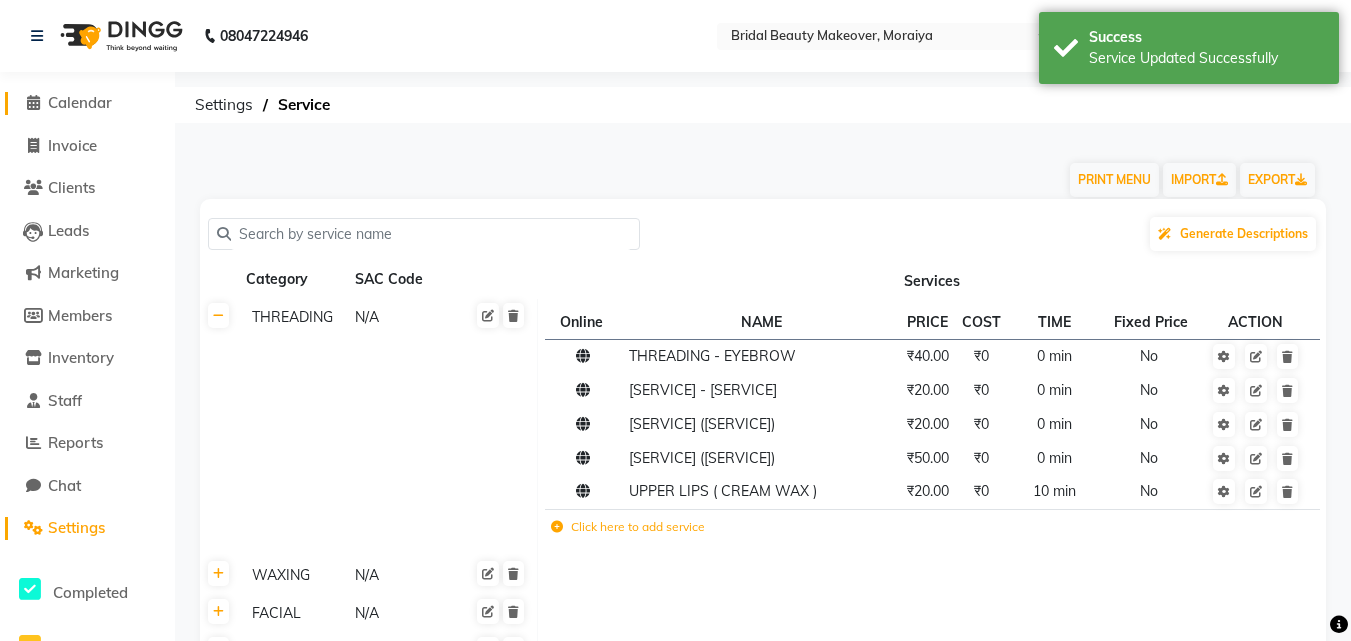 click on "Calendar" 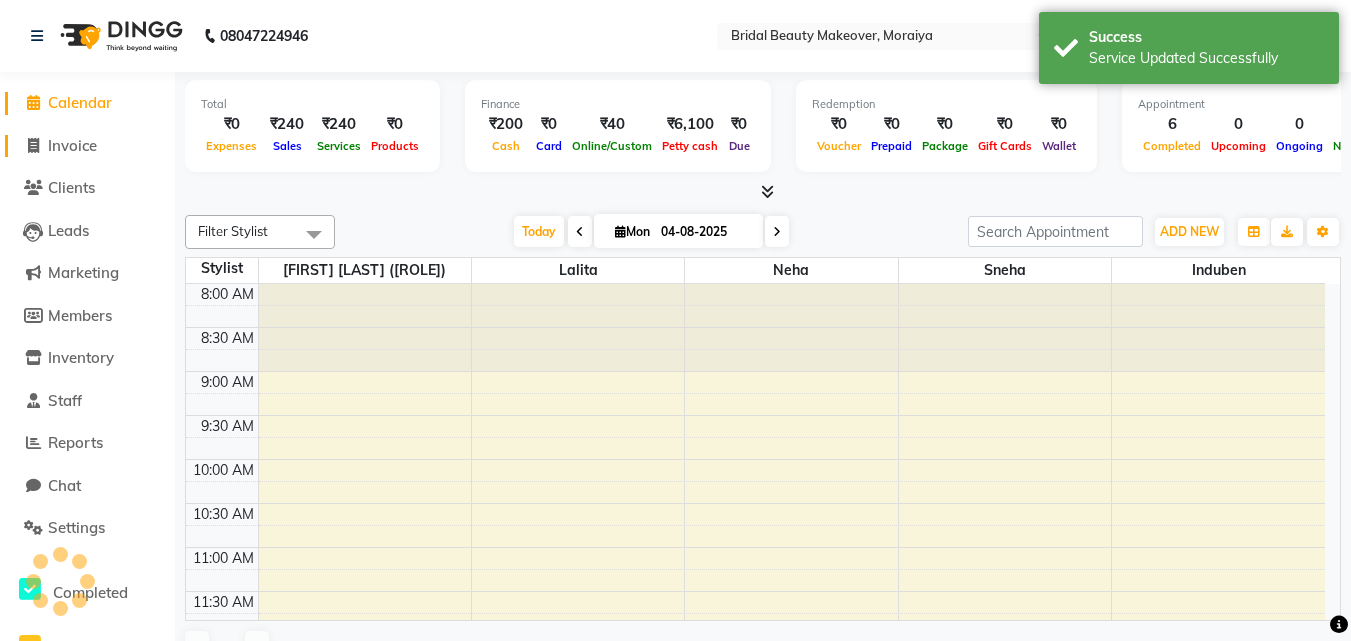 click on "Invoice" 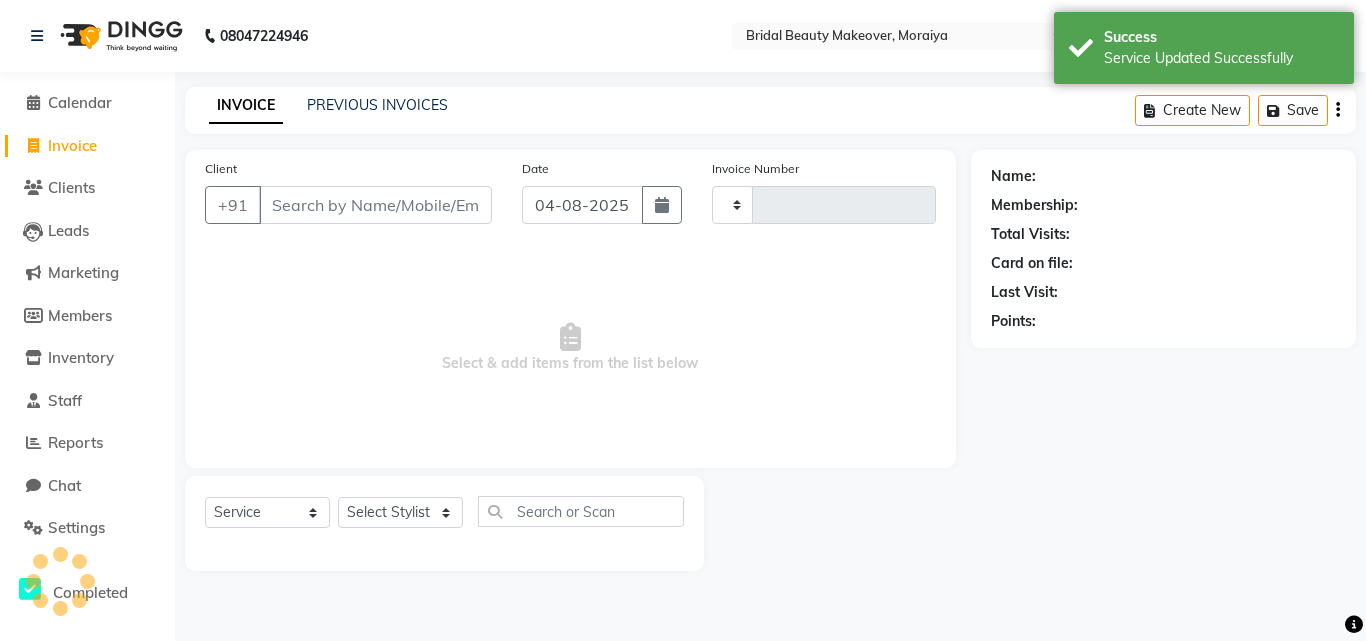 type on "0053" 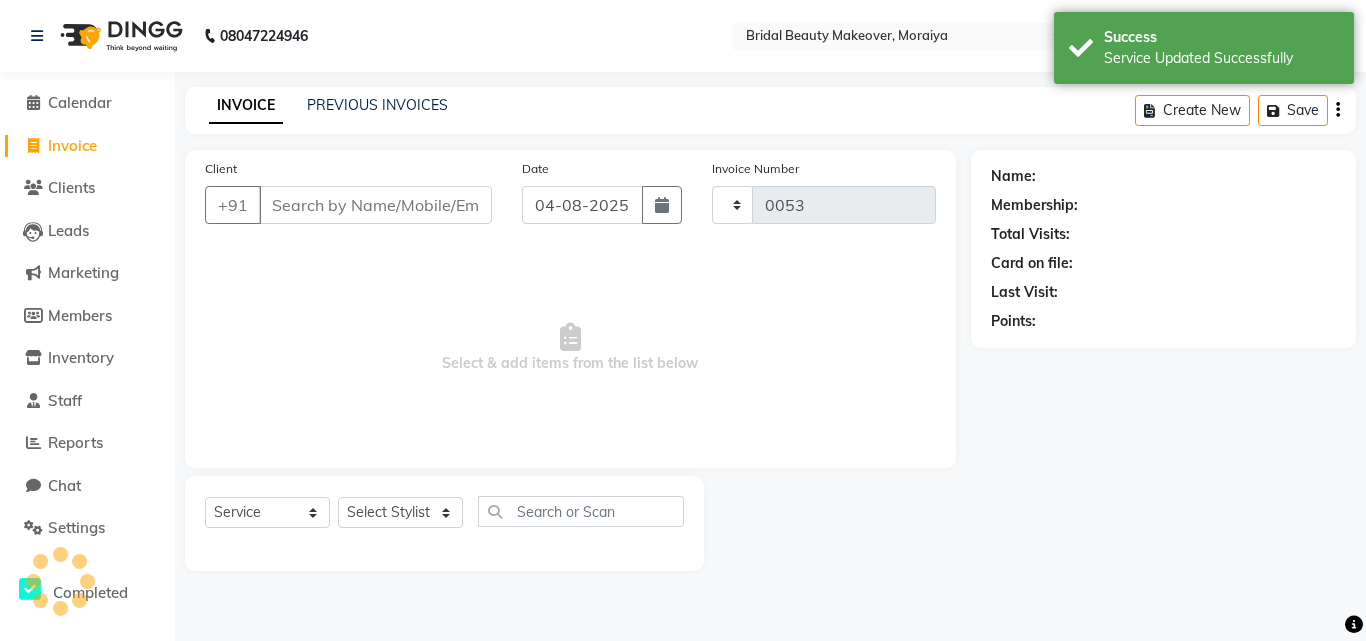 select on "8610" 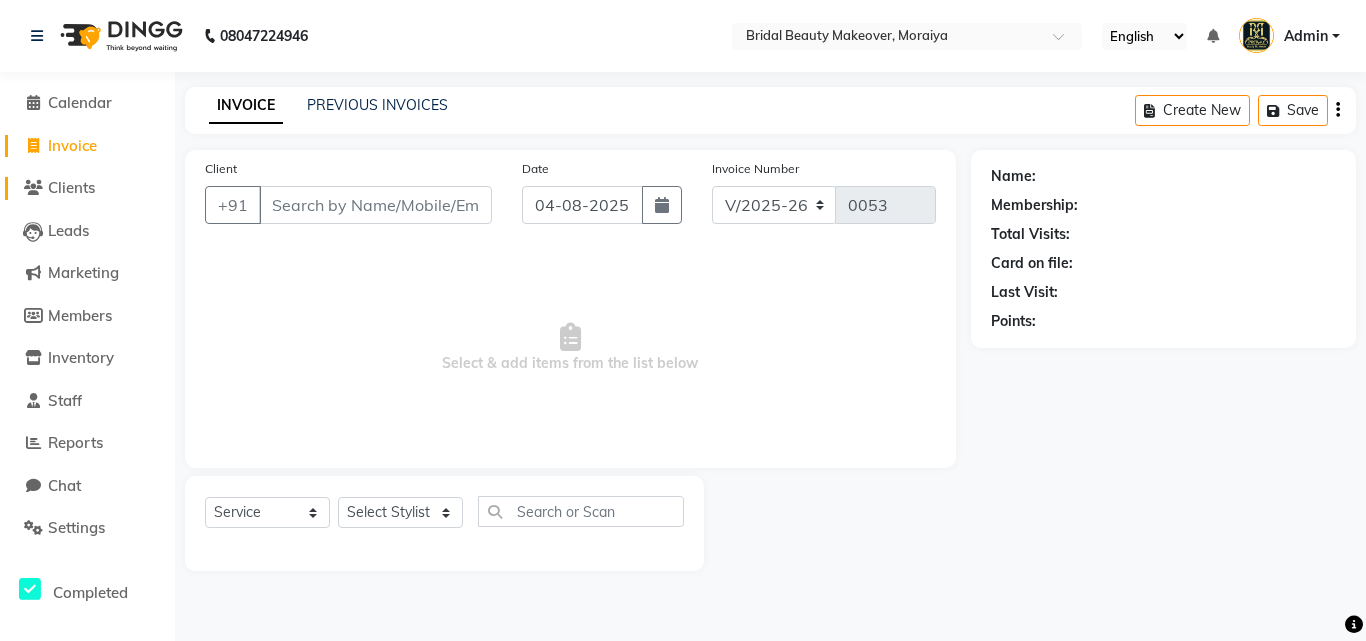 click on "Clients" 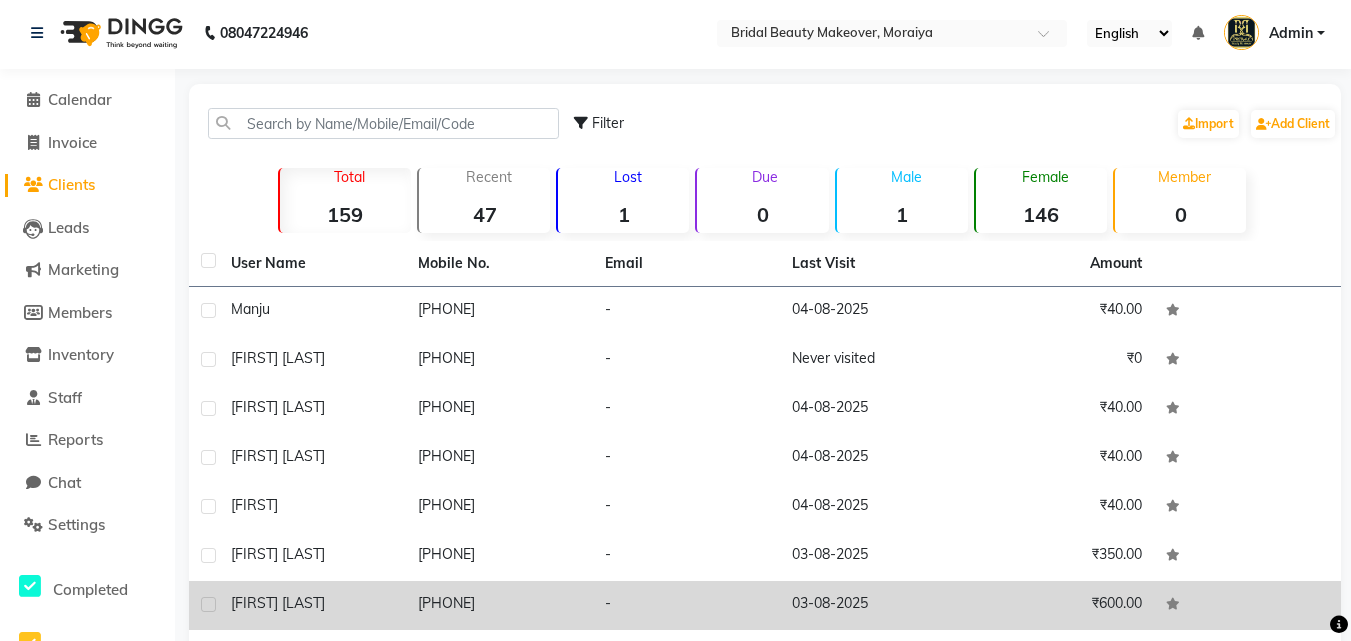 scroll, scrollTop: 0, scrollLeft: 0, axis: both 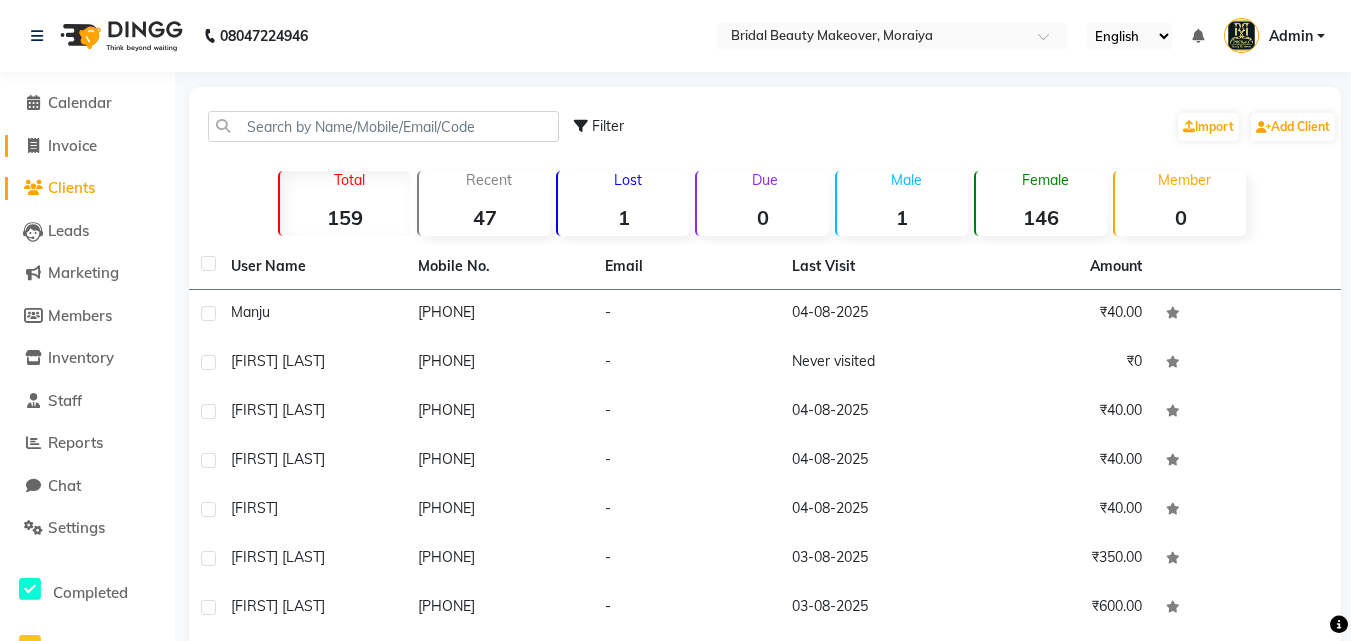 click on "Invoice" 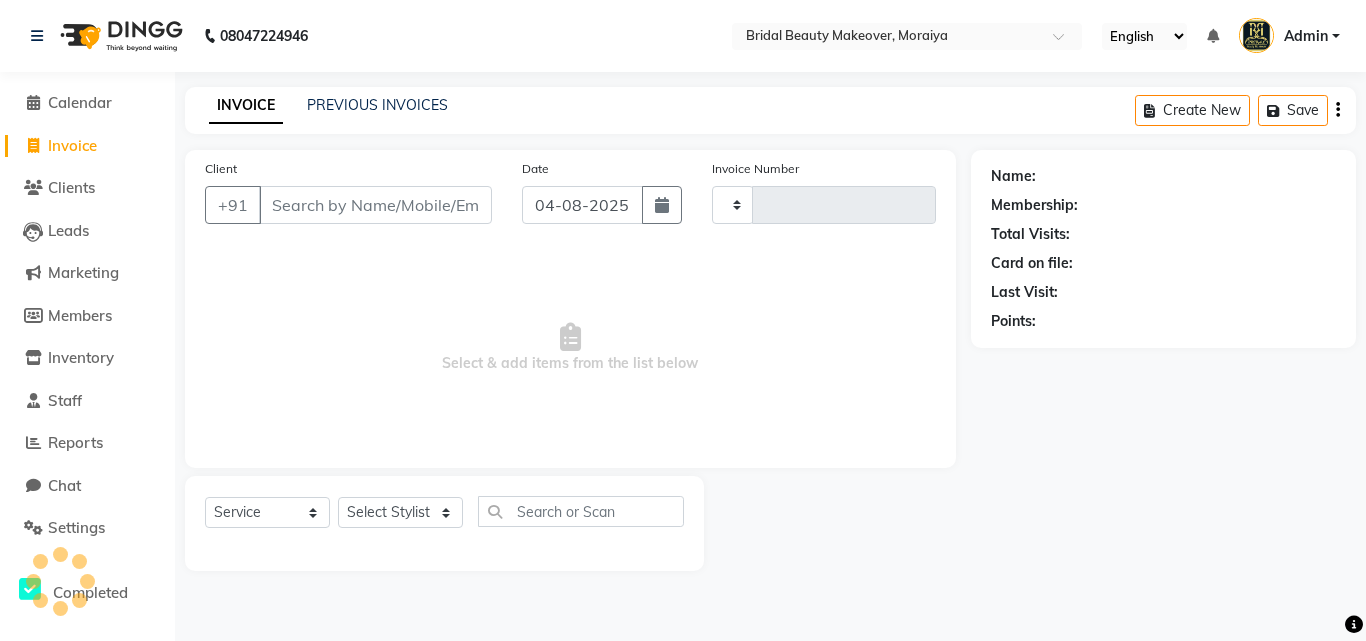 type on "0053" 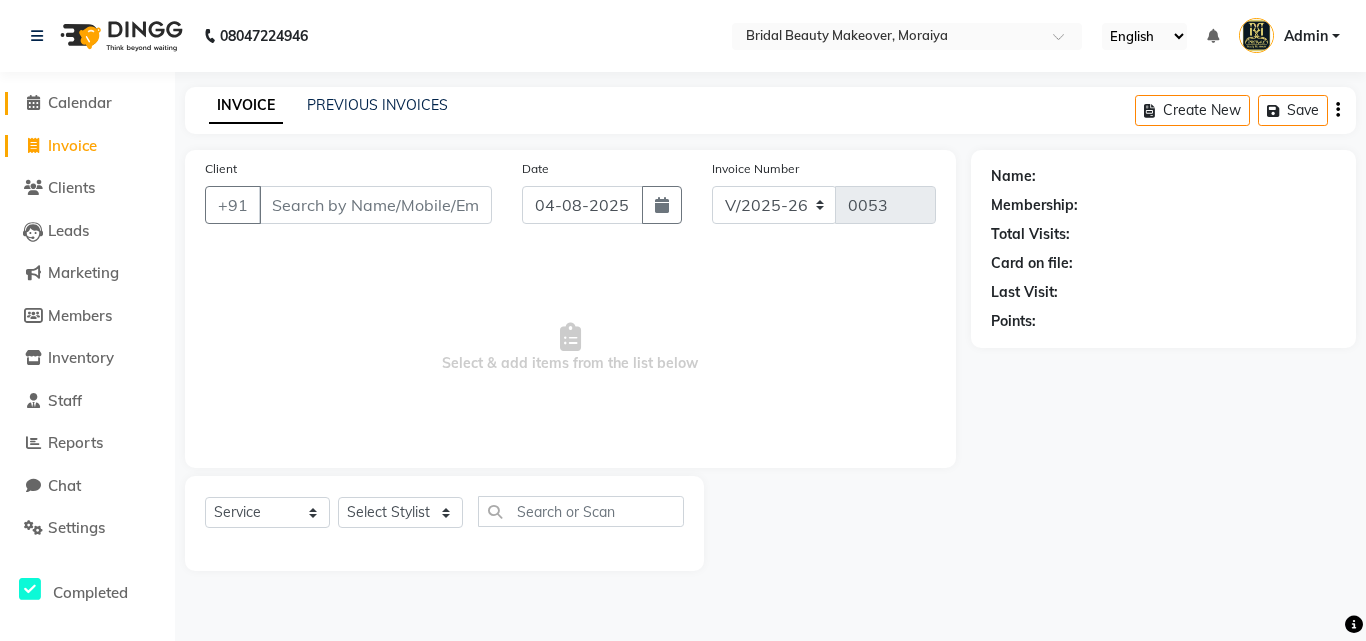 click on "Calendar" 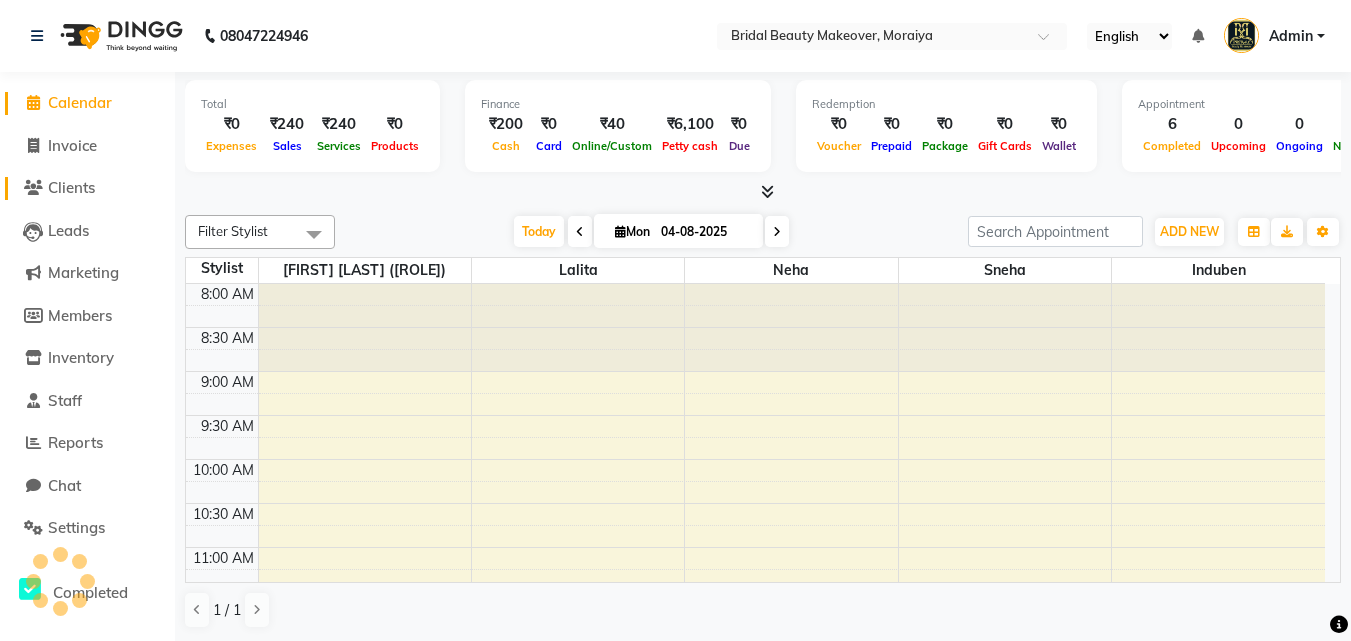 scroll, scrollTop: 0, scrollLeft: 0, axis: both 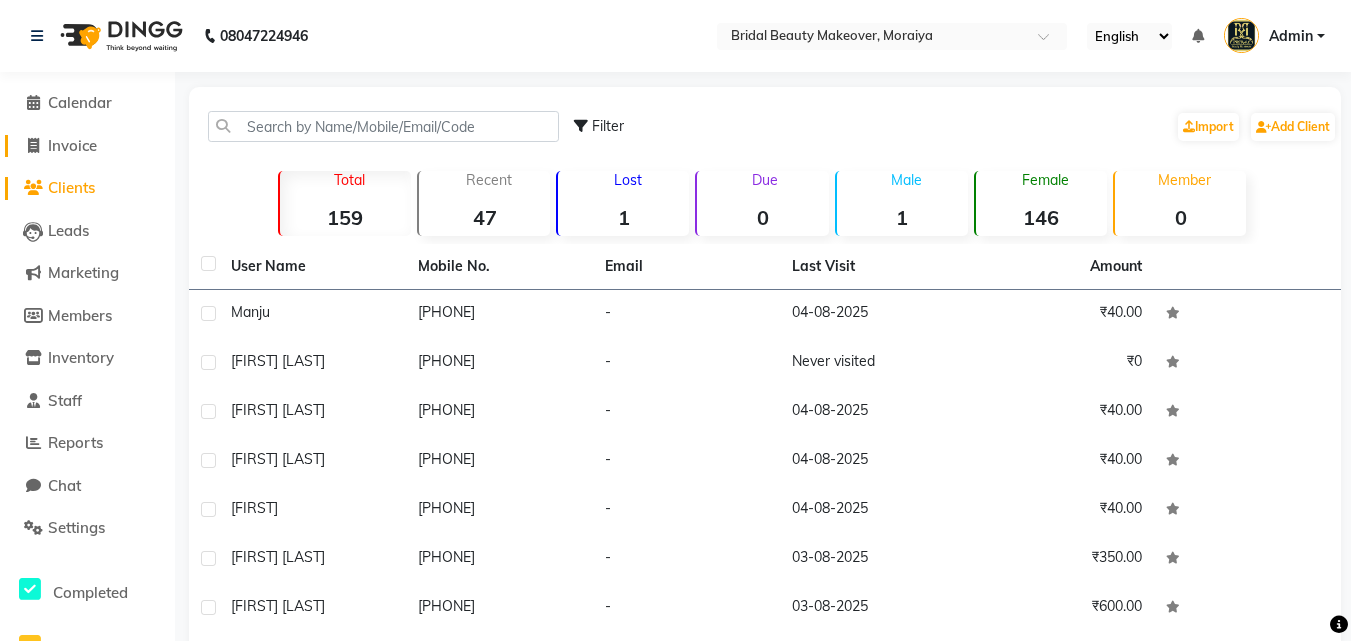 click on "Invoice" 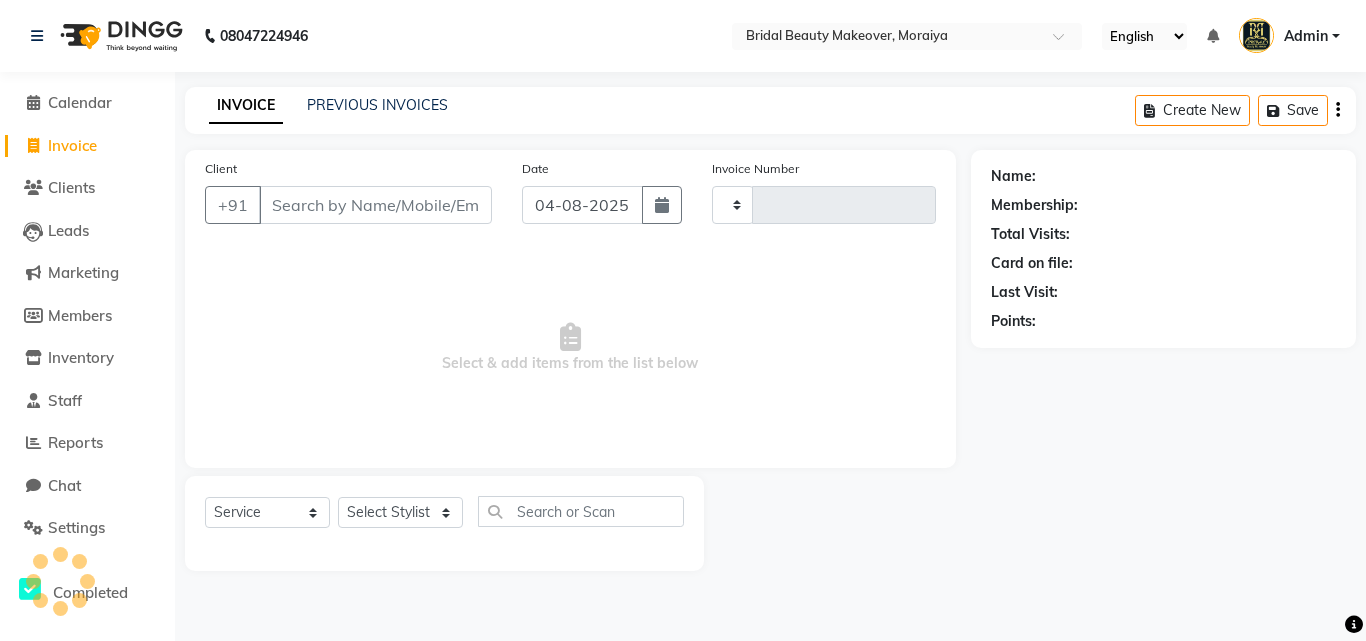 type on "0053" 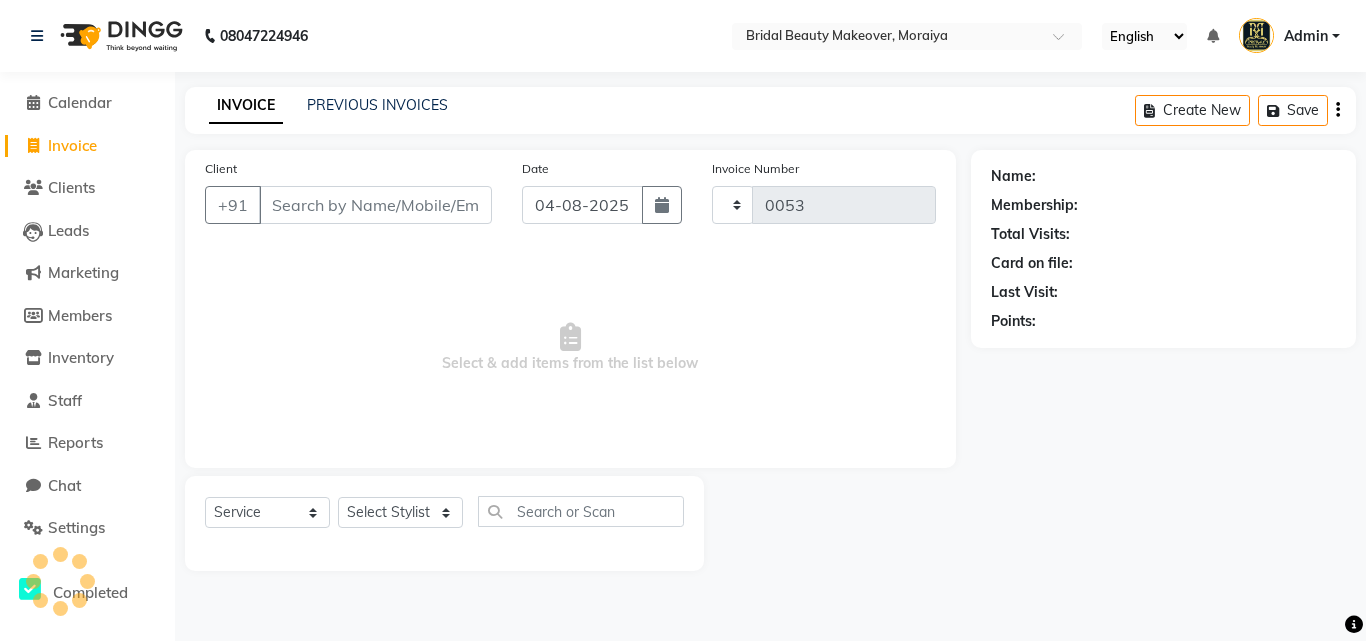 select on "8610" 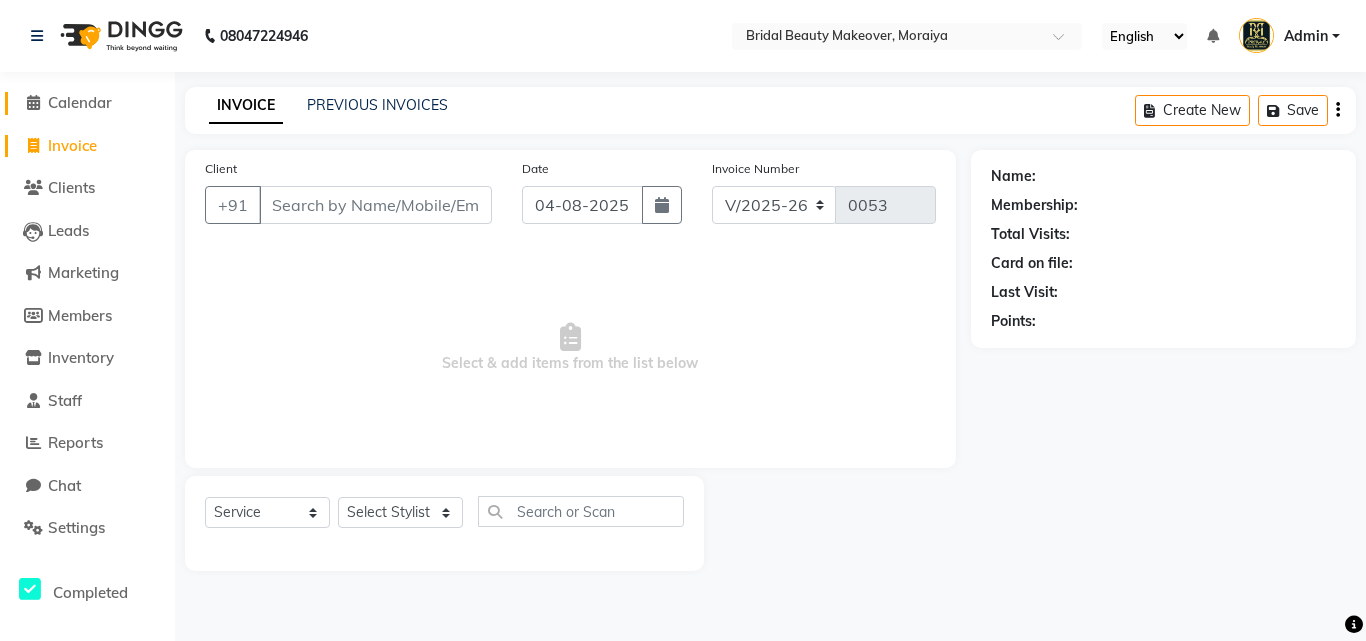 click on "Calendar" 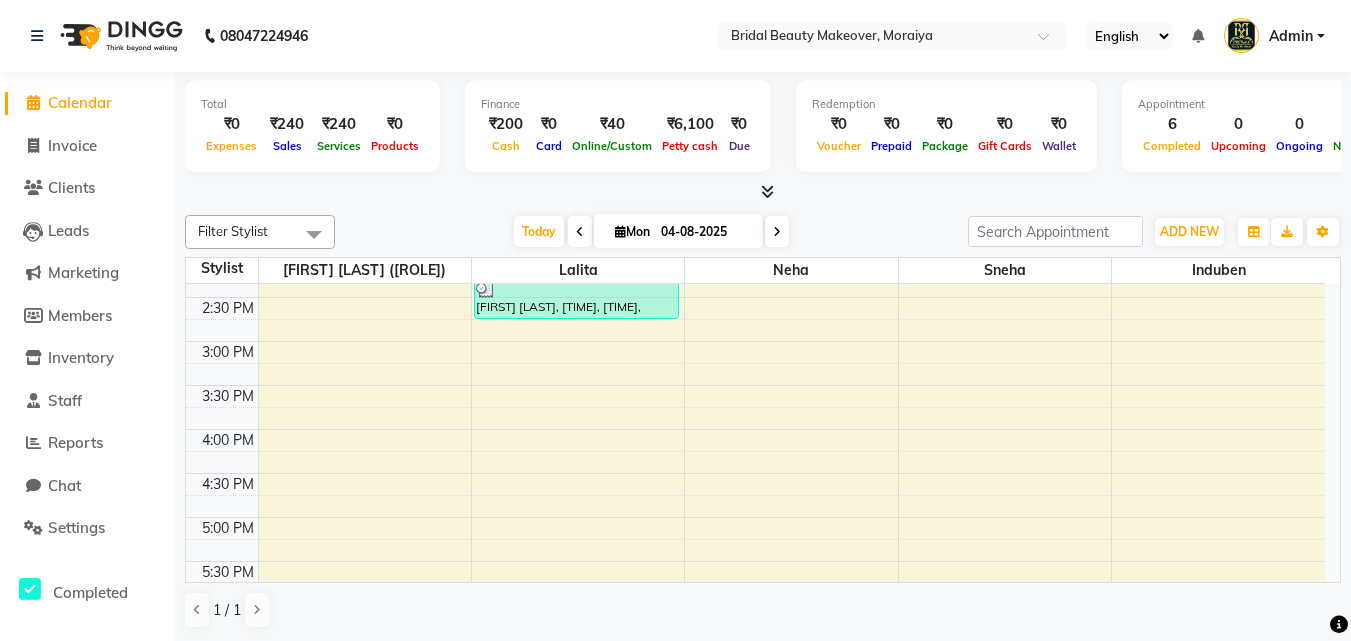 scroll, scrollTop: 345, scrollLeft: 0, axis: vertical 